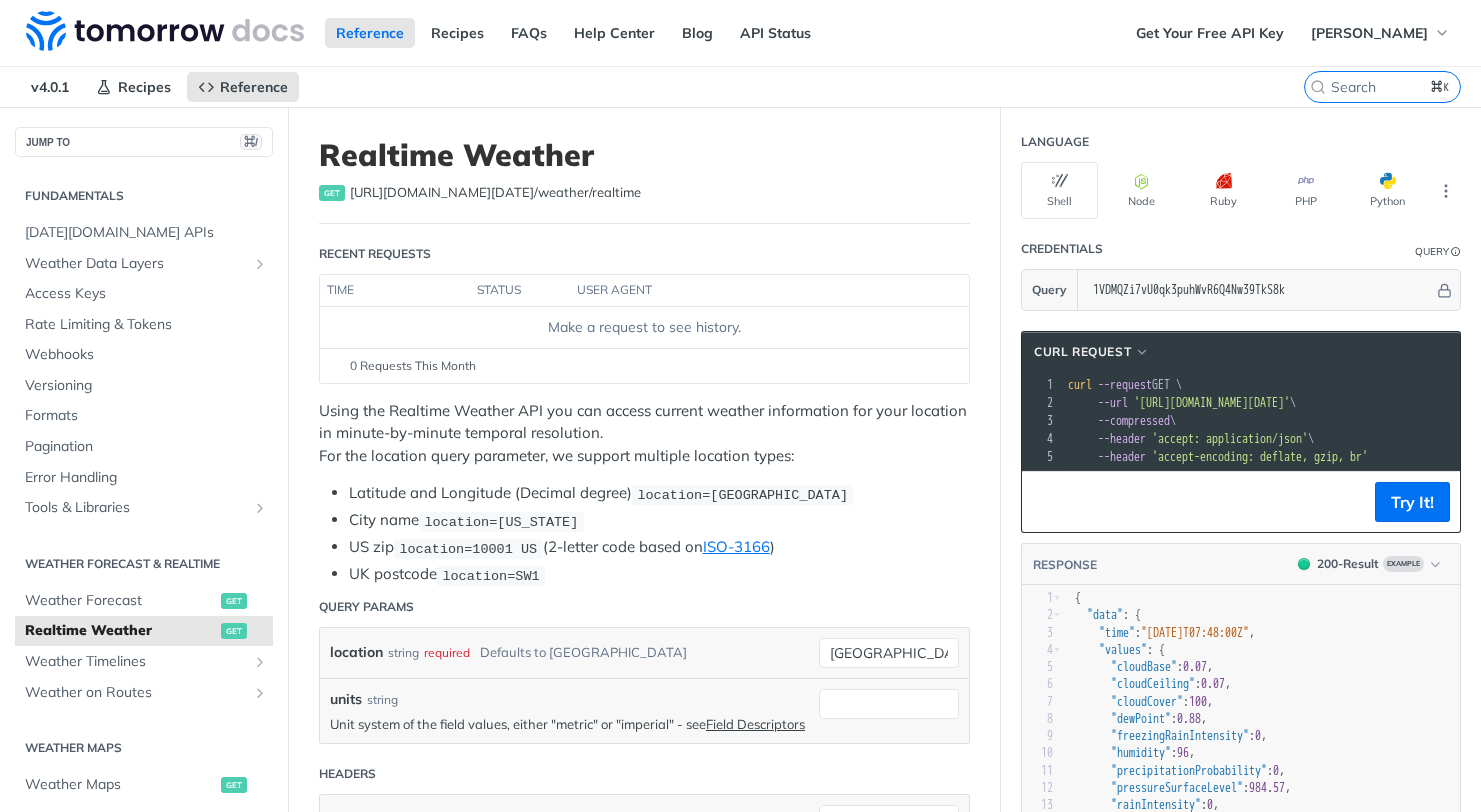 scroll, scrollTop: 159, scrollLeft: 0, axis: vertical 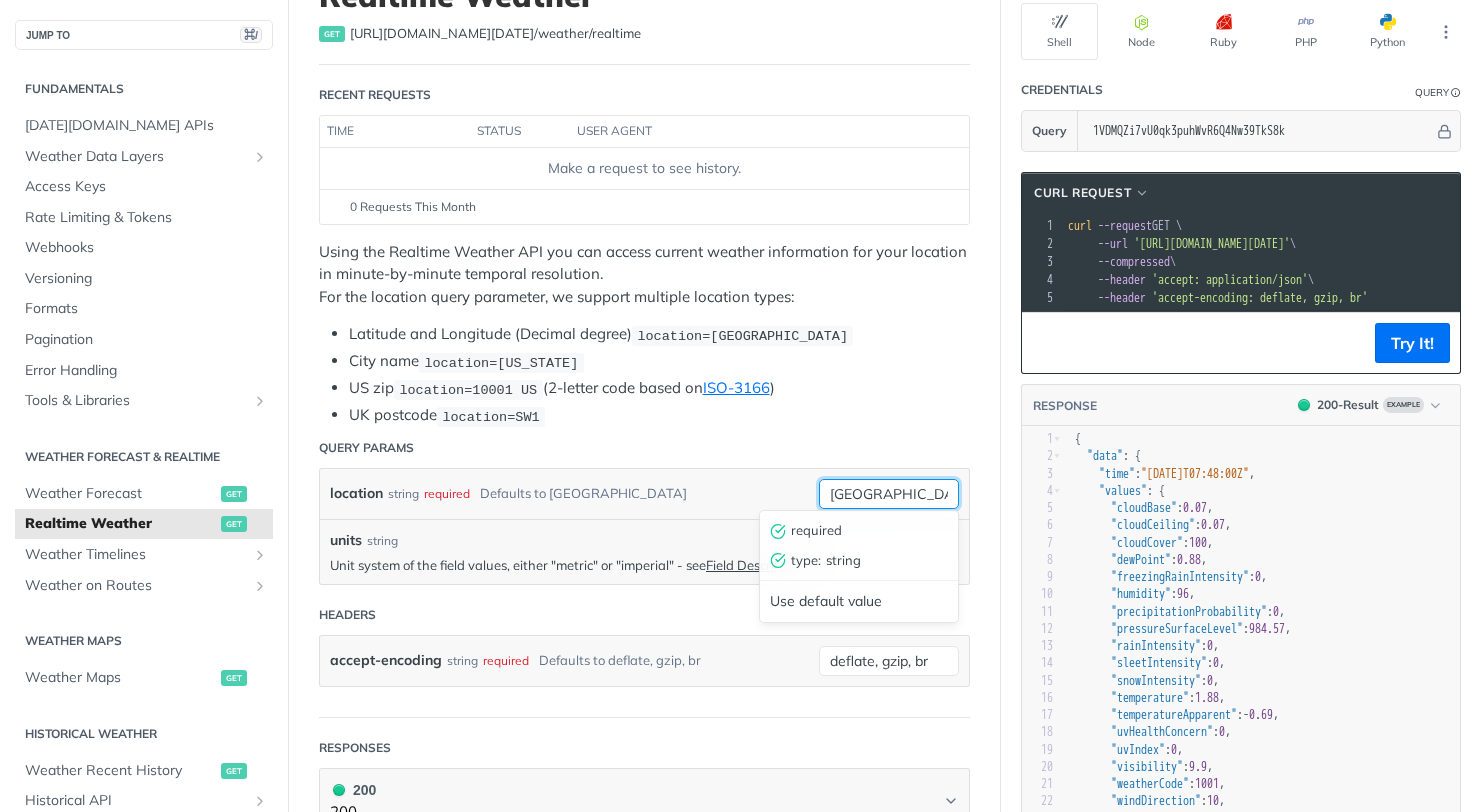 drag, startPoint x: 900, startPoint y: 497, endPoint x: 704, endPoint y: 500, distance: 196.02296 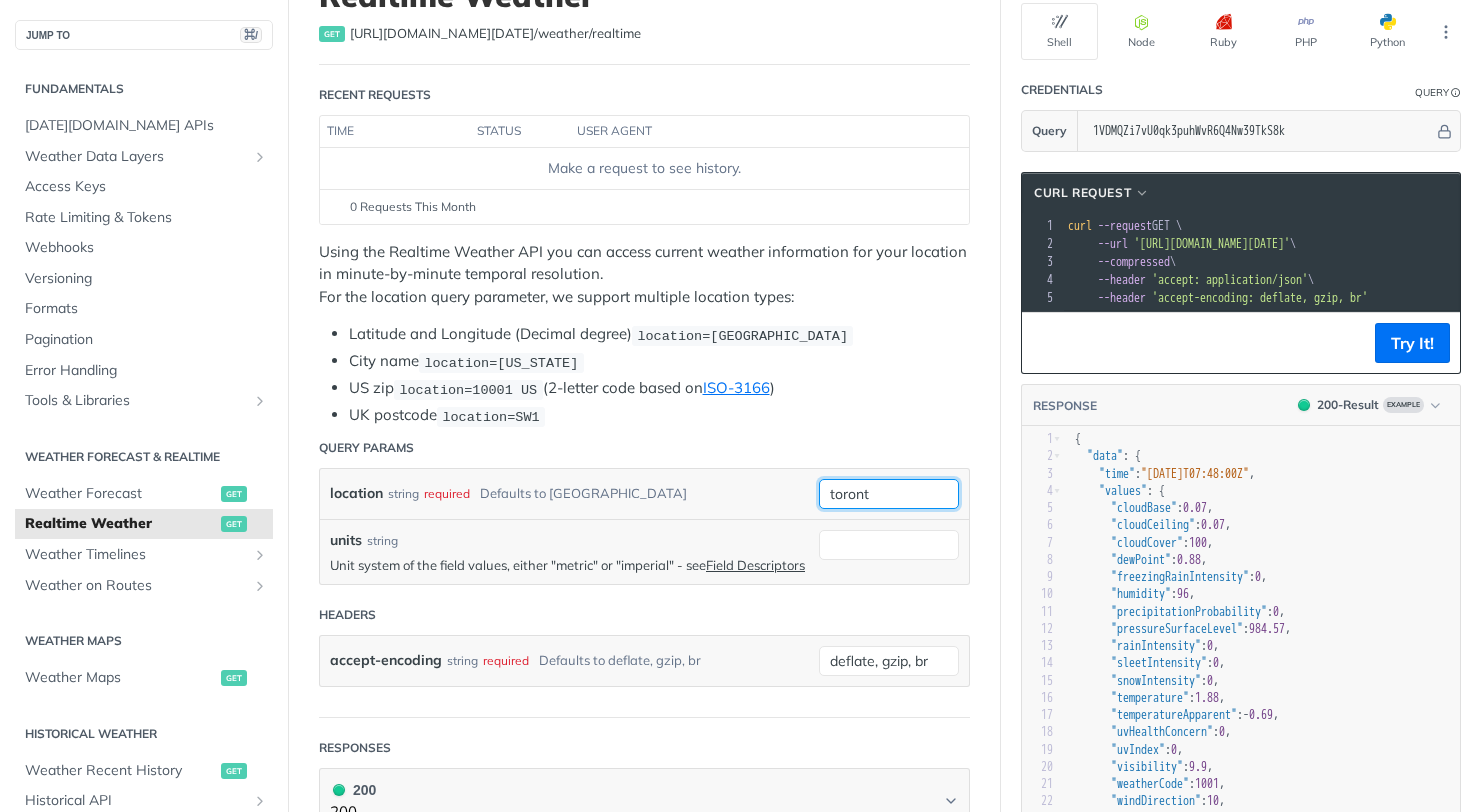 paste on "36.509355, 128.296318" 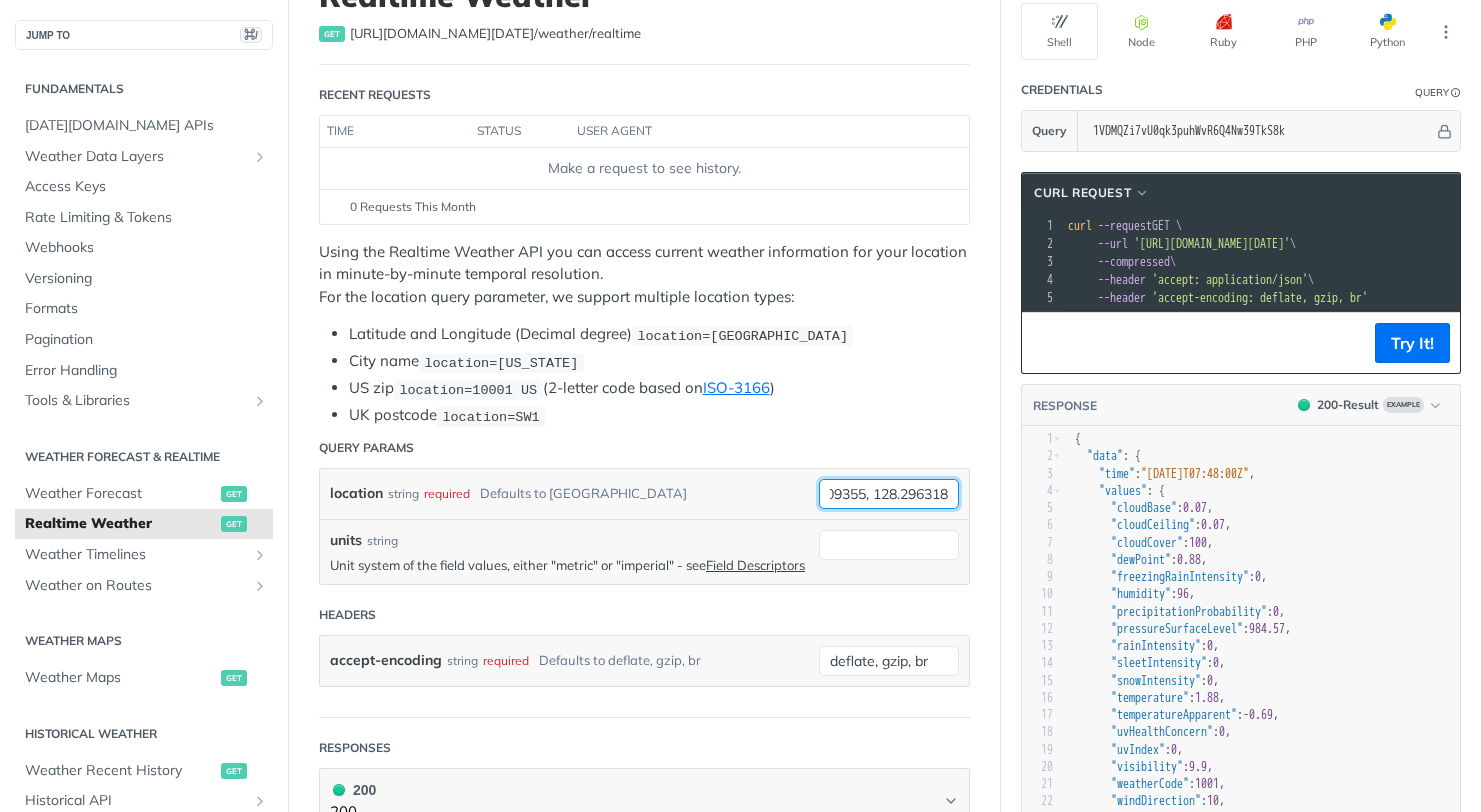 scroll, scrollTop: 0, scrollLeft: 0, axis: both 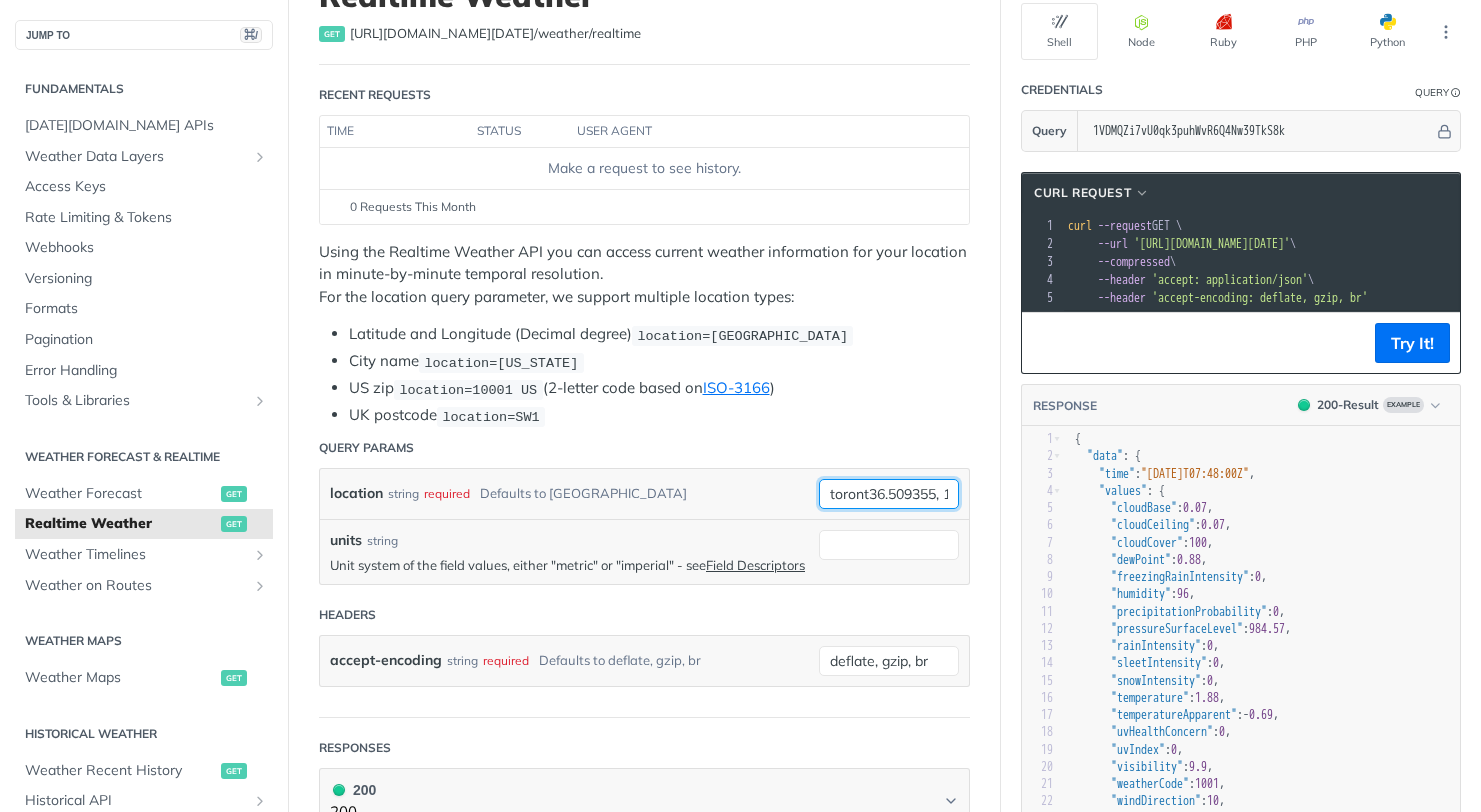 drag, startPoint x: 944, startPoint y: 487, endPoint x: 738, endPoint y: 484, distance: 206.02185 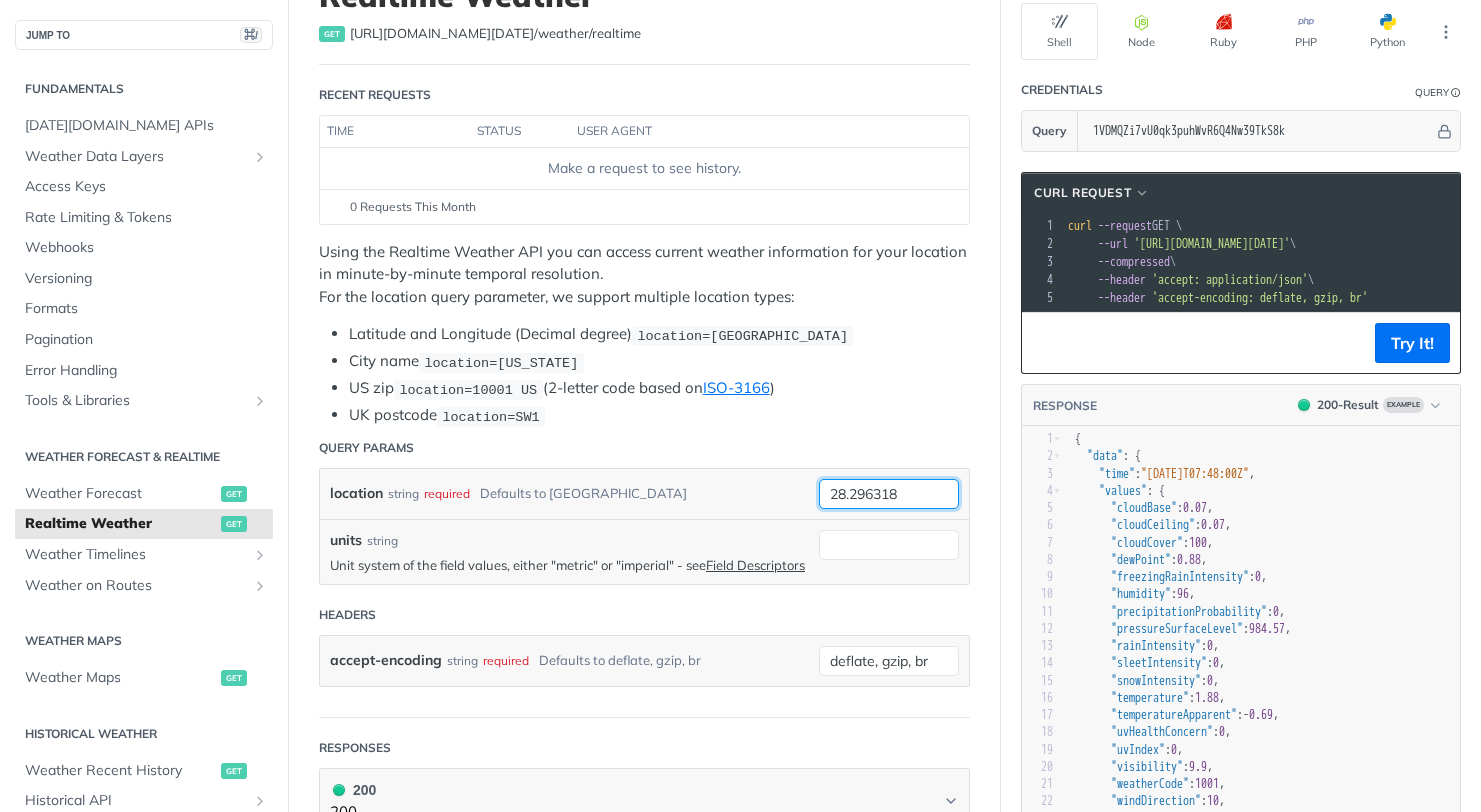 drag, startPoint x: 835, startPoint y: 487, endPoint x: 963, endPoint y: 480, distance: 128.19127 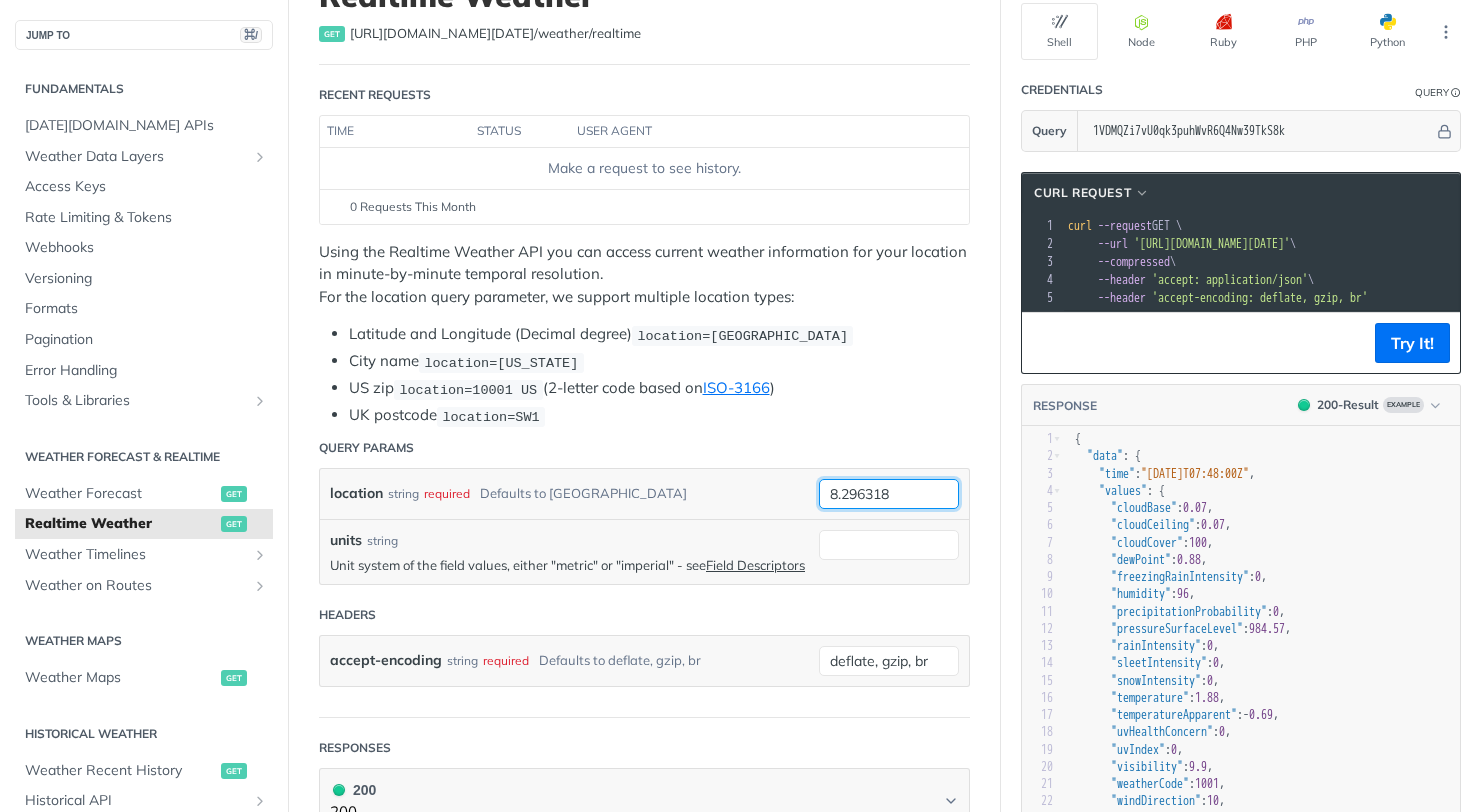 drag, startPoint x: 953, startPoint y: 482, endPoint x: 801, endPoint y: 475, distance: 152.1611 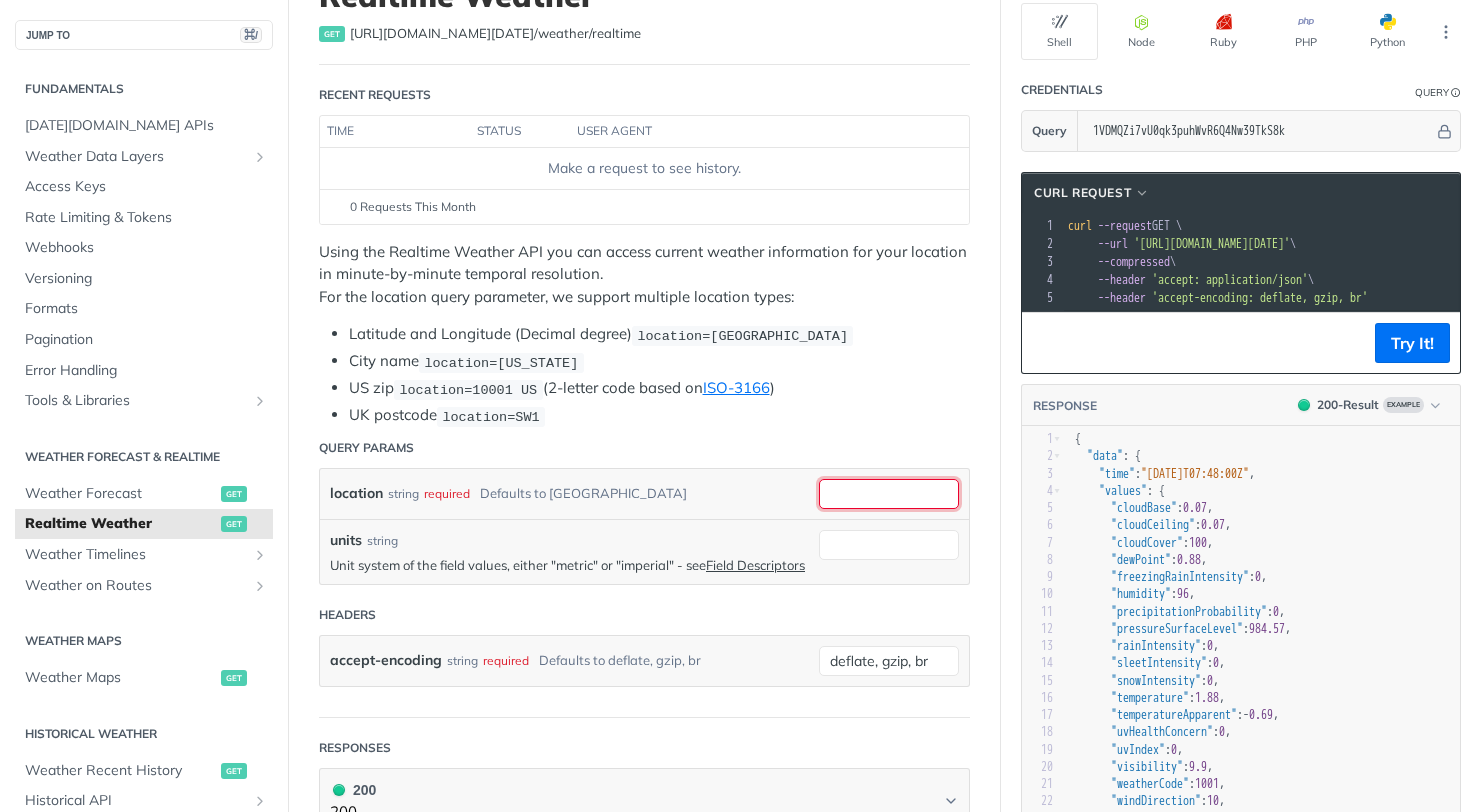 paste on "36.509355, 128.296318" 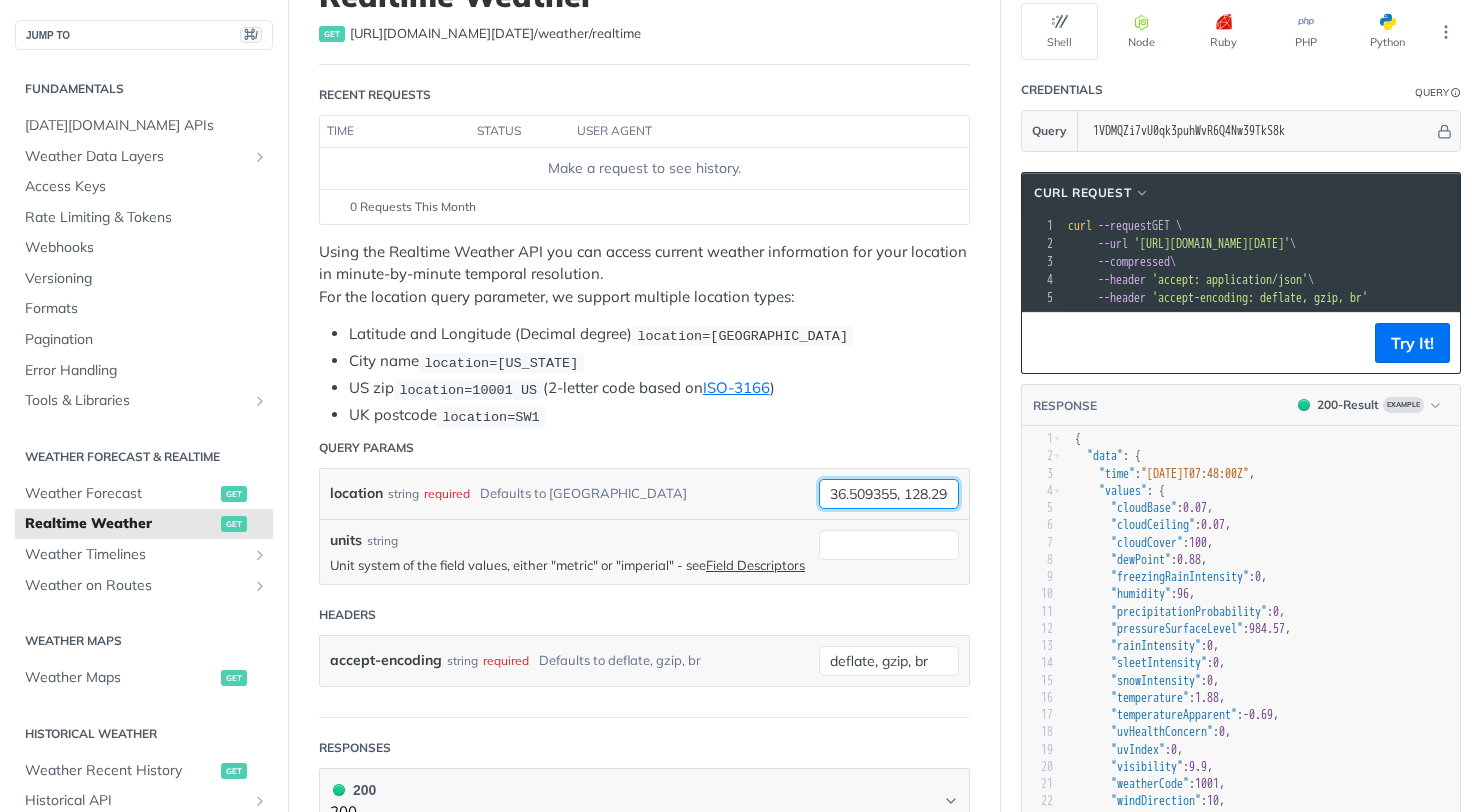 scroll, scrollTop: 0, scrollLeft: 38, axis: horizontal 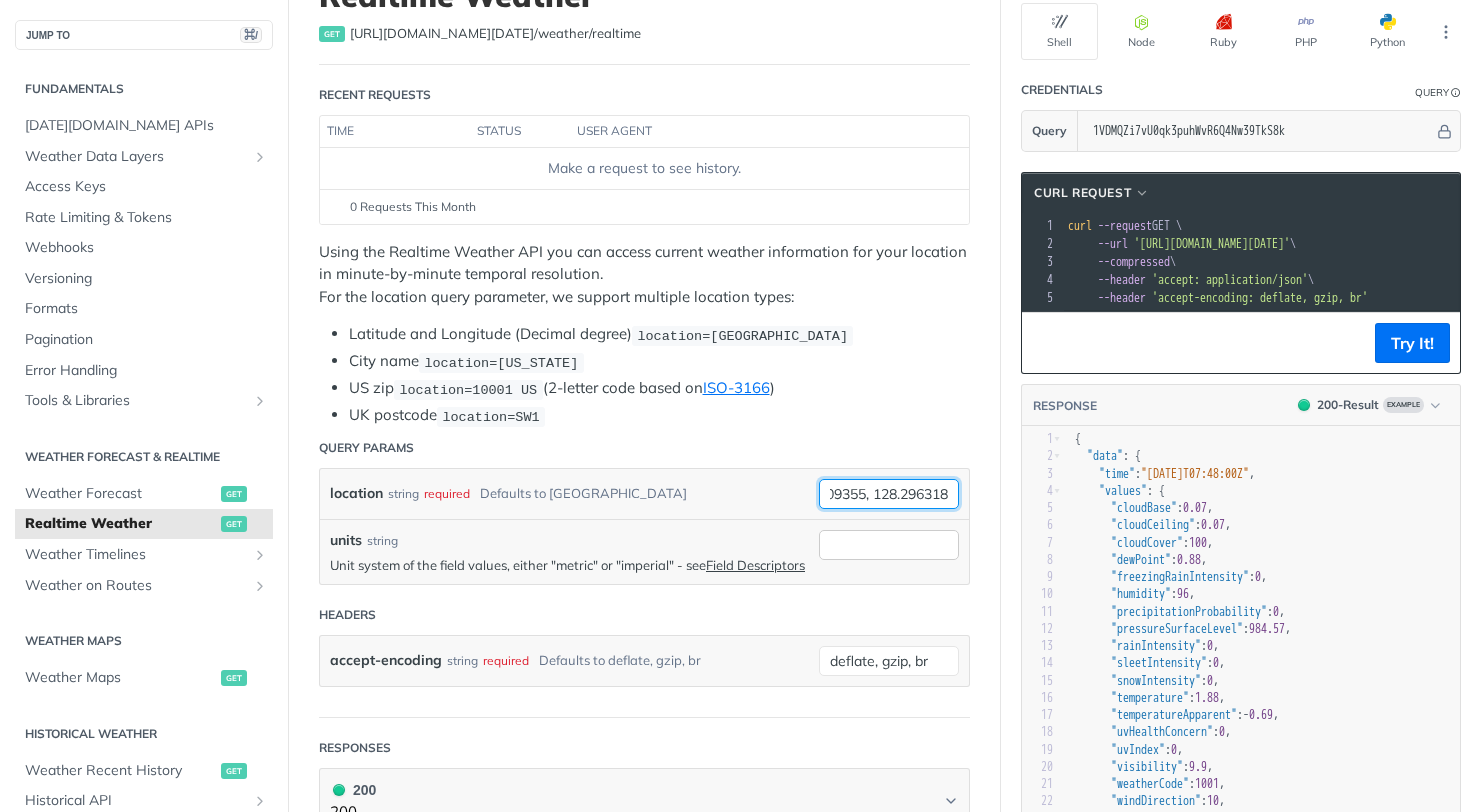 type on "36.509355, 128.296318" 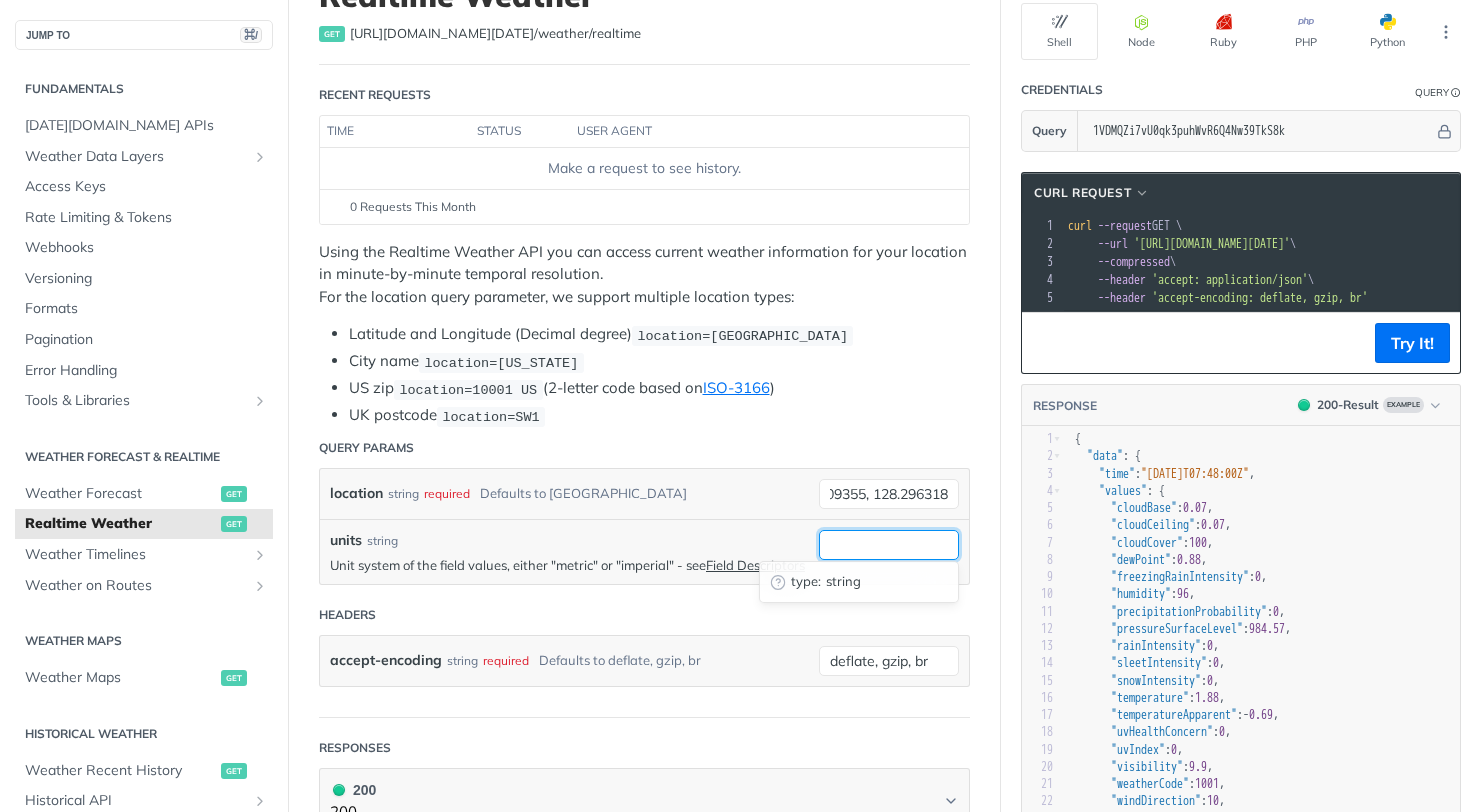 scroll, scrollTop: 0, scrollLeft: 0, axis: both 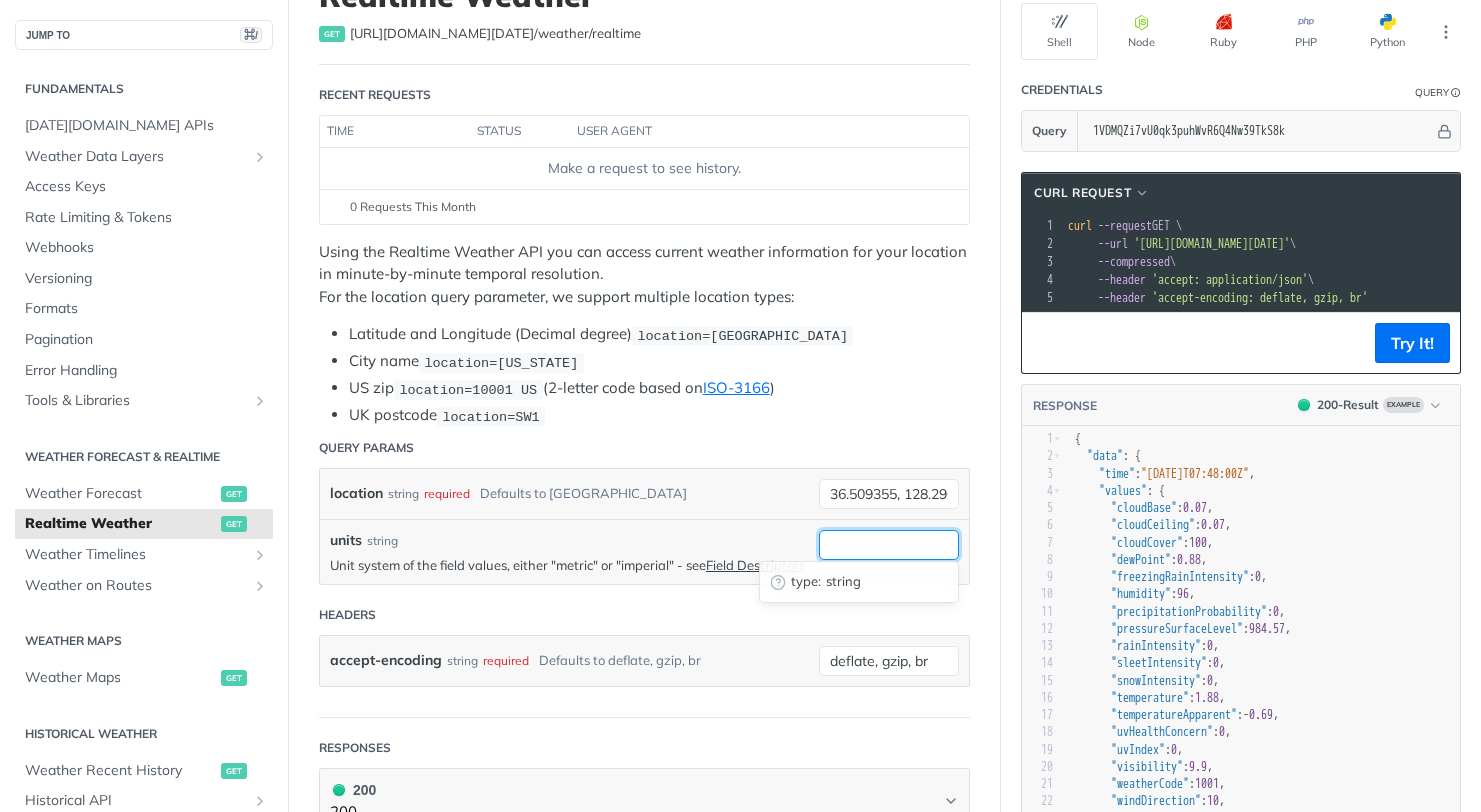click on "units" at bounding box center [889, 545] 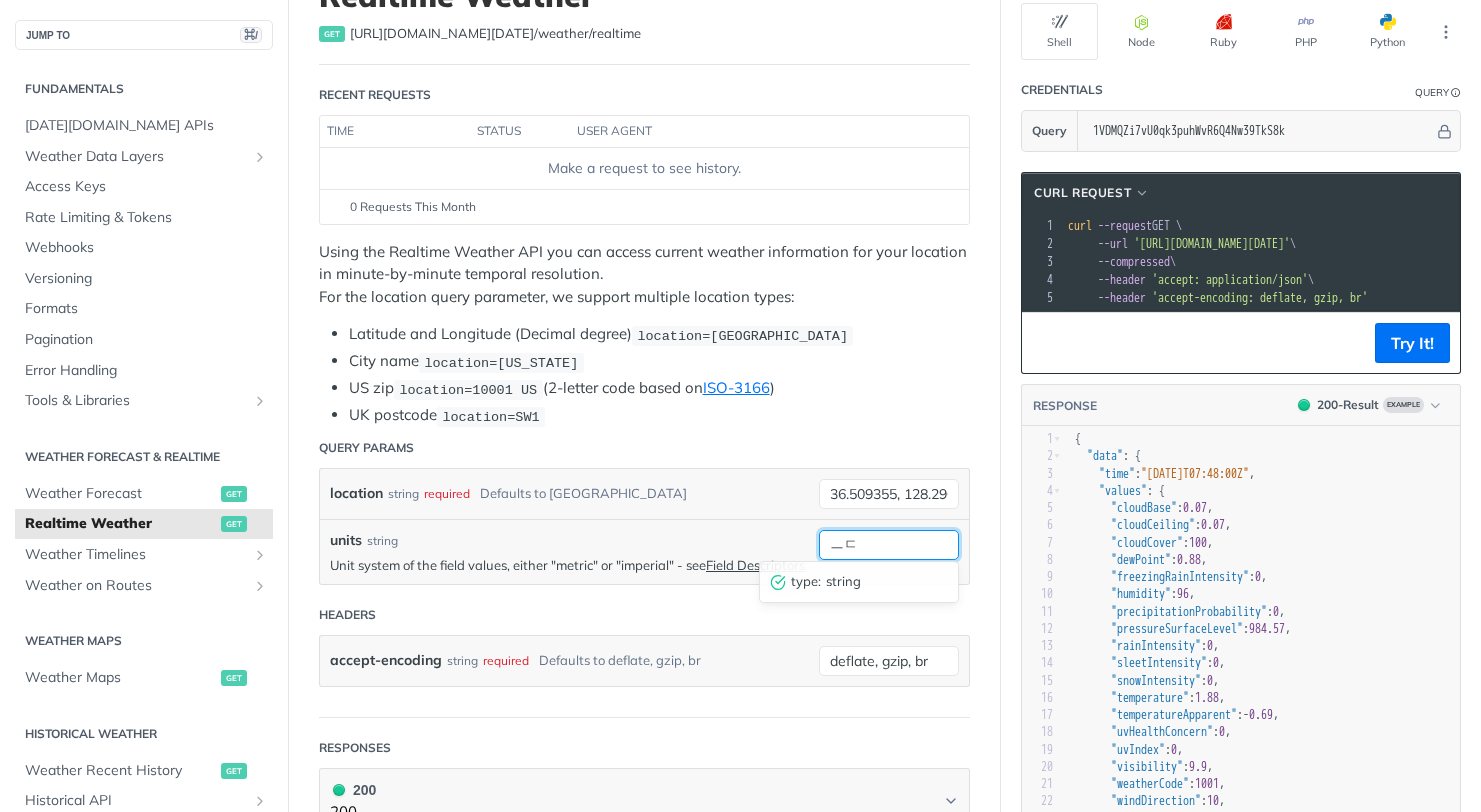 type on "ㅡ" 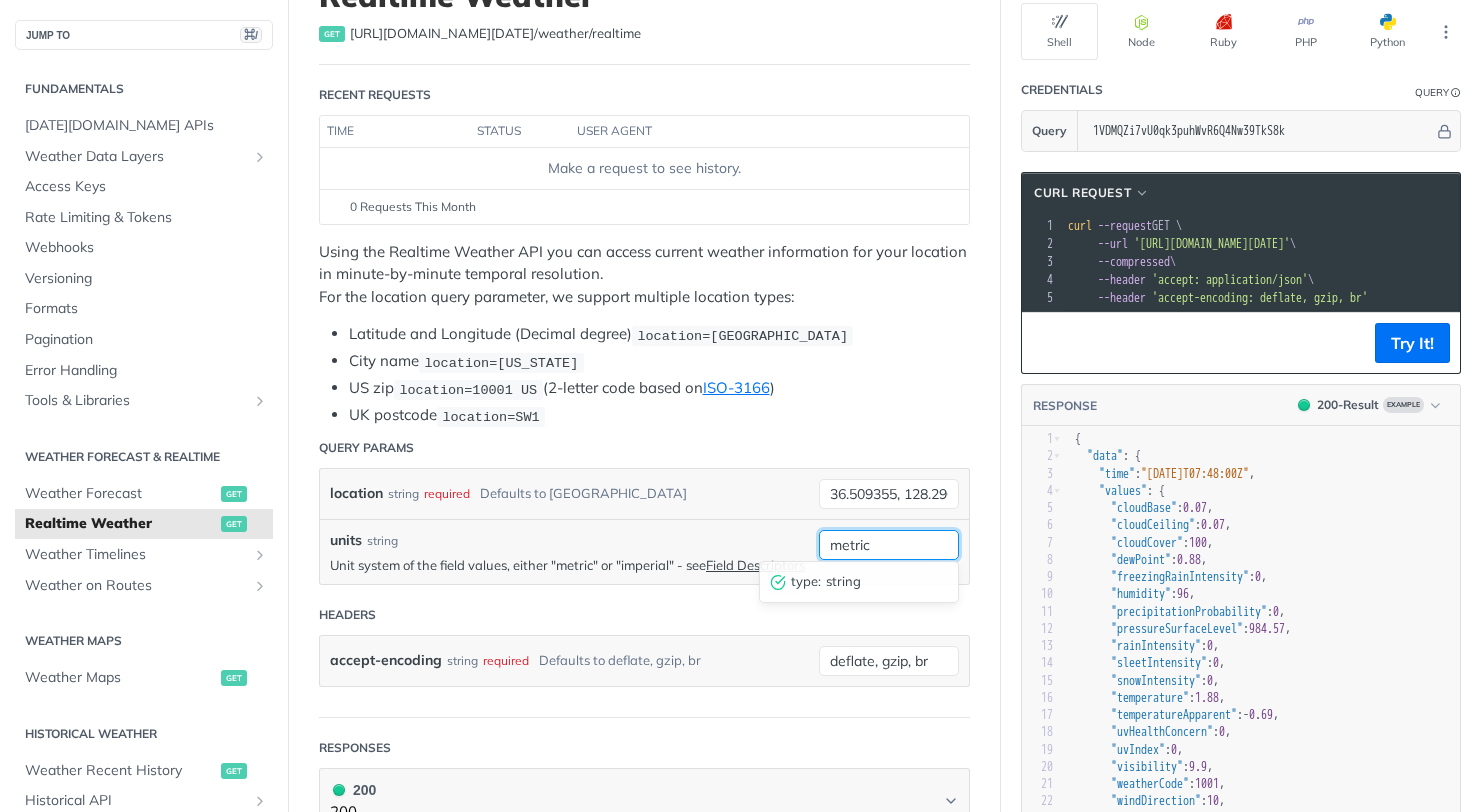 type on "metric" 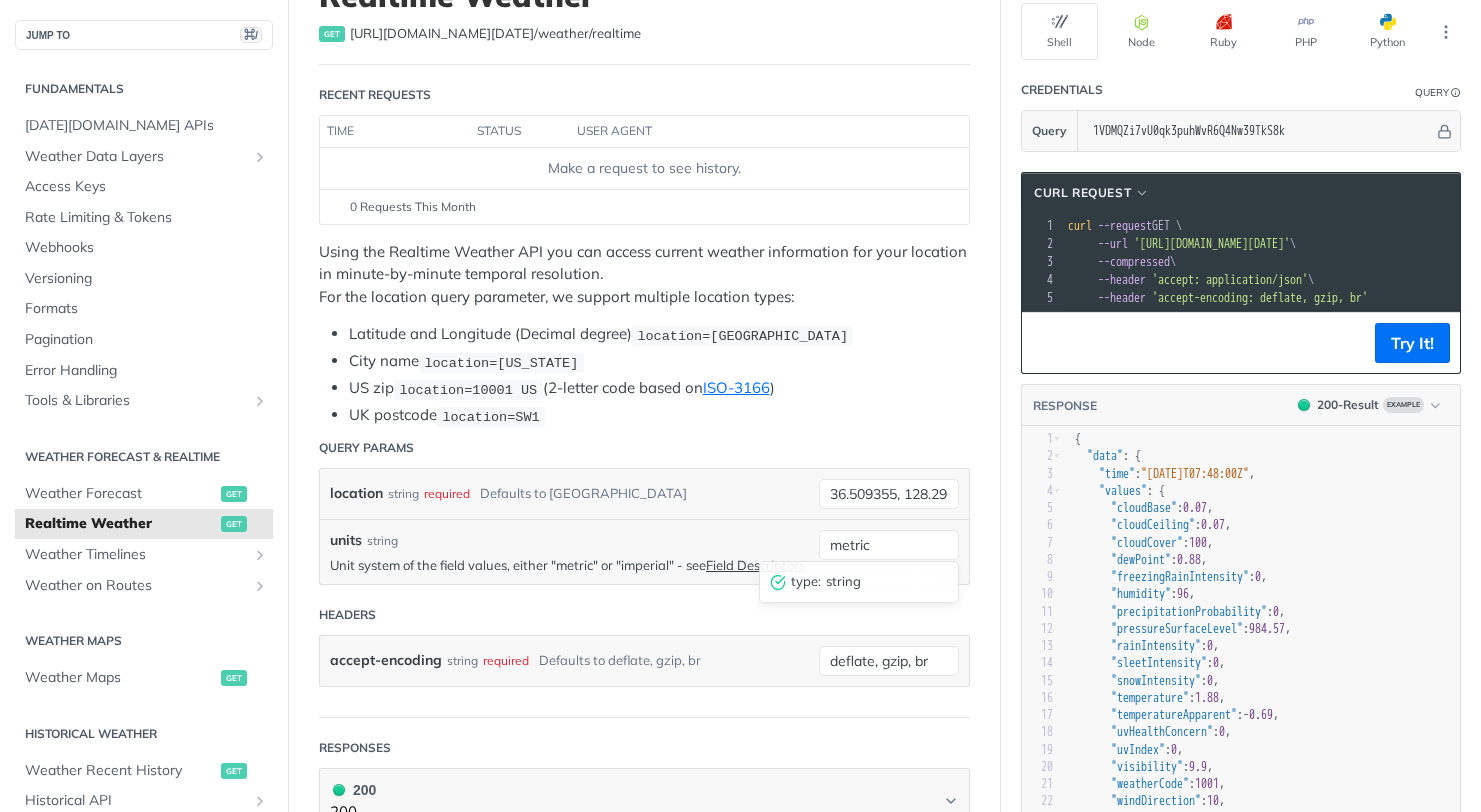 click on "location string required Defaults to [GEOGRAPHIC_DATA] 36.509355, 128.296318" at bounding box center [644, 494] 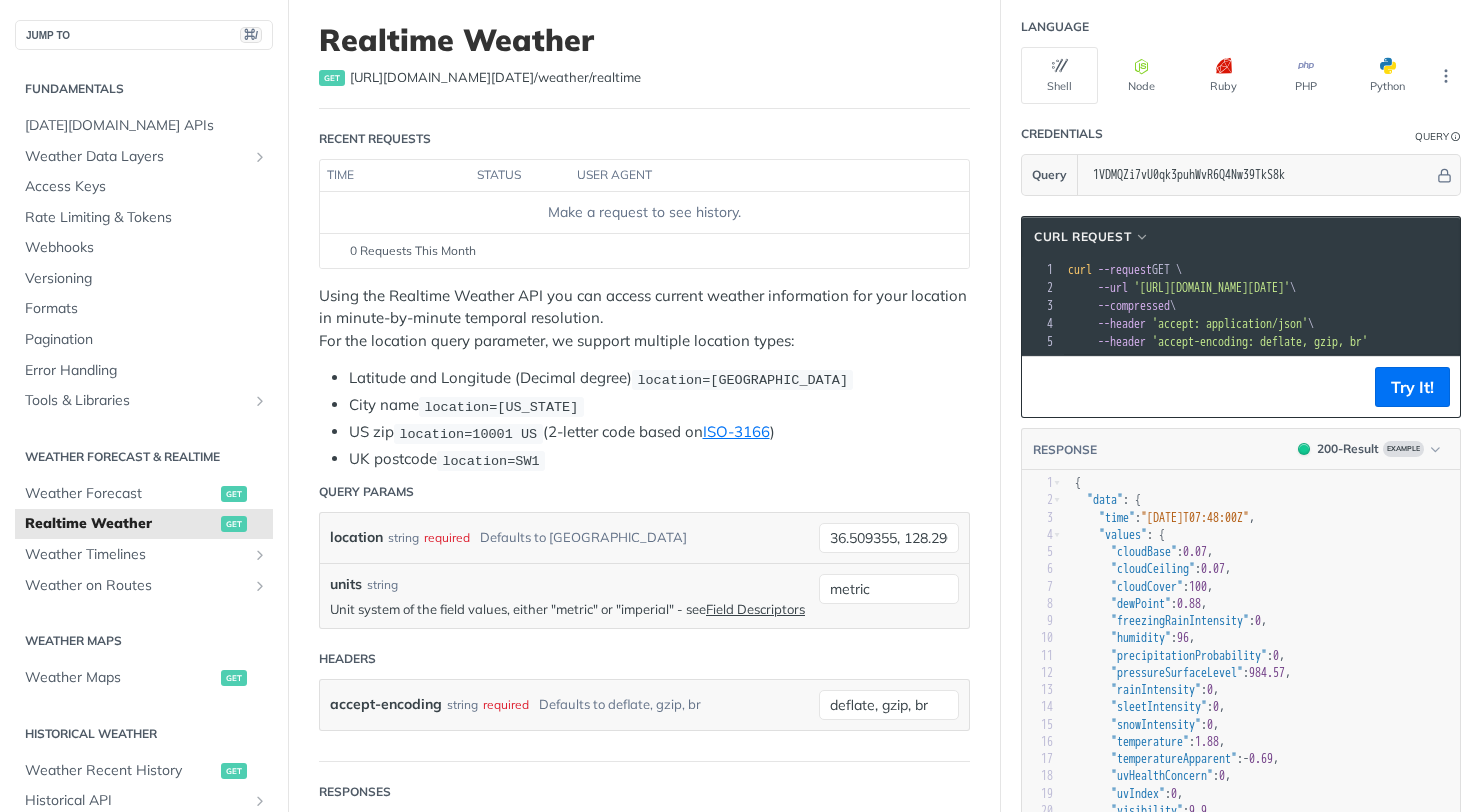 scroll, scrollTop: 48, scrollLeft: 0, axis: vertical 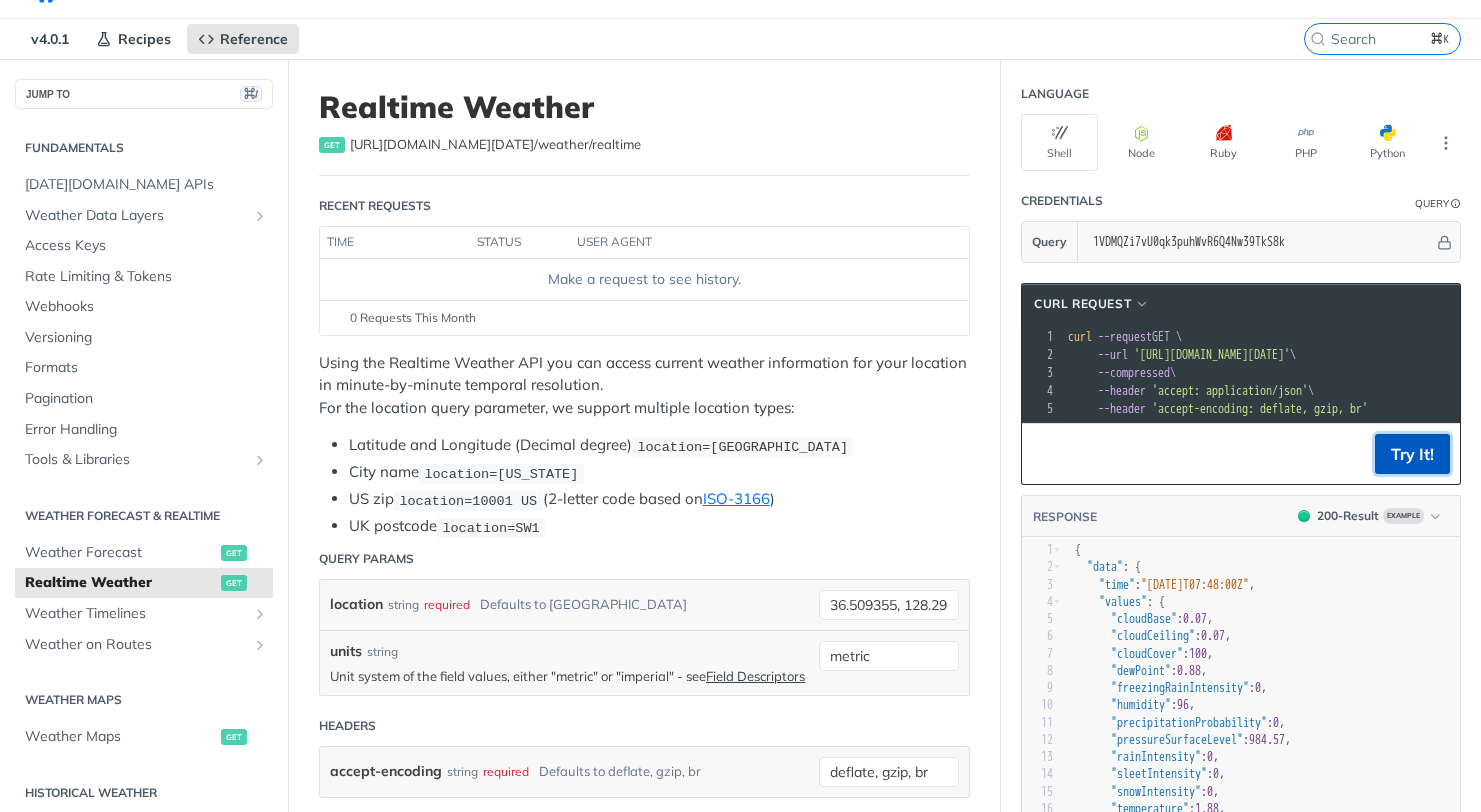 click on "Try It!" at bounding box center (1412, 454) 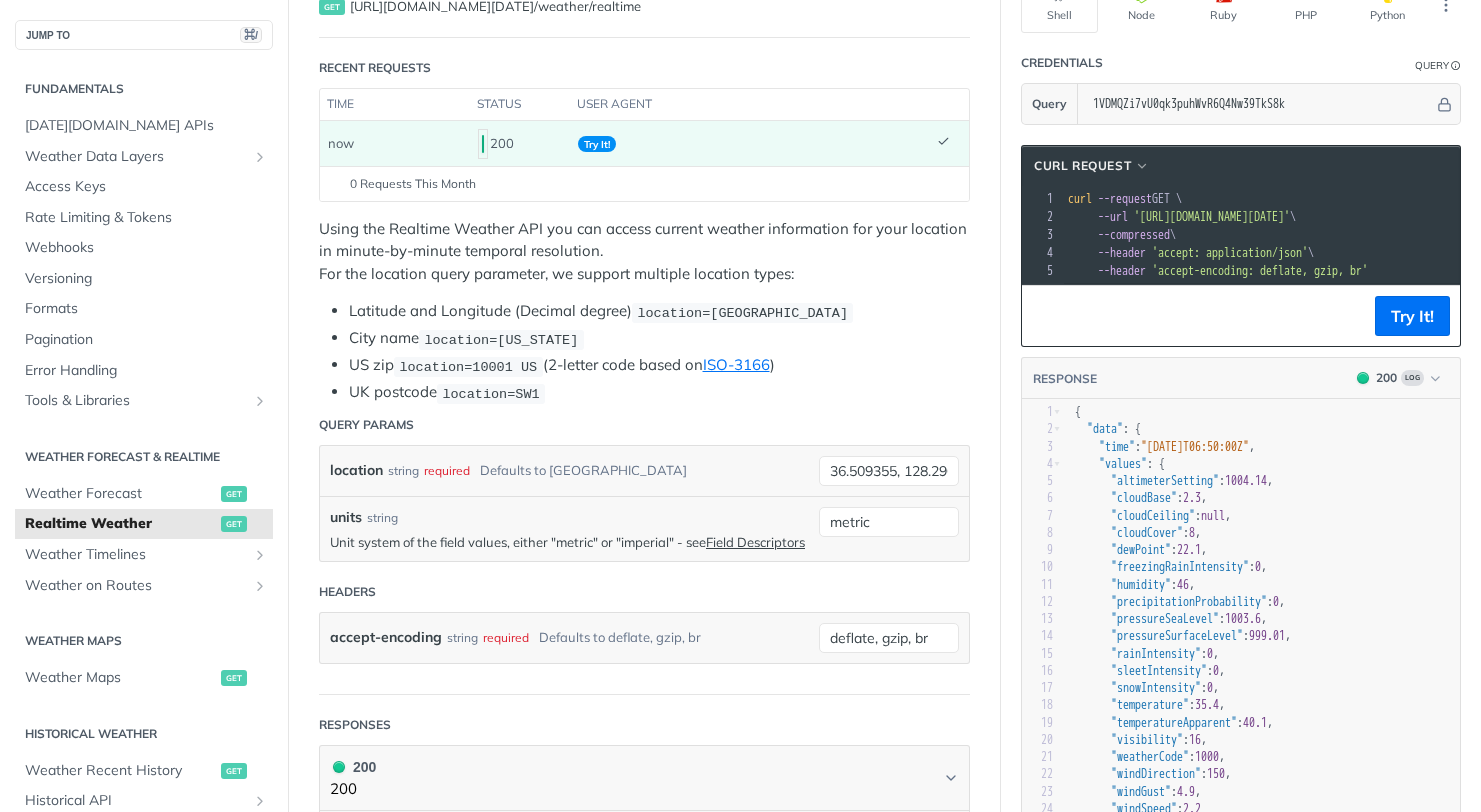 scroll, scrollTop: 192, scrollLeft: 0, axis: vertical 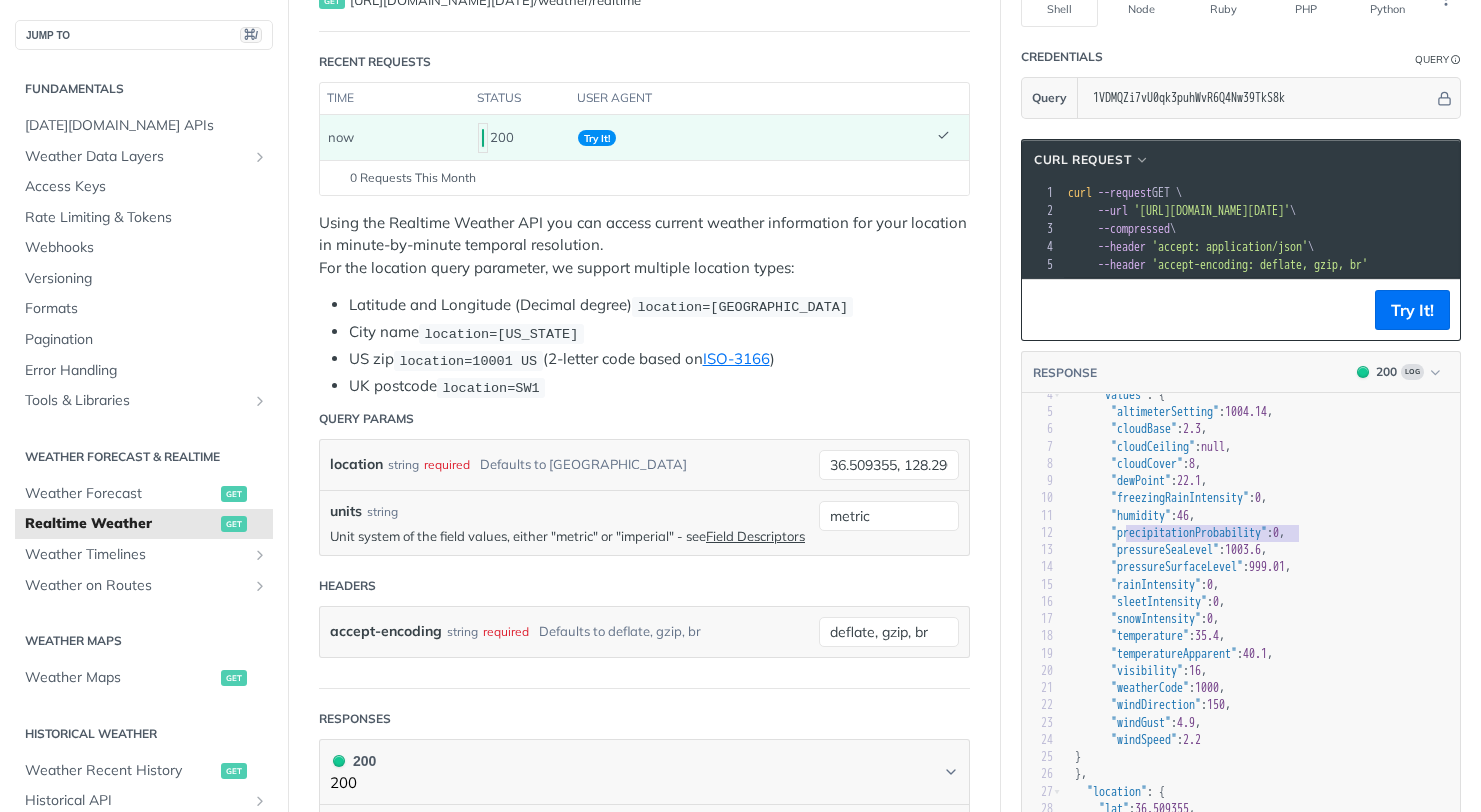 type on "precipitationProbability": 0,
"pressureSeaLevel" 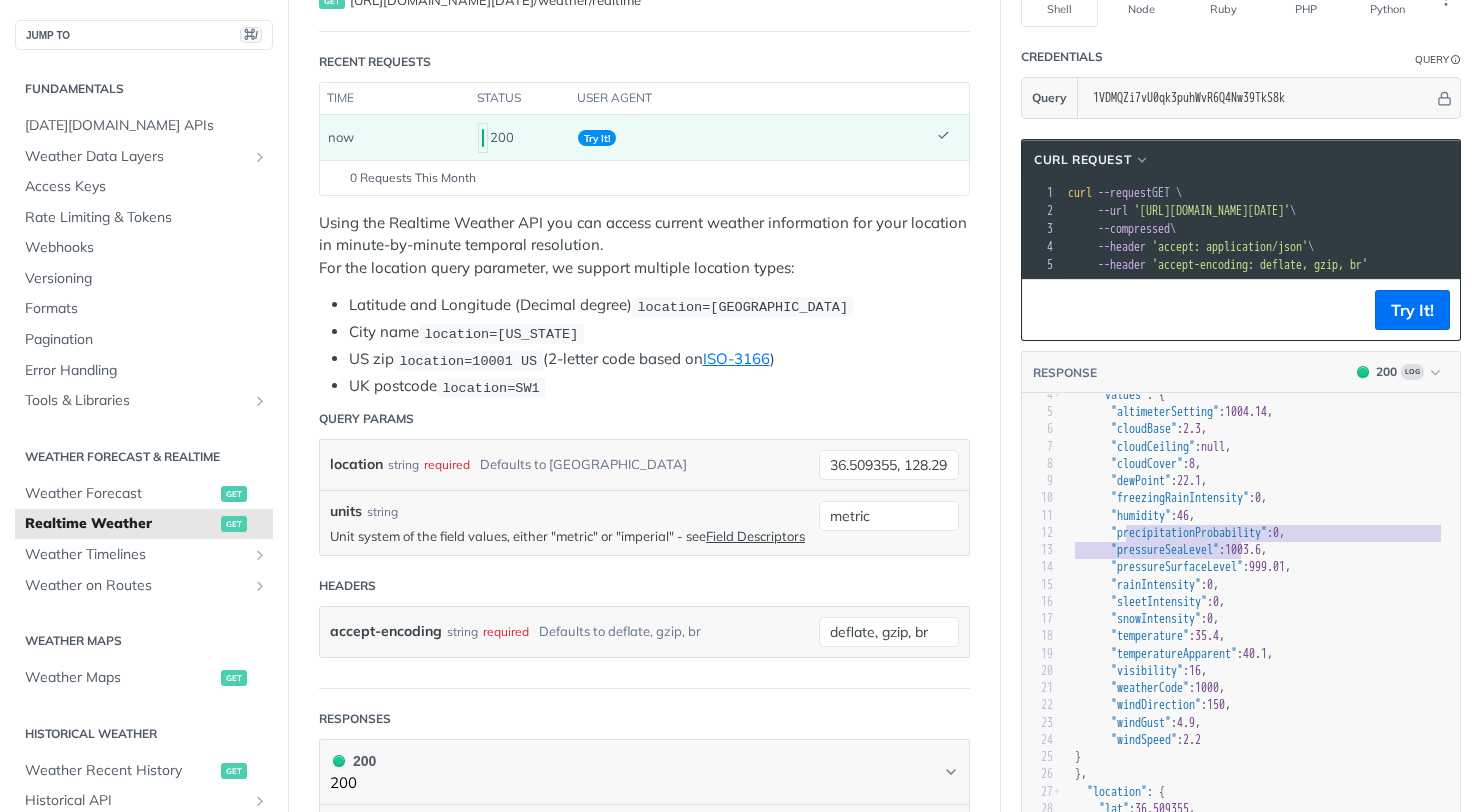 drag, startPoint x: 1125, startPoint y: 517, endPoint x: 1243, endPoint y: 541, distance: 120.41595 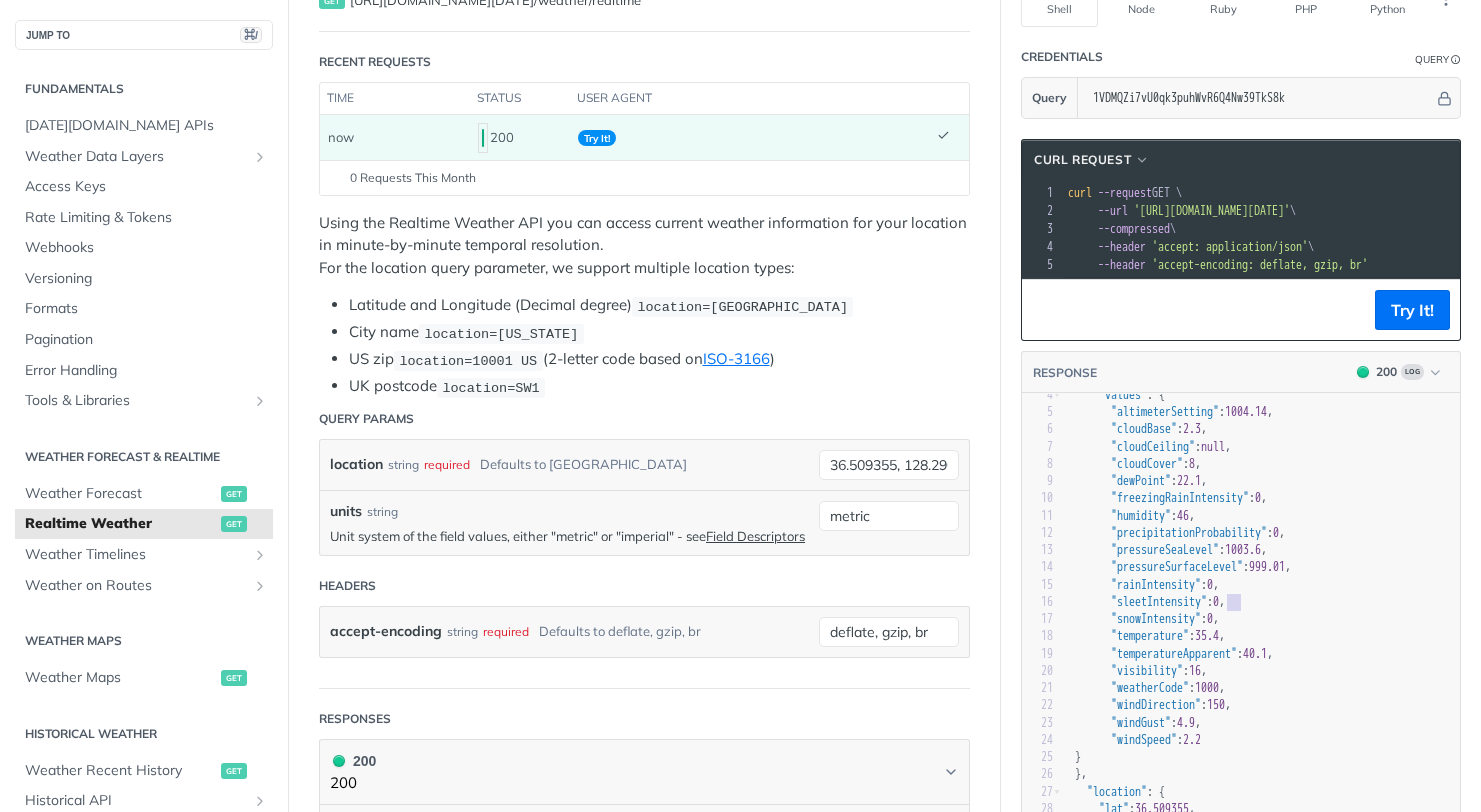type on "rainIntensity": 0,
"sleetIntensity":" 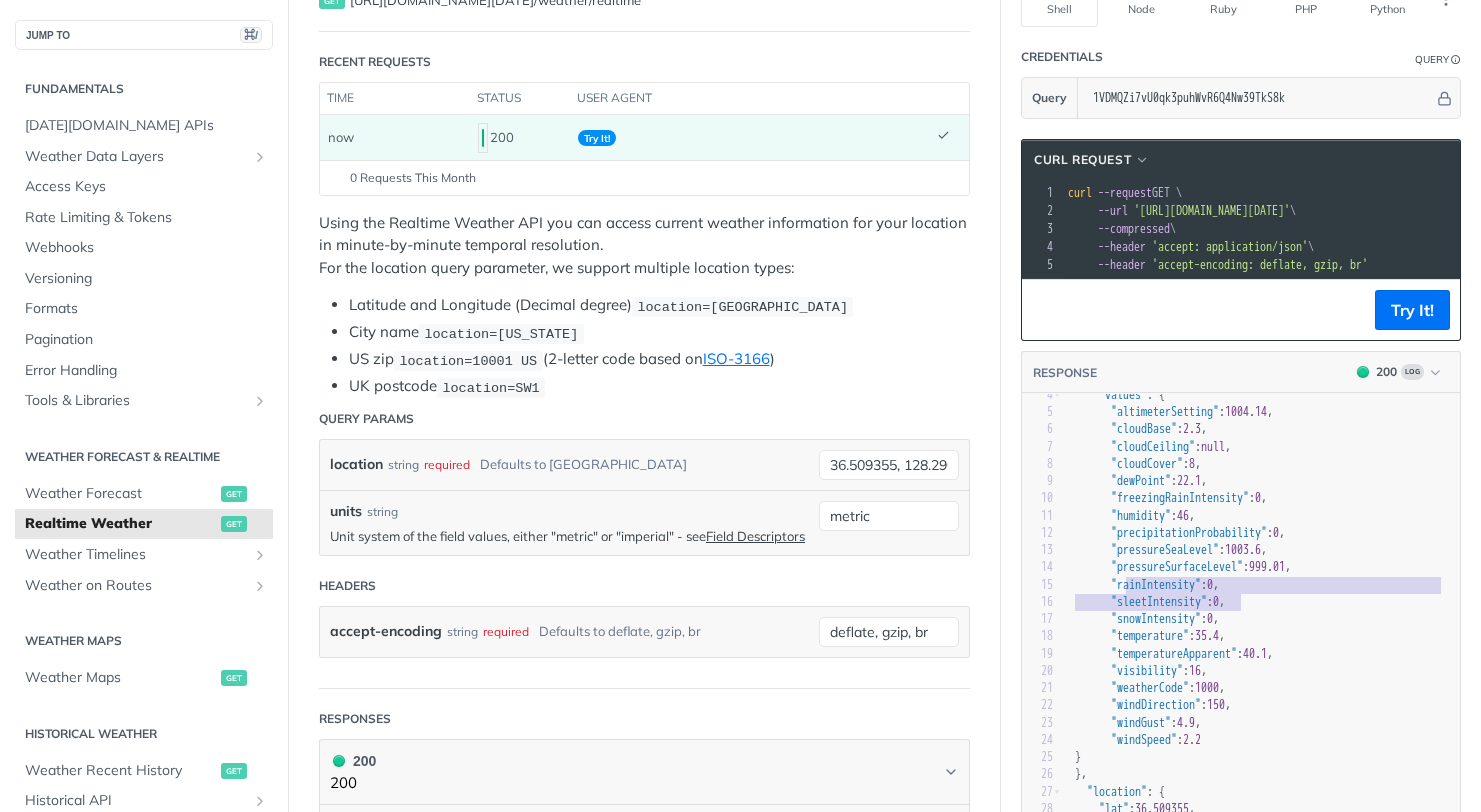 drag, startPoint x: 1233, startPoint y: 582, endPoint x: 1134, endPoint y: 565, distance: 100.44899 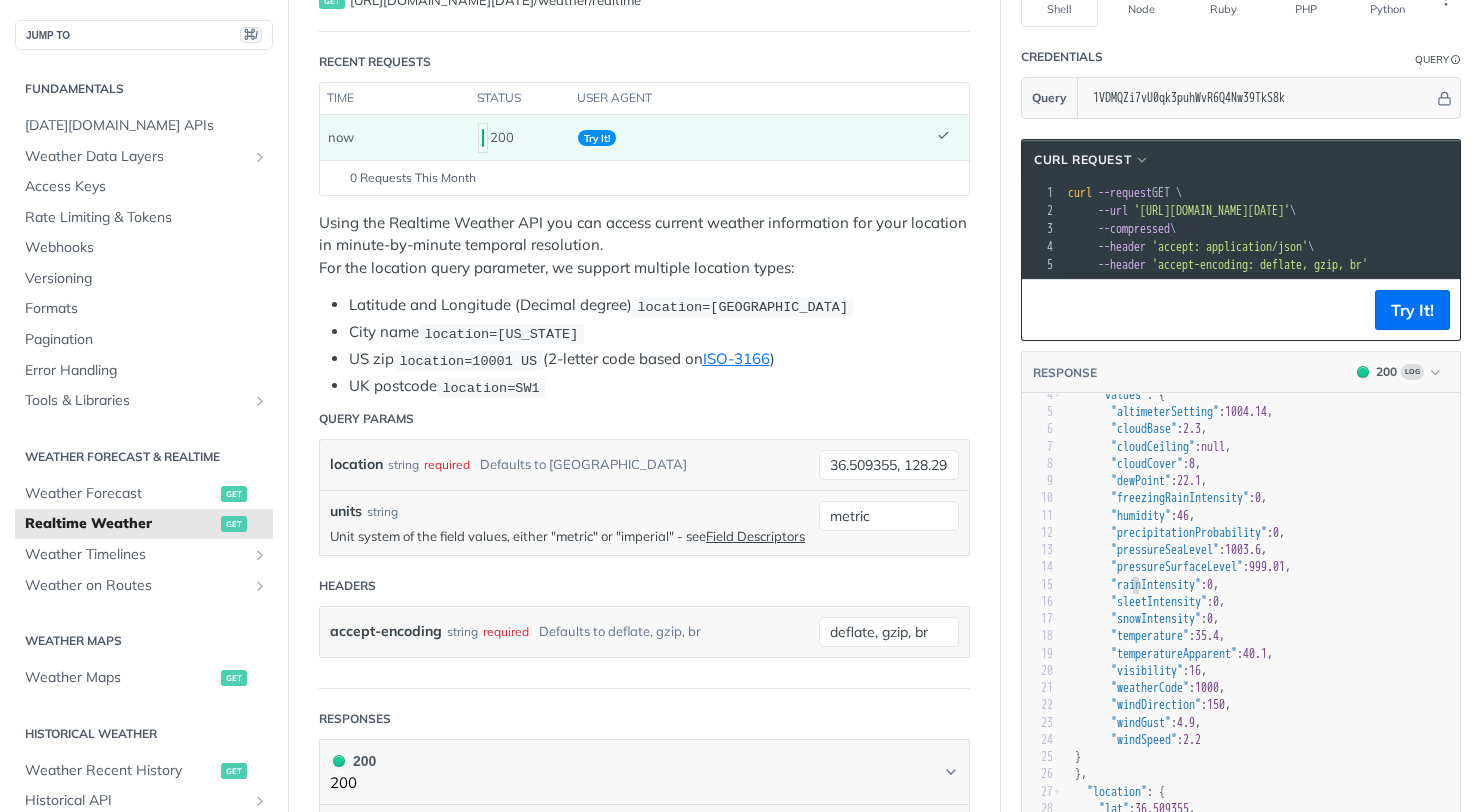 click on ""rainIntensity"" at bounding box center (1156, 585) 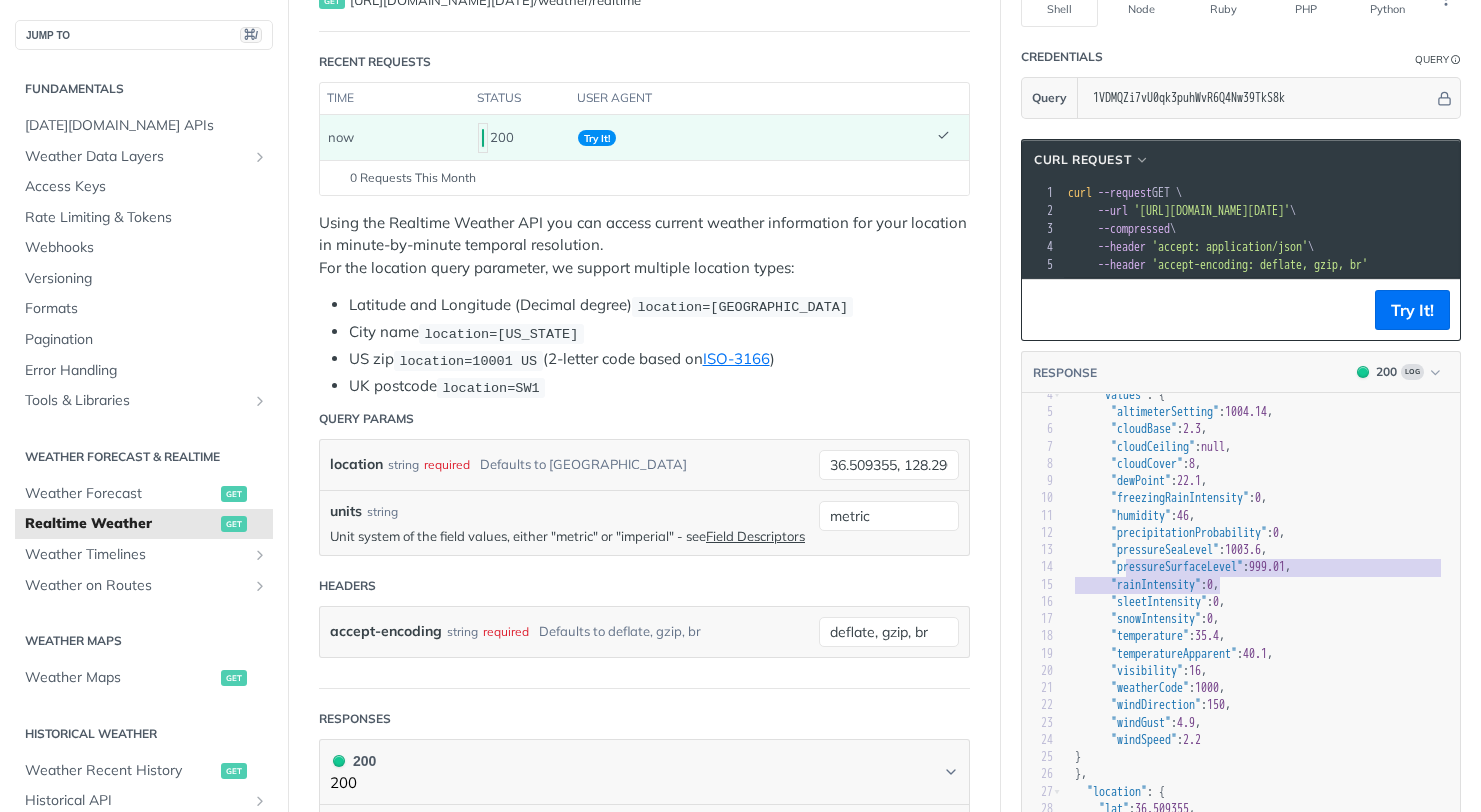 drag, startPoint x: 1134, startPoint y: 565, endPoint x: 1245, endPoint y: 559, distance: 111.16204 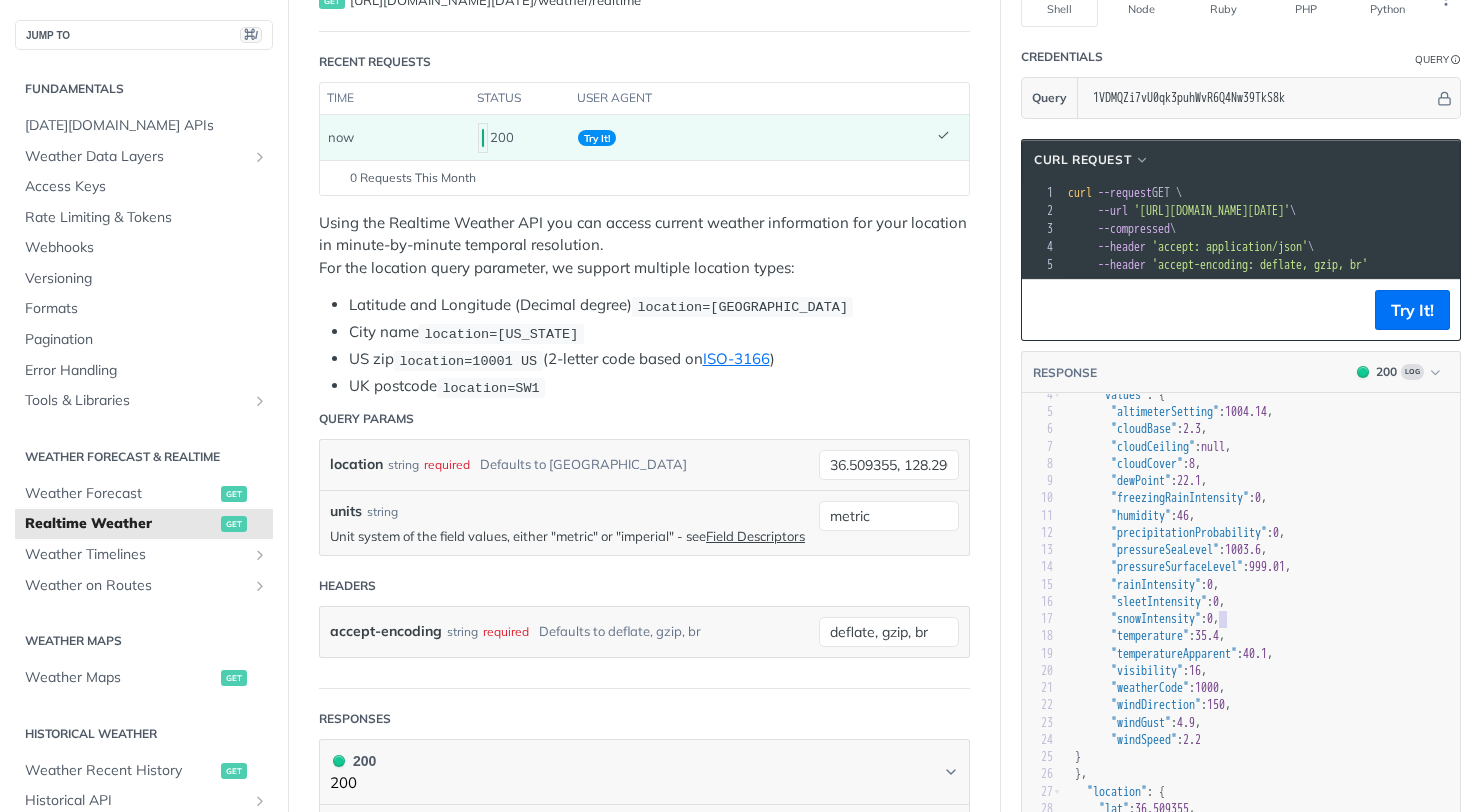 click on ""snowIntensity"" at bounding box center (1156, 619) 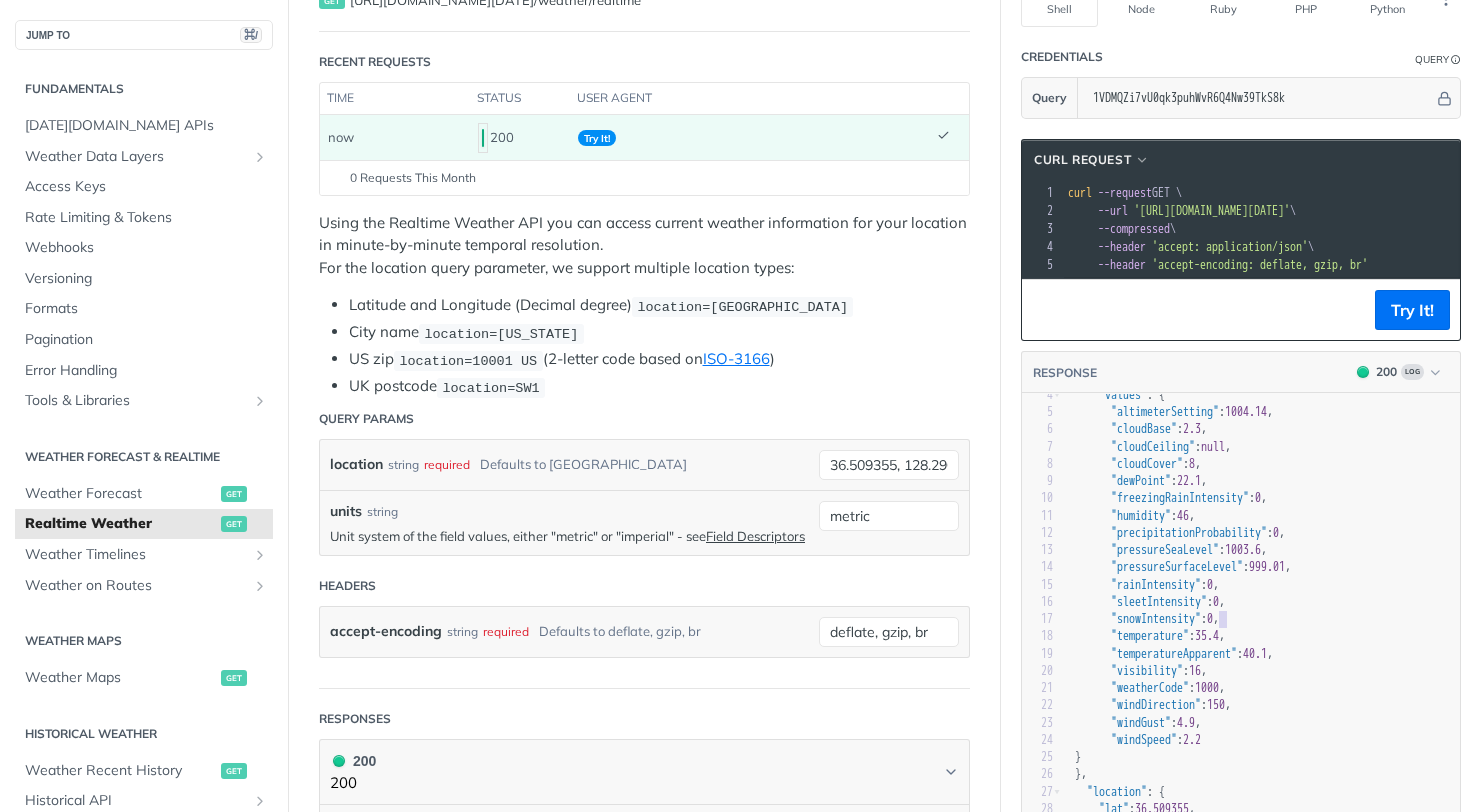 scroll, scrollTop: 26, scrollLeft: 0, axis: vertical 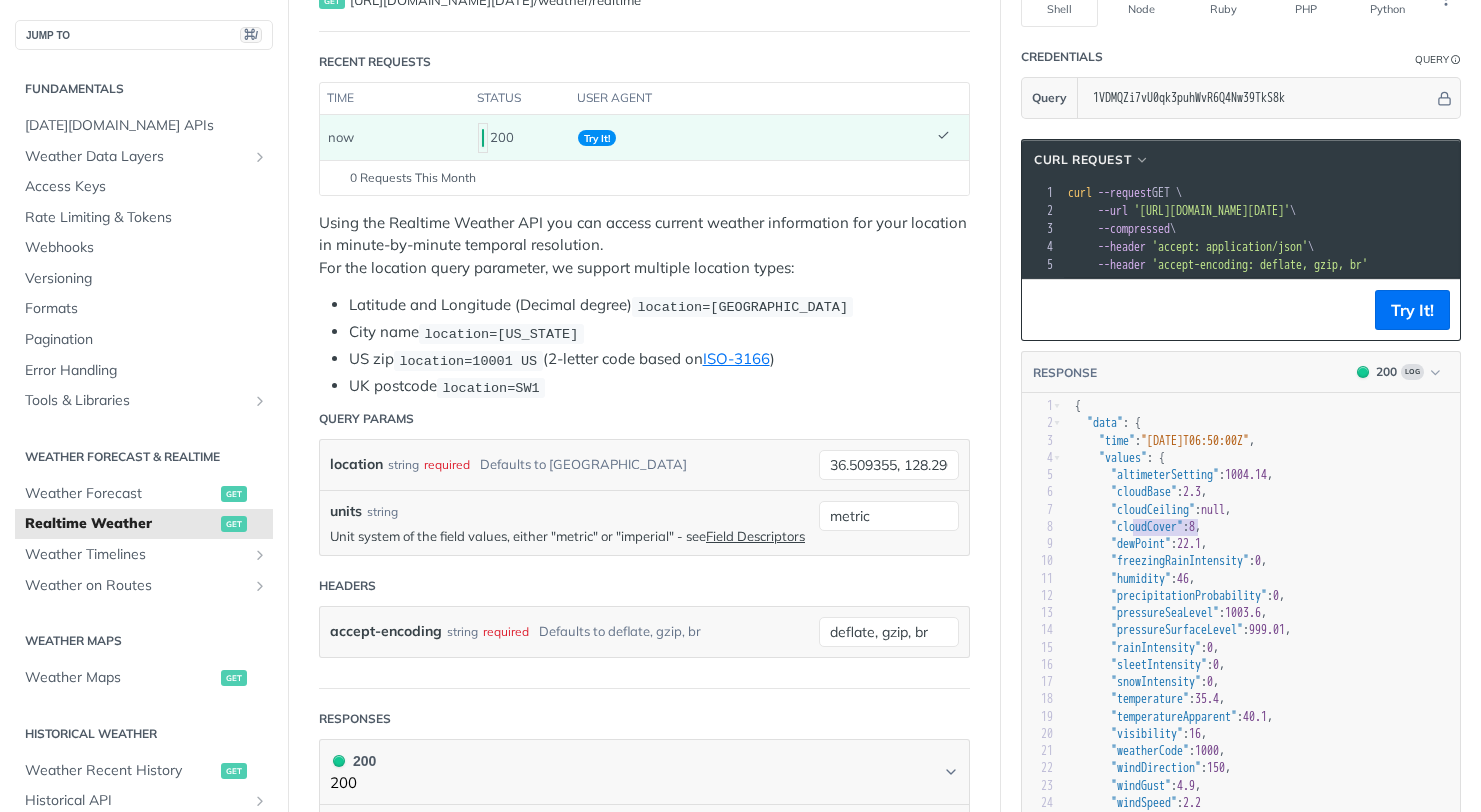 type on "cloudCover" 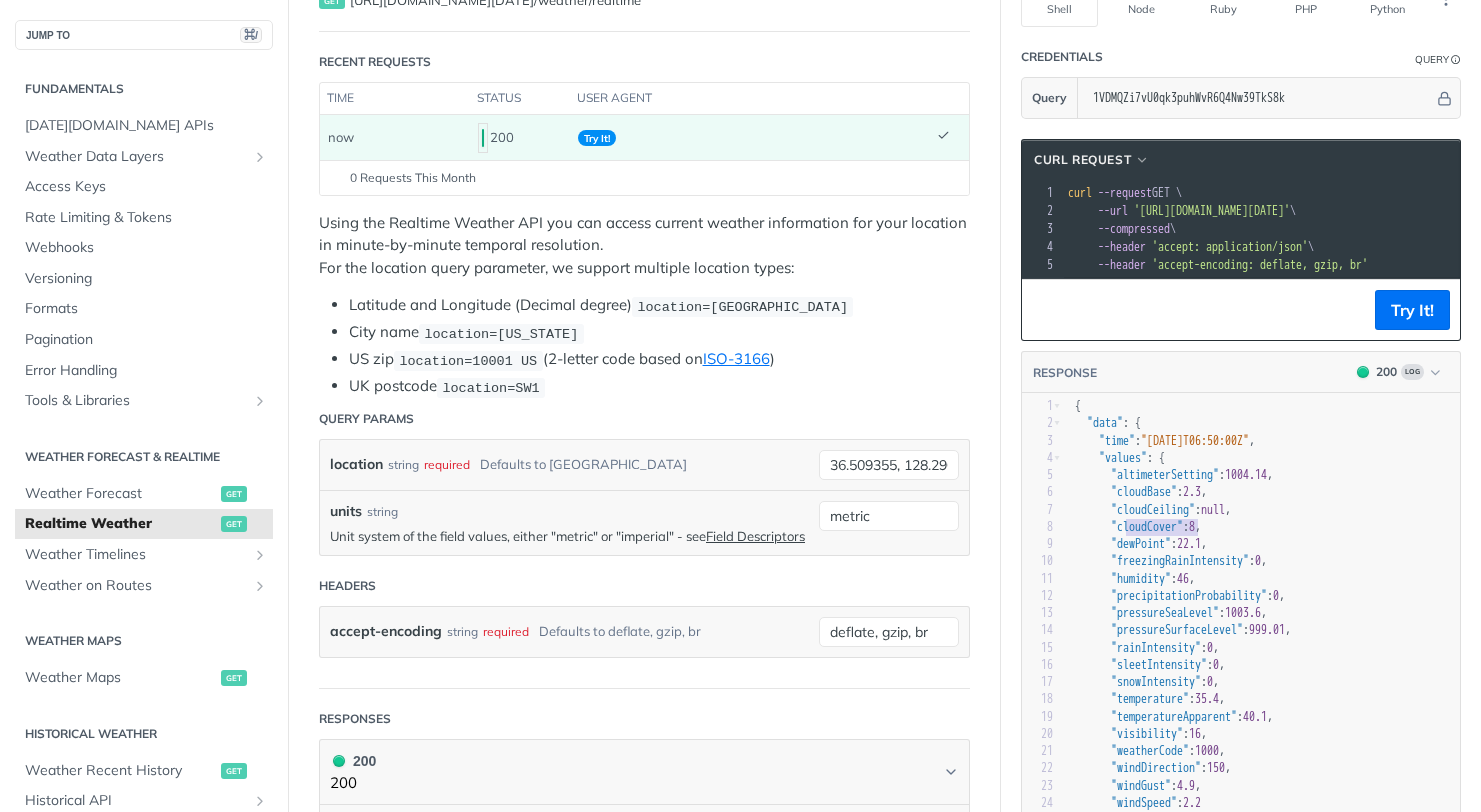 drag, startPoint x: 1197, startPoint y: 536, endPoint x: 1129, endPoint y: 537, distance: 68.007355 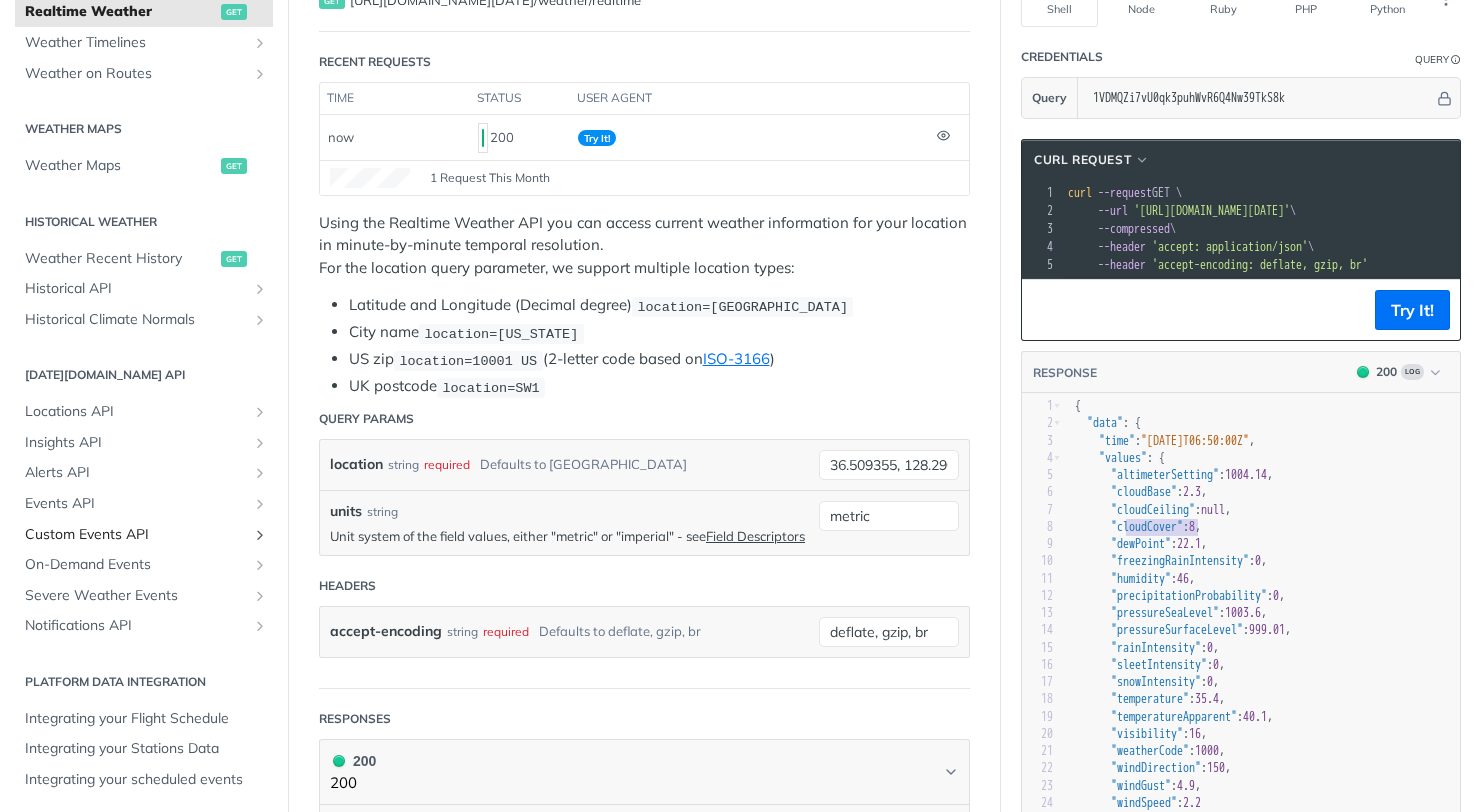 scroll, scrollTop: 516, scrollLeft: 0, axis: vertical 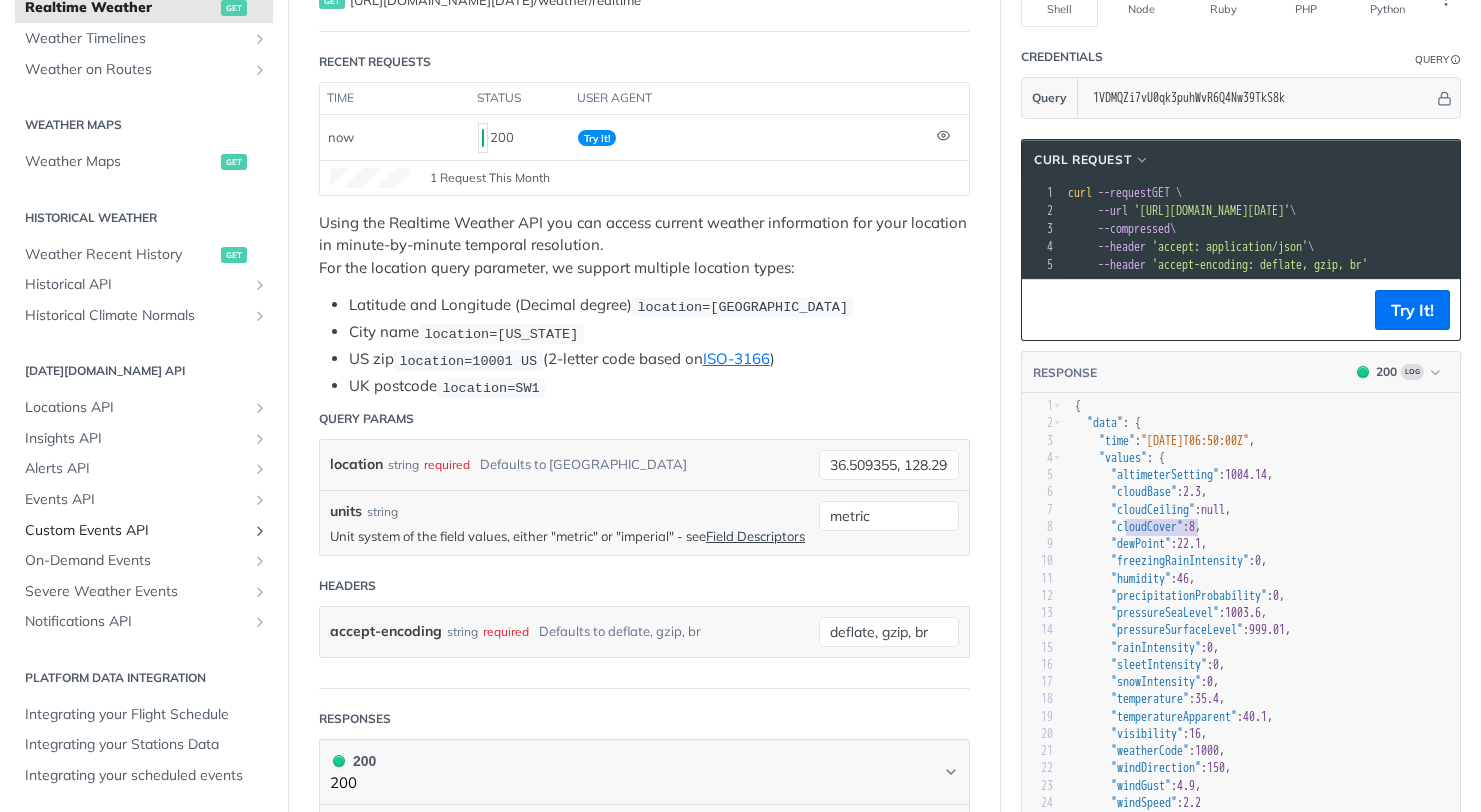 click on "Custom Events API" at bounding box center [136, 531] 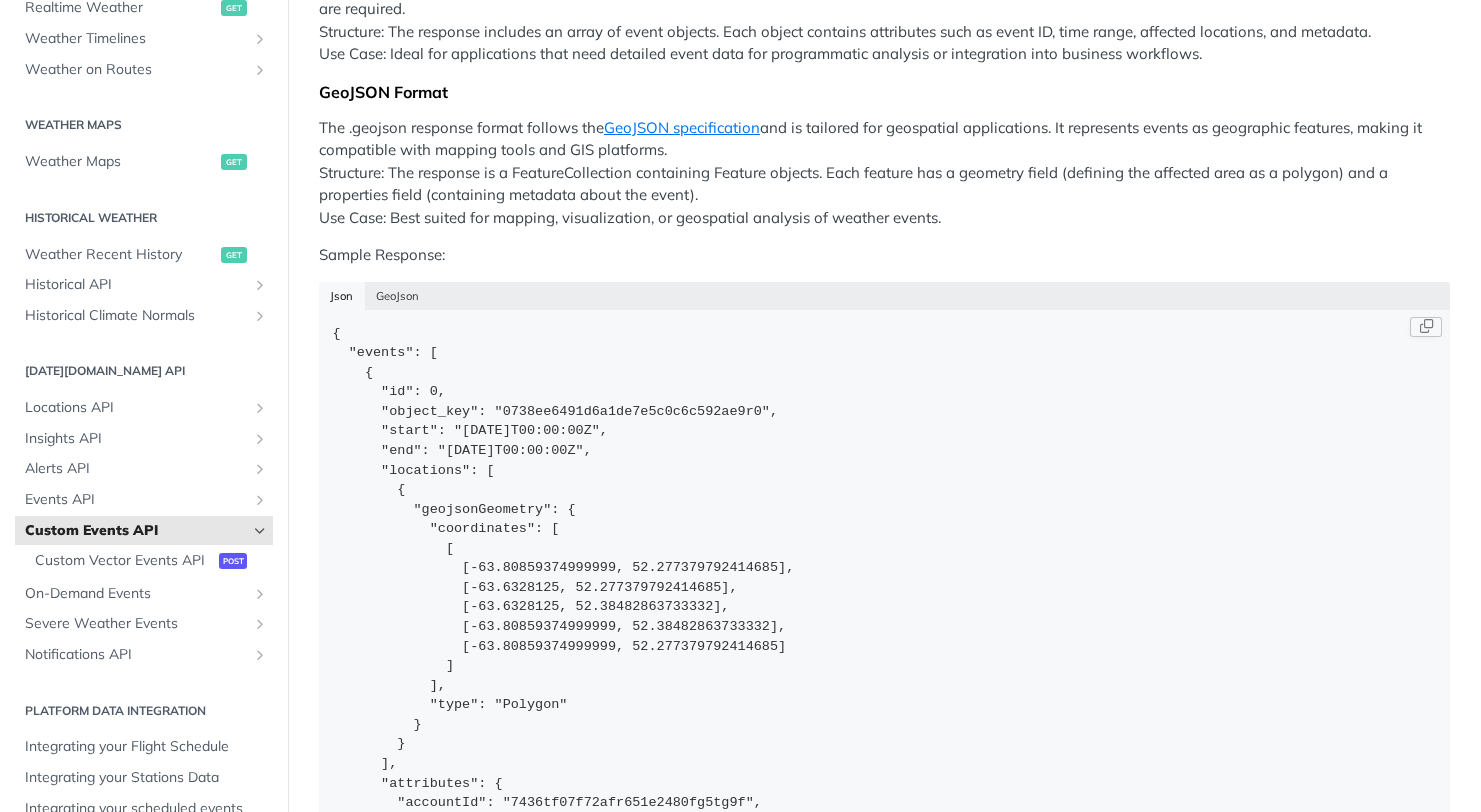 scroll, scrollTop: 722, scrollLeft: 0, axis: vertical 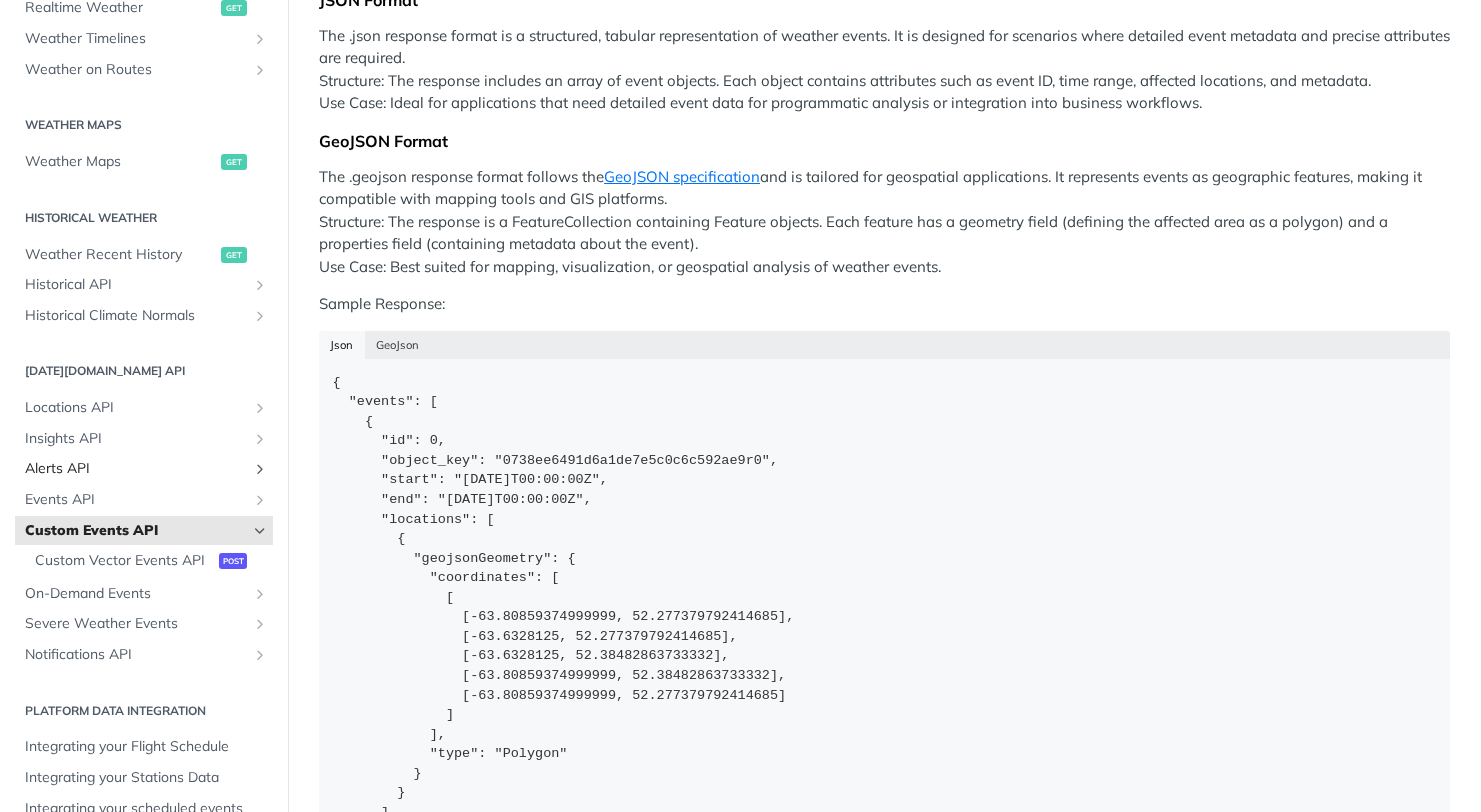 click on "Alerts API" at bounding box center (136, 469) 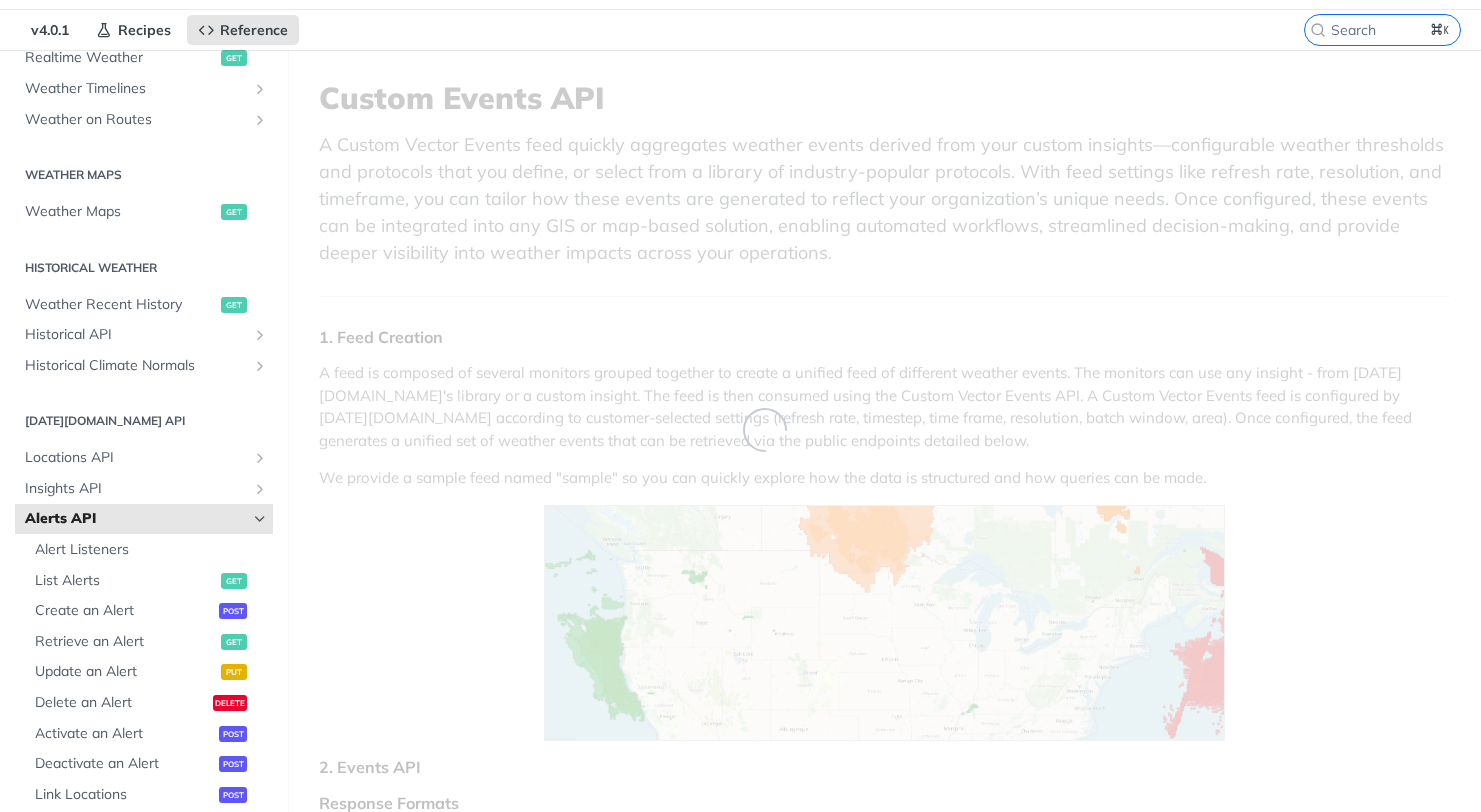 scroll, scrollTop: 0, scrollLeft: 0, axis: both 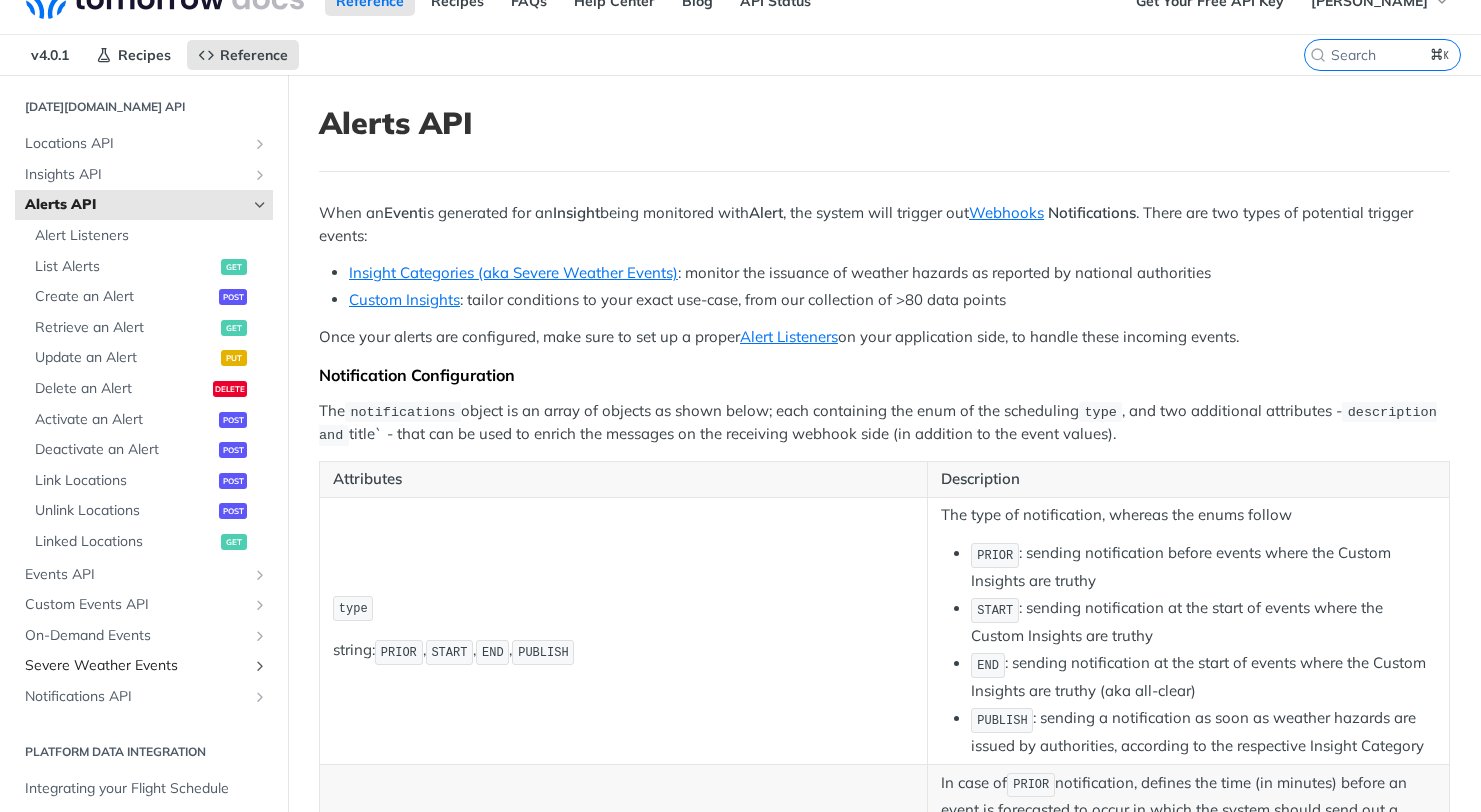 click on "Severe Weather Events" at bounding box center (144, 666) 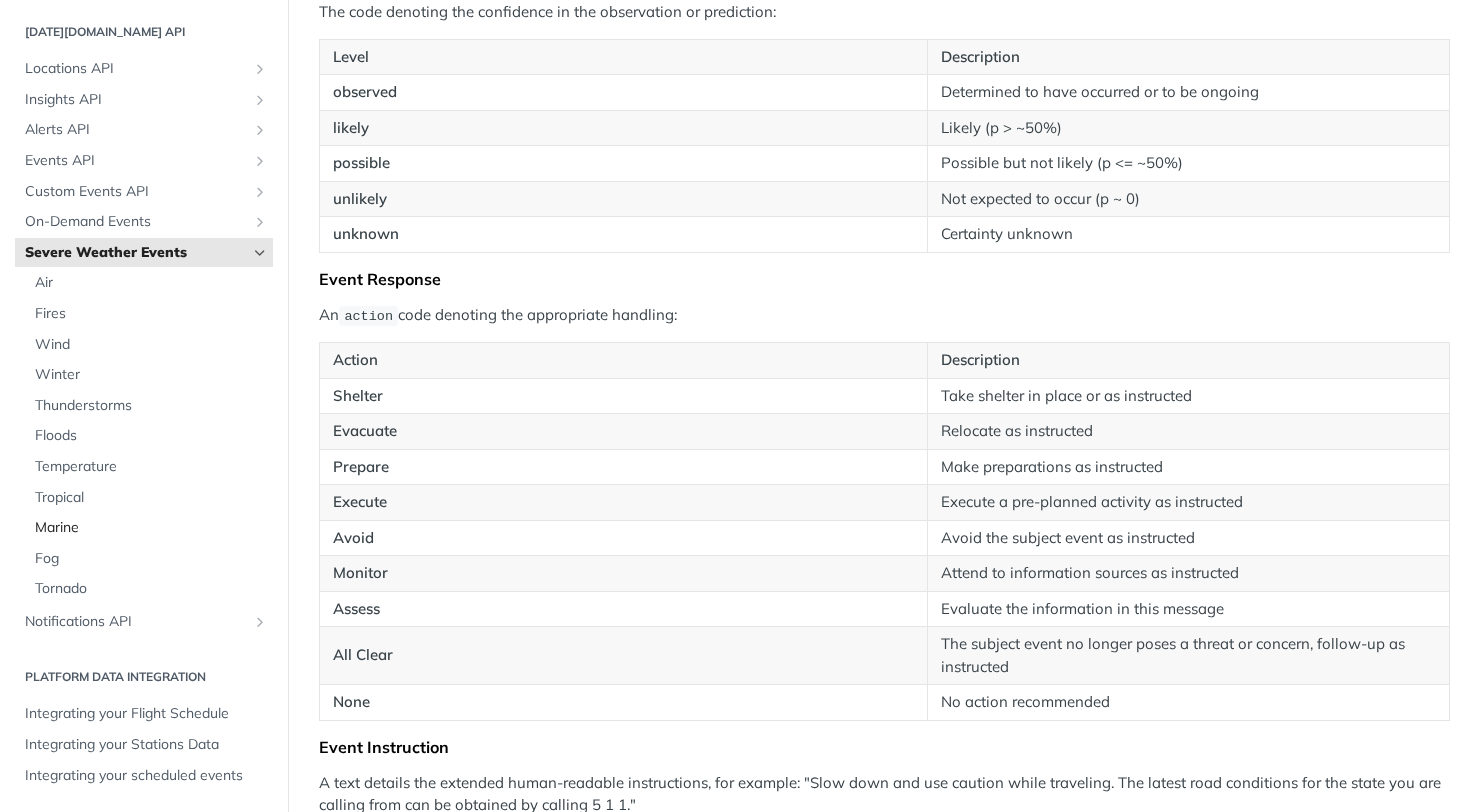 scroll, scrollTop: 2876, scrollLeft: 0, axis: vertical 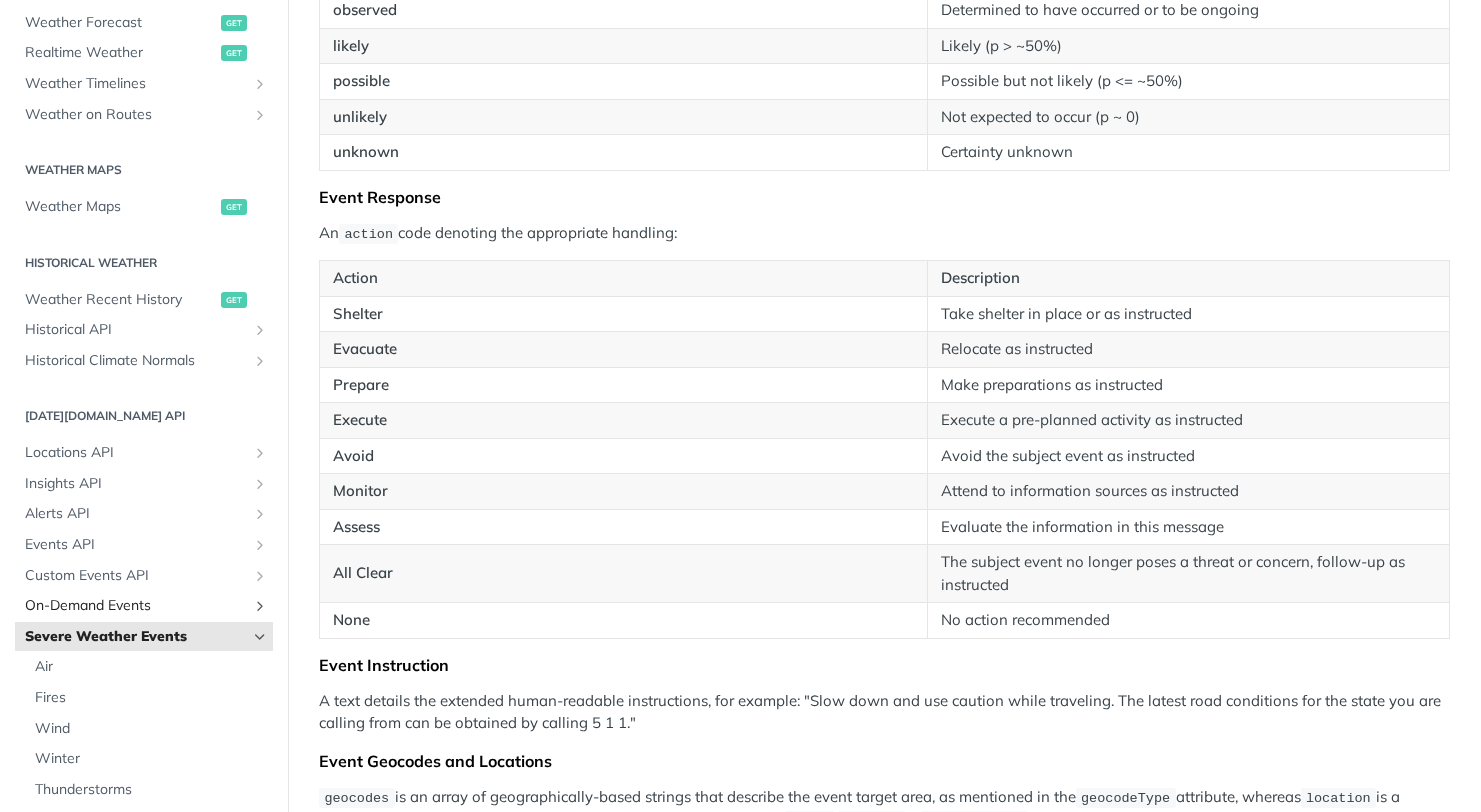 click on "On-Demand Events" at bounding box center (136, 606) 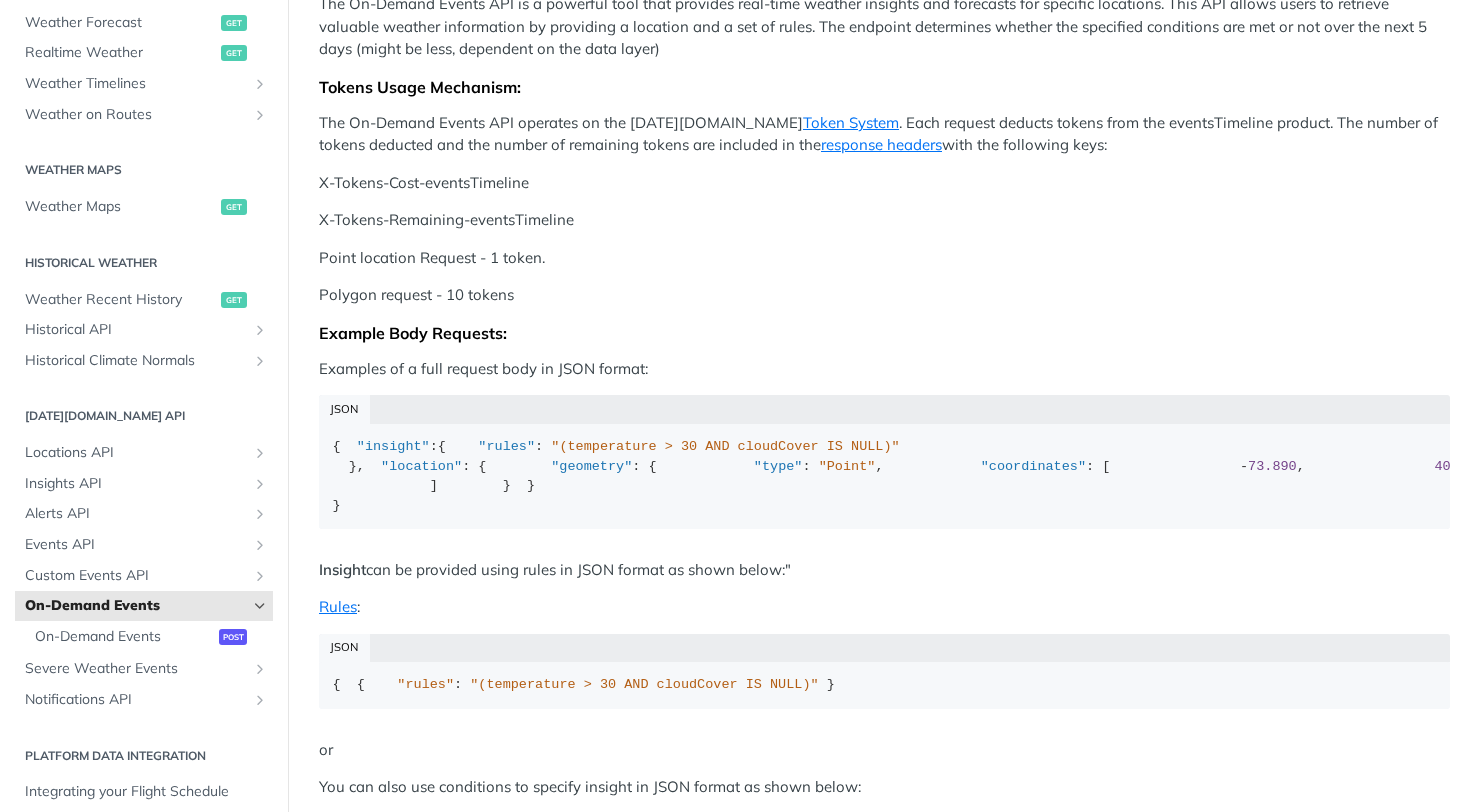 scroll, scrollTop: 311, scrollLeft: 0, axis: vertical 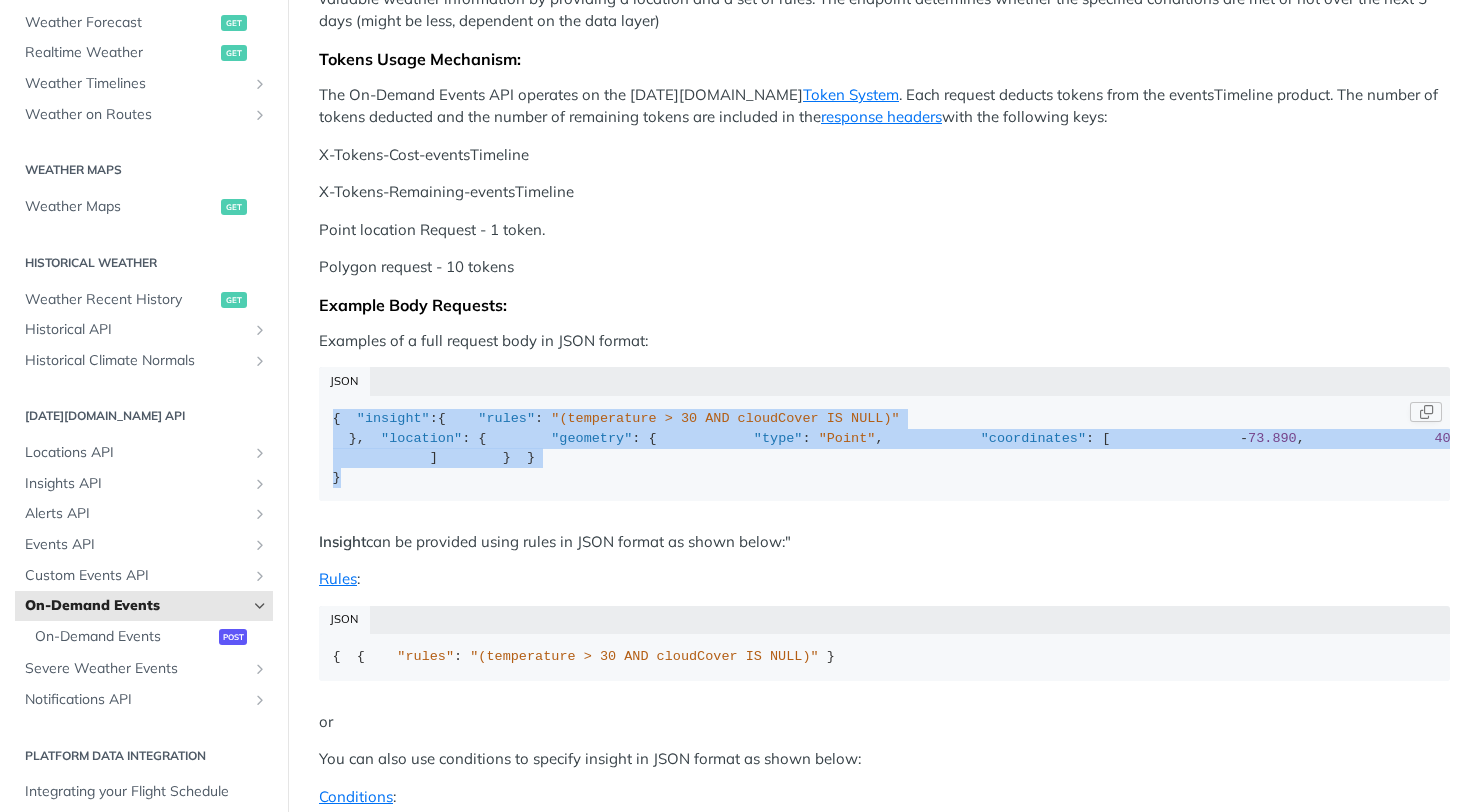 drag, startPoint x: 363, startPoint y: 682, endPoint x: 330, endPoint y: 421, distance: 263.07794 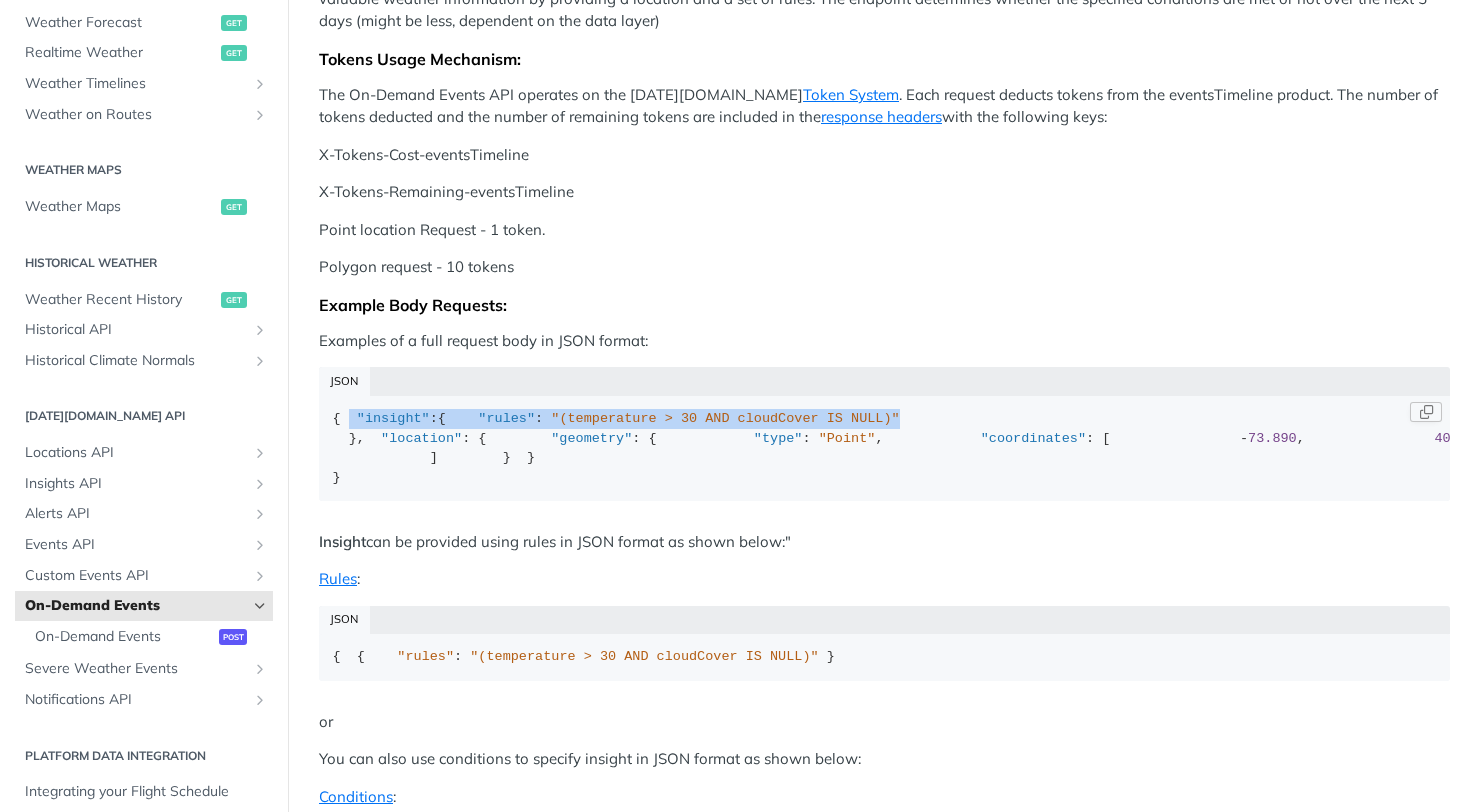 drag, startPoint x: 343, startPoint y: 433, endPoint x: 791, endPoint y: 454, distance: 448.4919 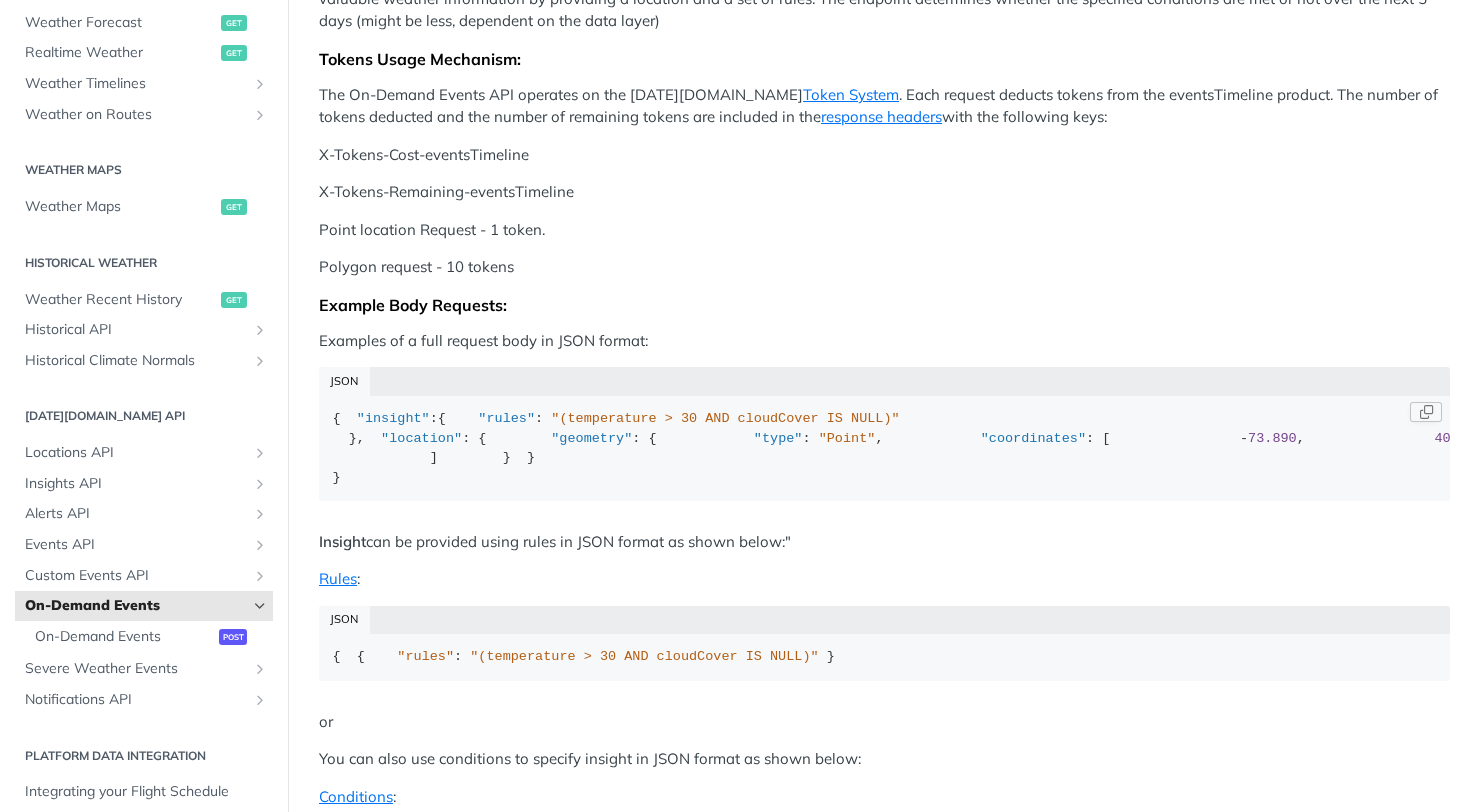click on ""(temperature > 30 AND cloudCover IS NULL)"" at bounding box center [725, 418] 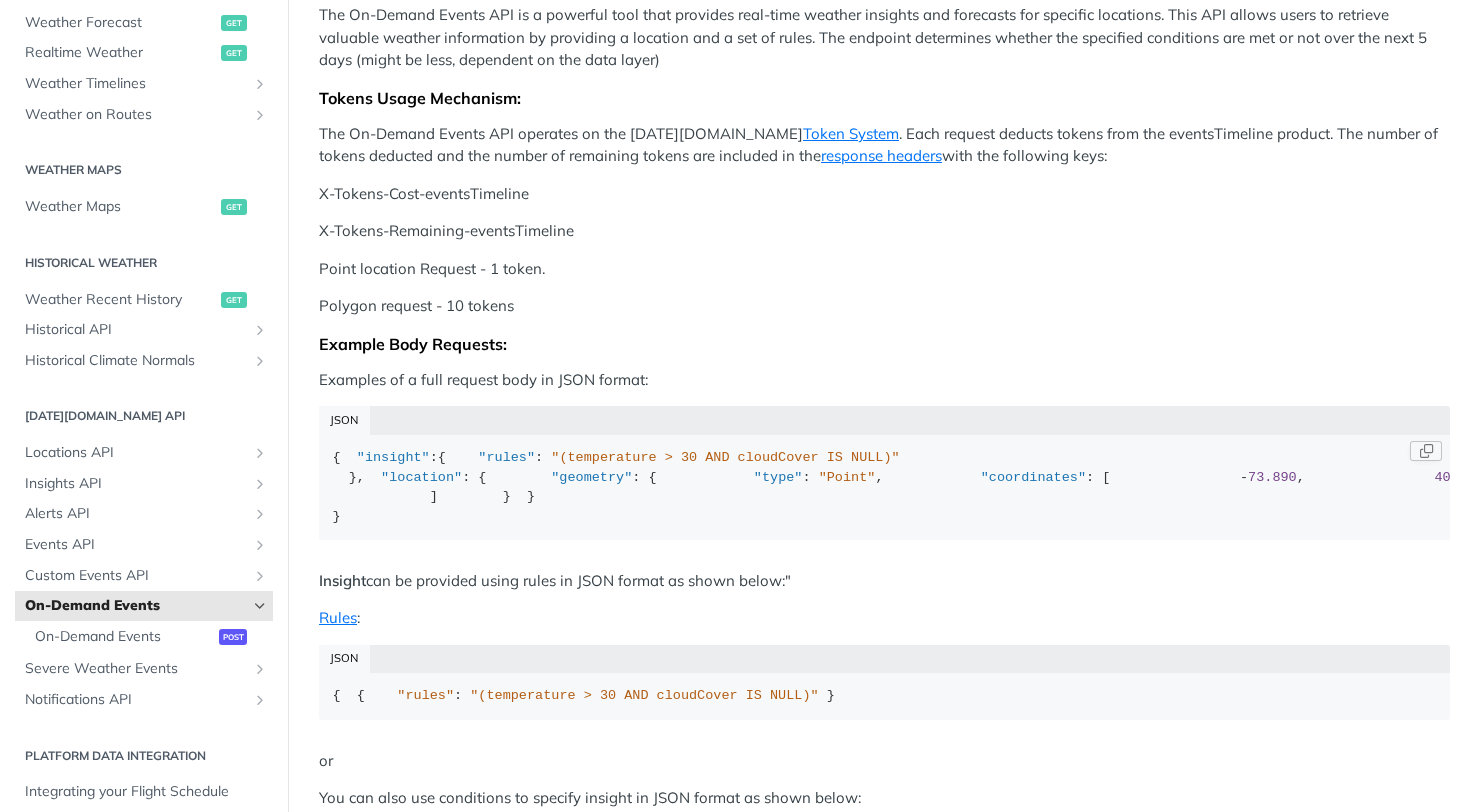 scroll, scrollTop: 281, scrollLeft: 0, axis: vertical 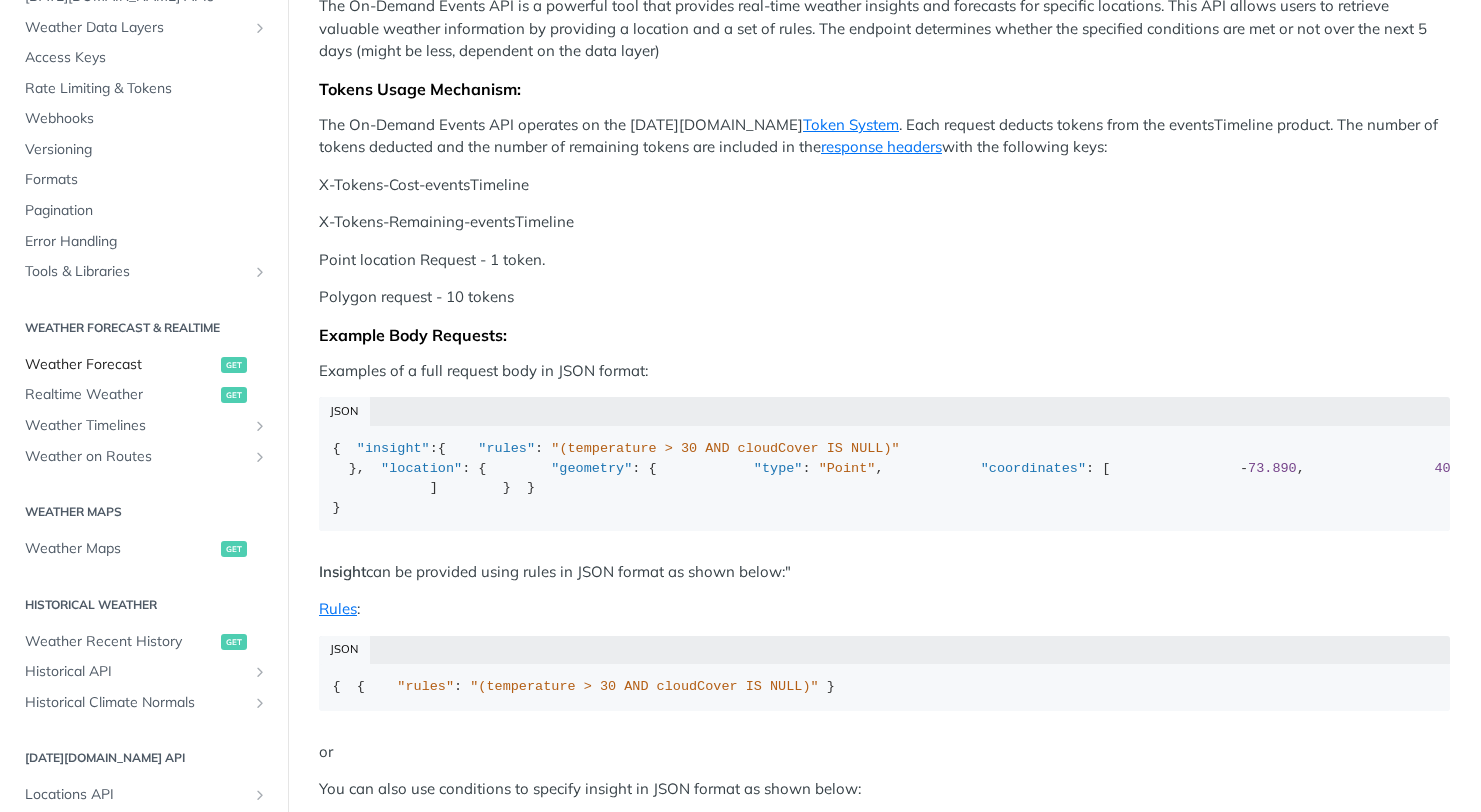click on "Weather Forecast get" at bounding box center [144, 365] 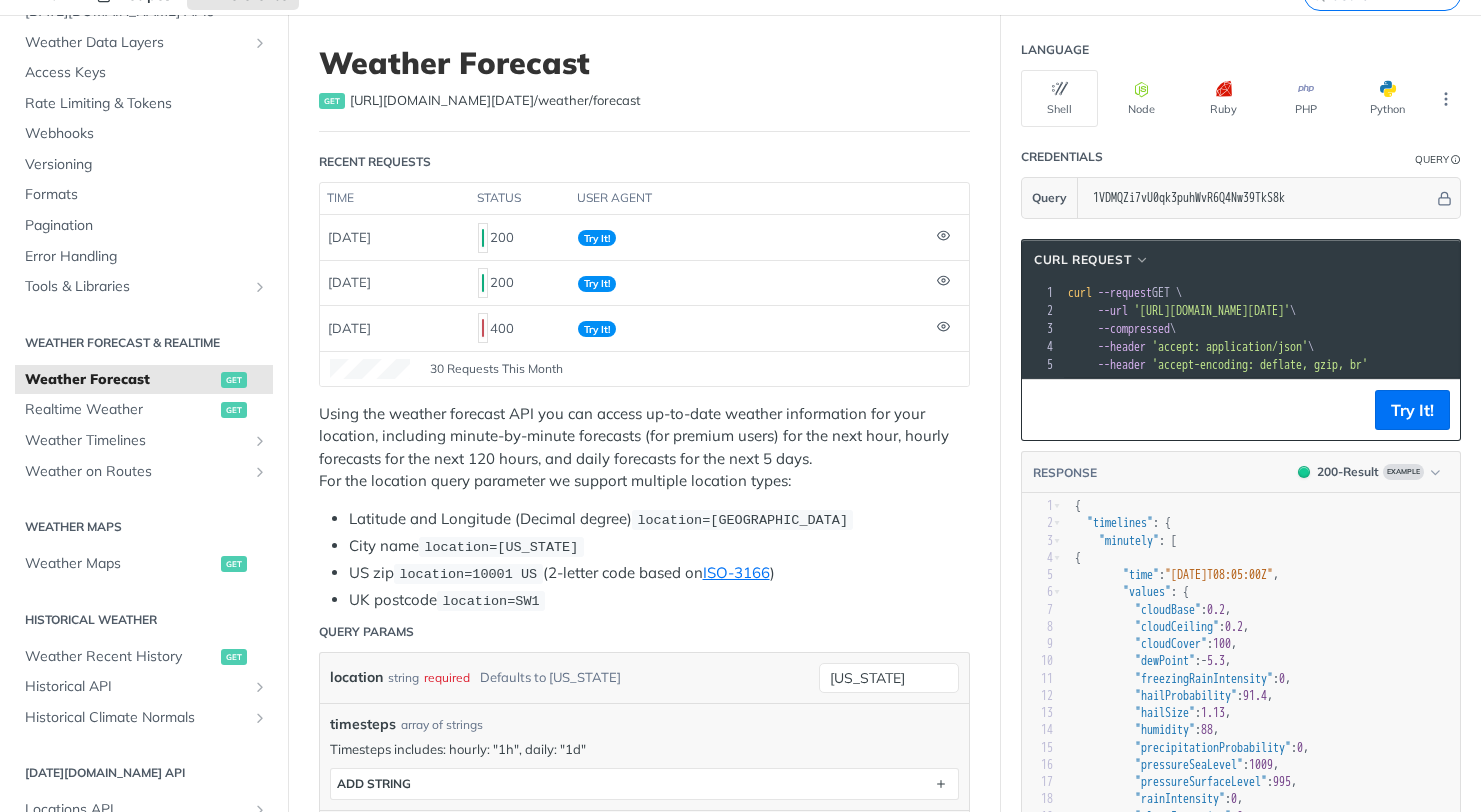 scroll, scrollTop: 152, scrollLeft: 0, axis: vertical 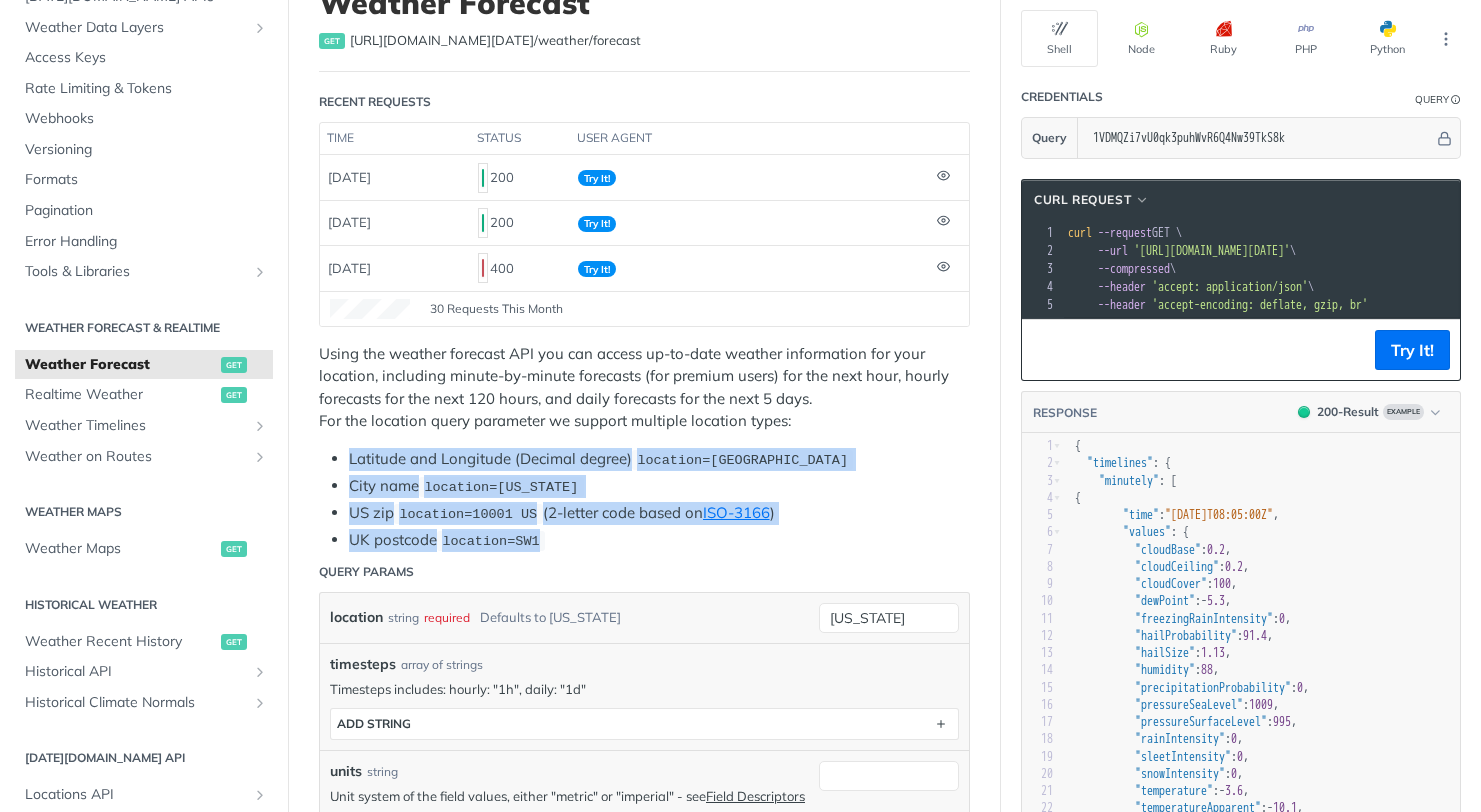drag, startPoint x: 349, startPoint y: 450, endPoint x: 586, endPoint y: 535, distance: 251.78165 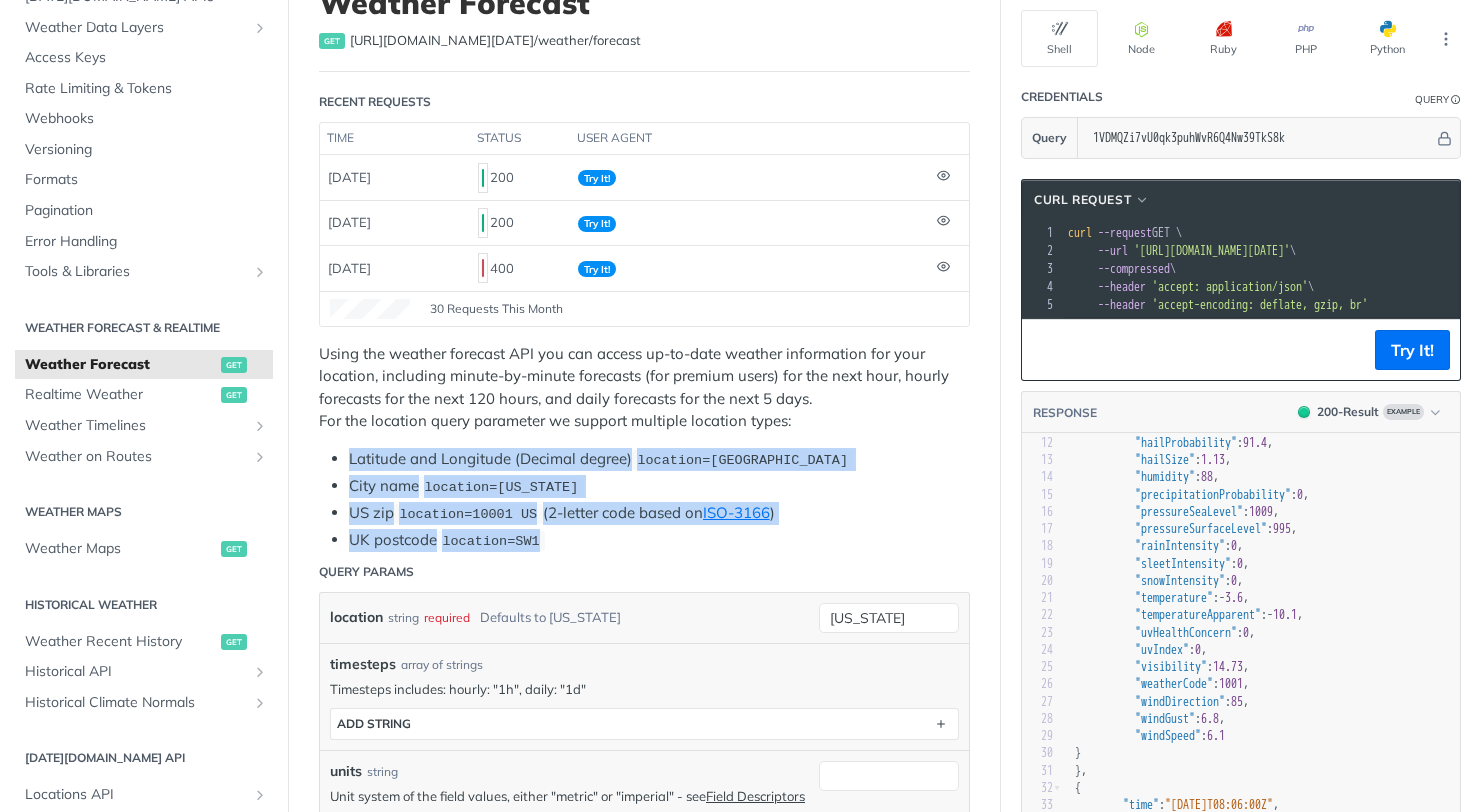 scroll, scrollTop: 431, scrollLeft: 0, axis: vertical 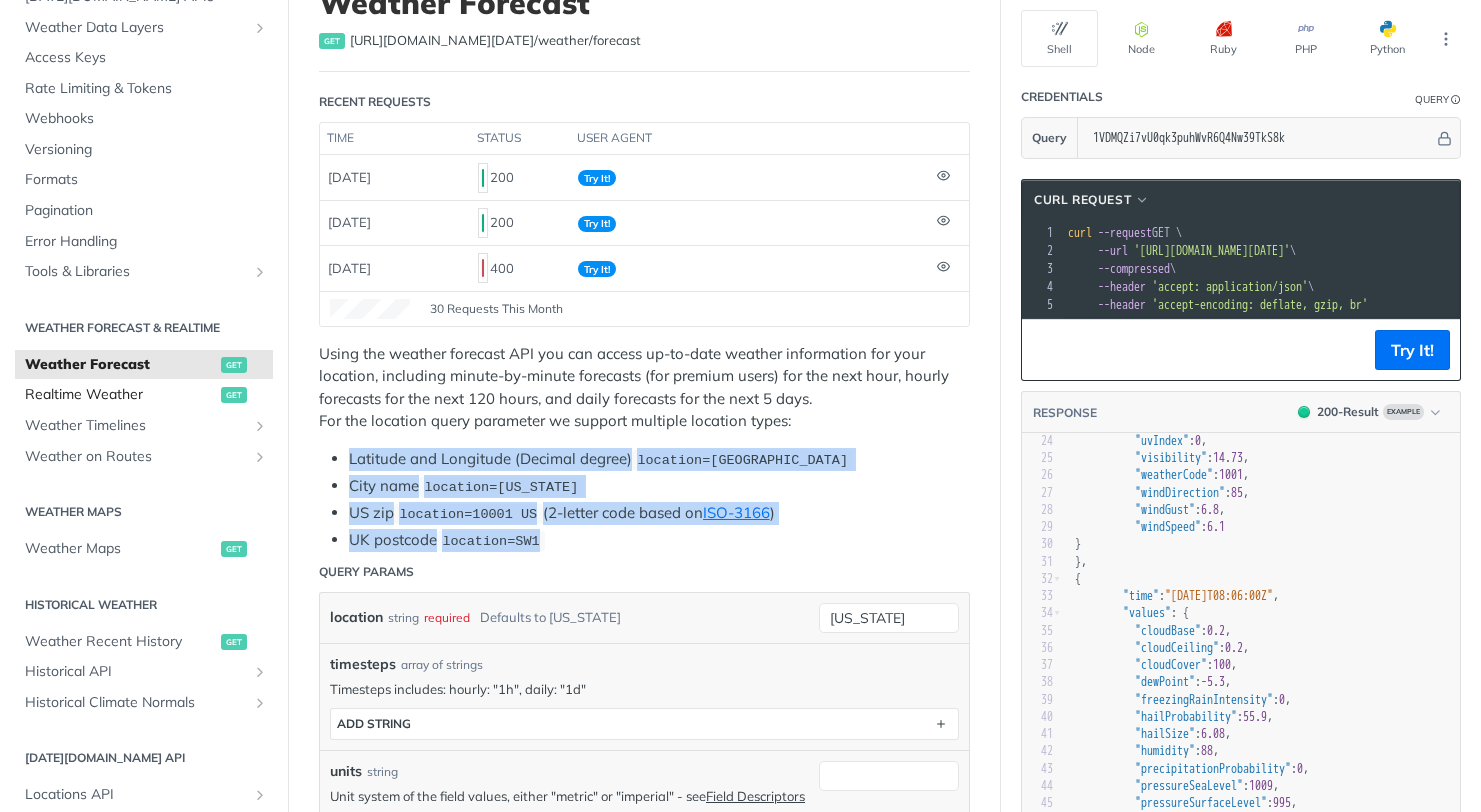 click on "Realtime Weather" at bounding box center [120, 395] 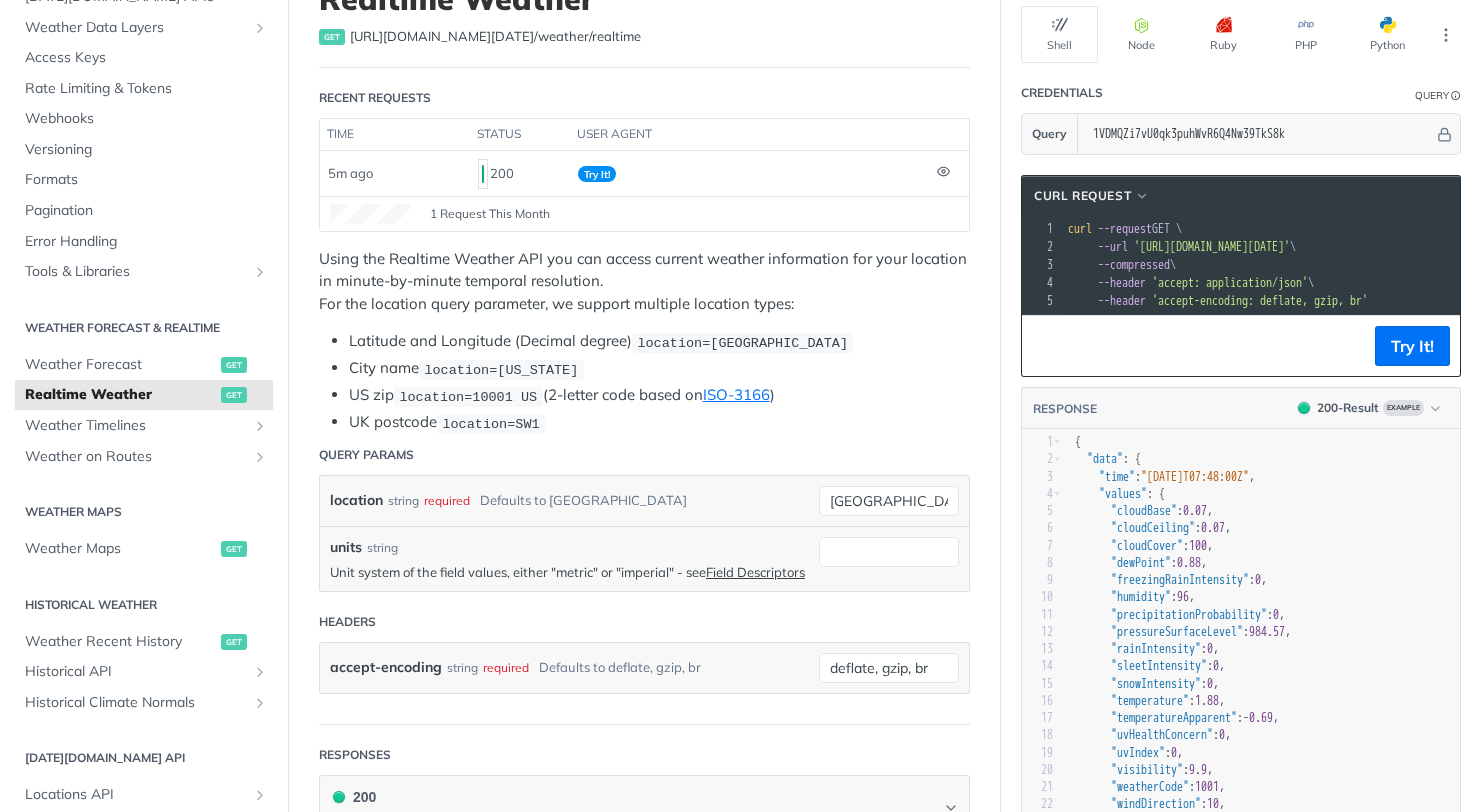 scroll, scrollTop: 157, scrollLeft: 0, axis: vertical 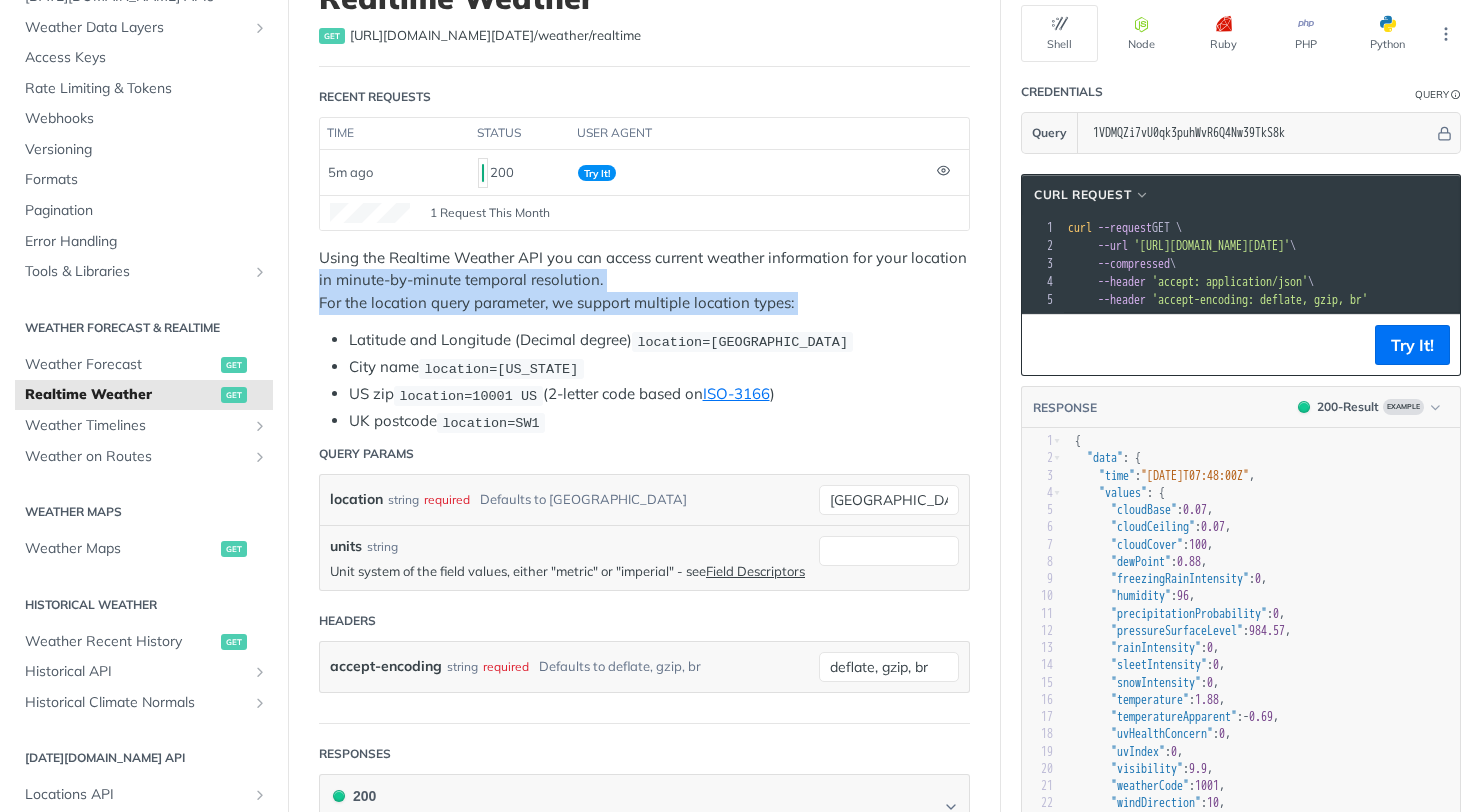 drag, startPoint x: 315, startPoint y: 278, endPoint x: 801, endPoint y: 314, distance: 487.3315 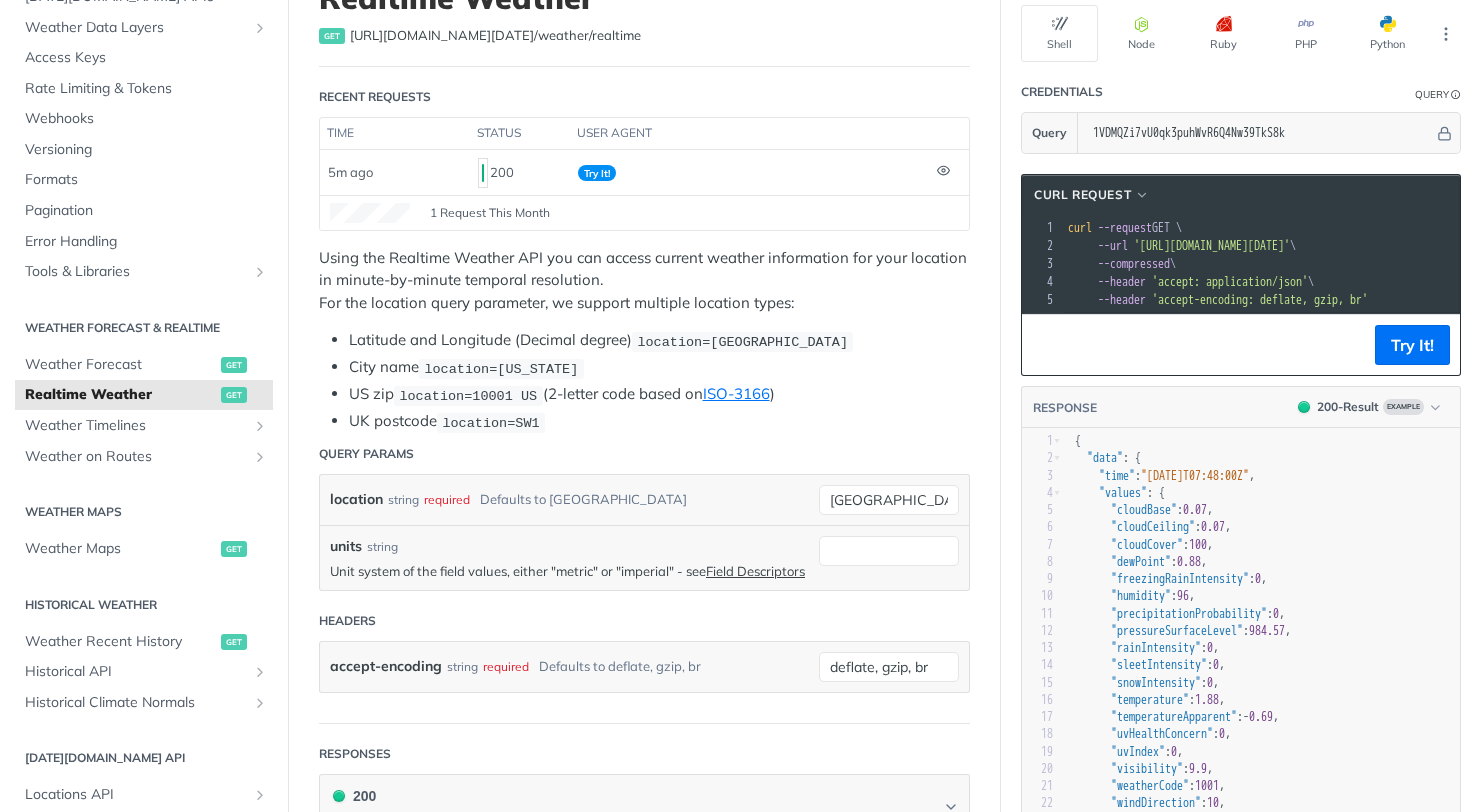 click on "Using the Realtime Weather API you can access current weather information for your location in minute-by-minute temporal resolution.
For the location query parameter, we support multiple location types:" at bounding box center (644, 281) 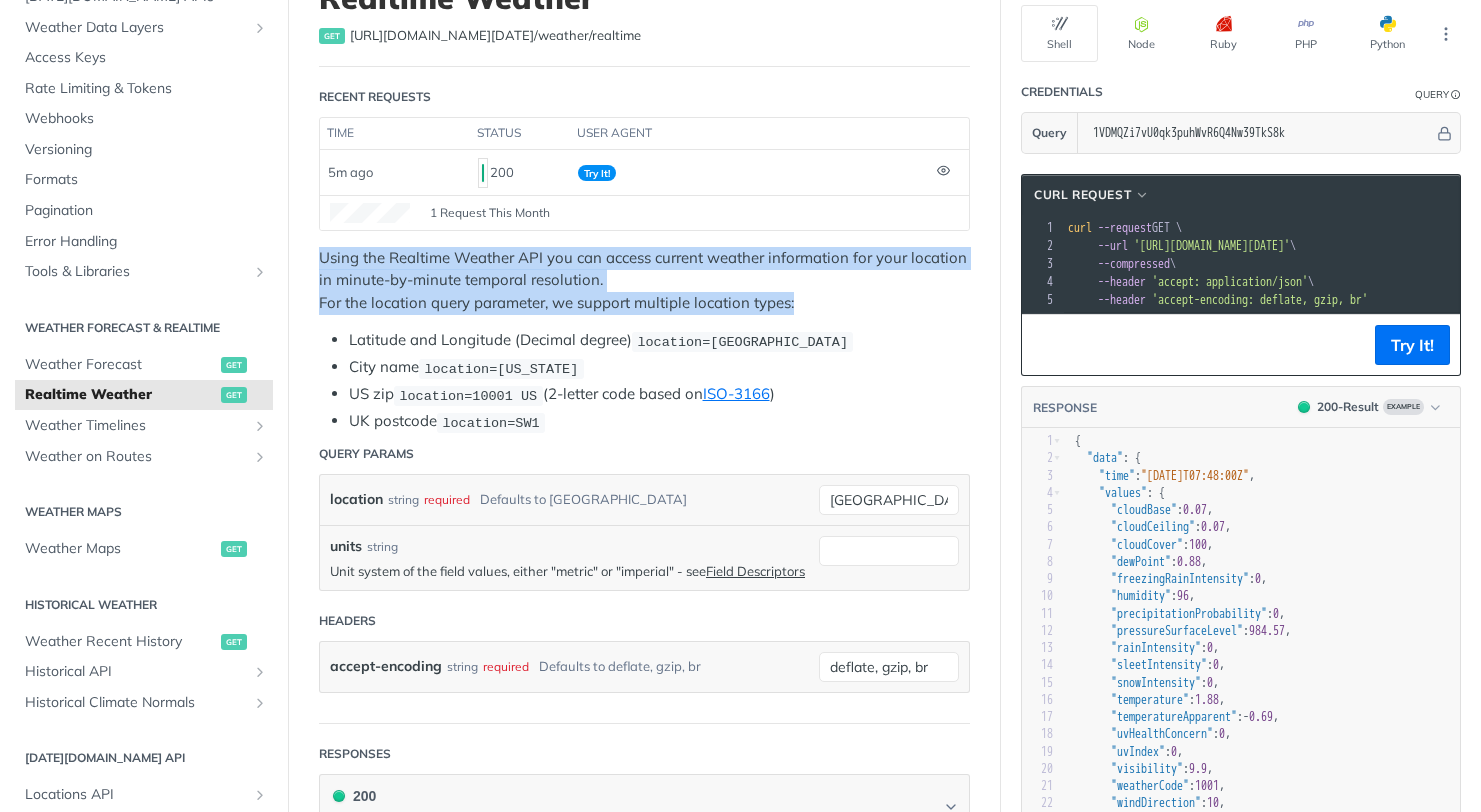 drag, startPoint x: 810, startPoint y: 308, endPoint x: 309, endPoint y: 257, distance: 503.5891 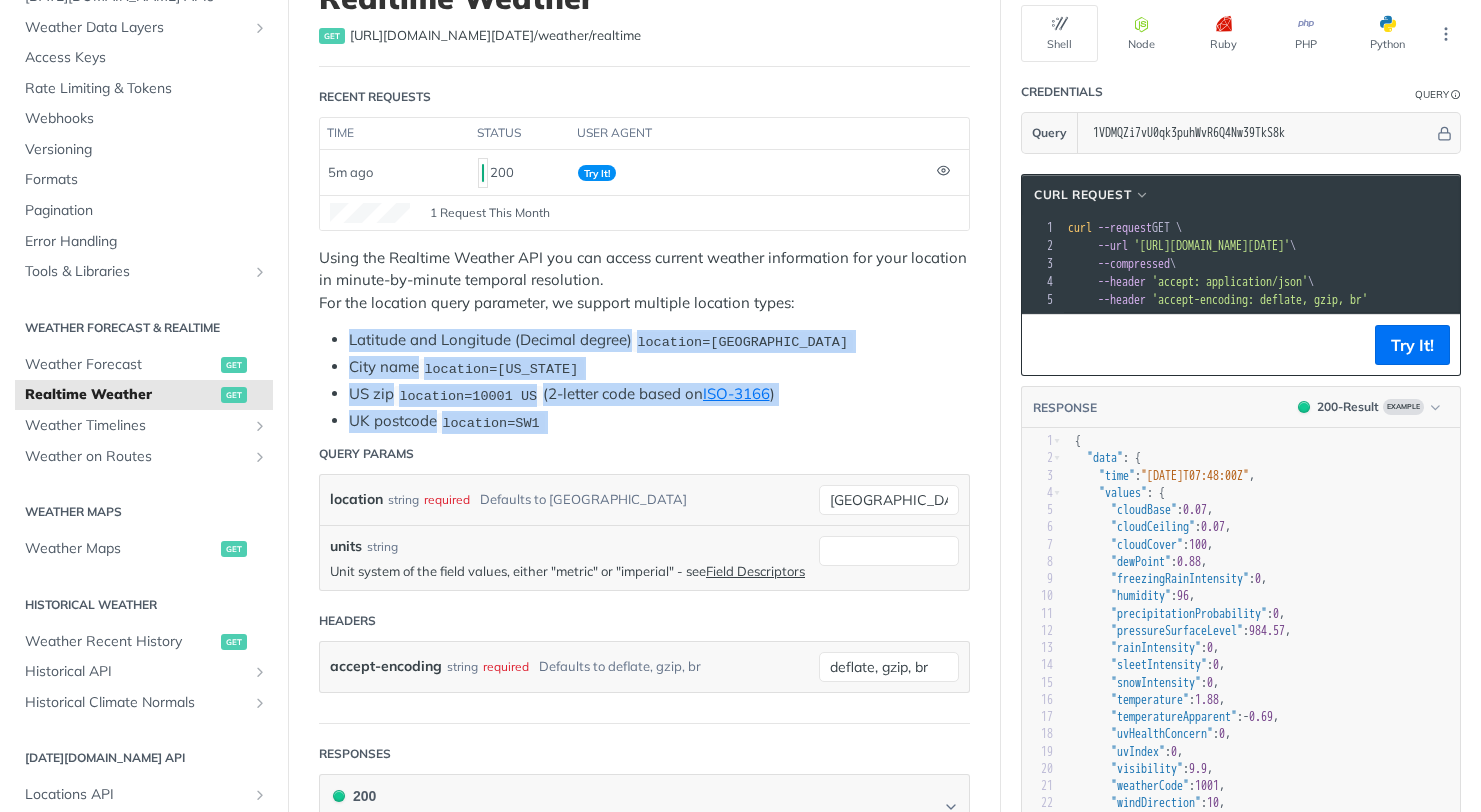 drag, startPoint x: 345, startPoint y: 332, endPoint x: 559, endPoint y: 432, distance: 236.21178 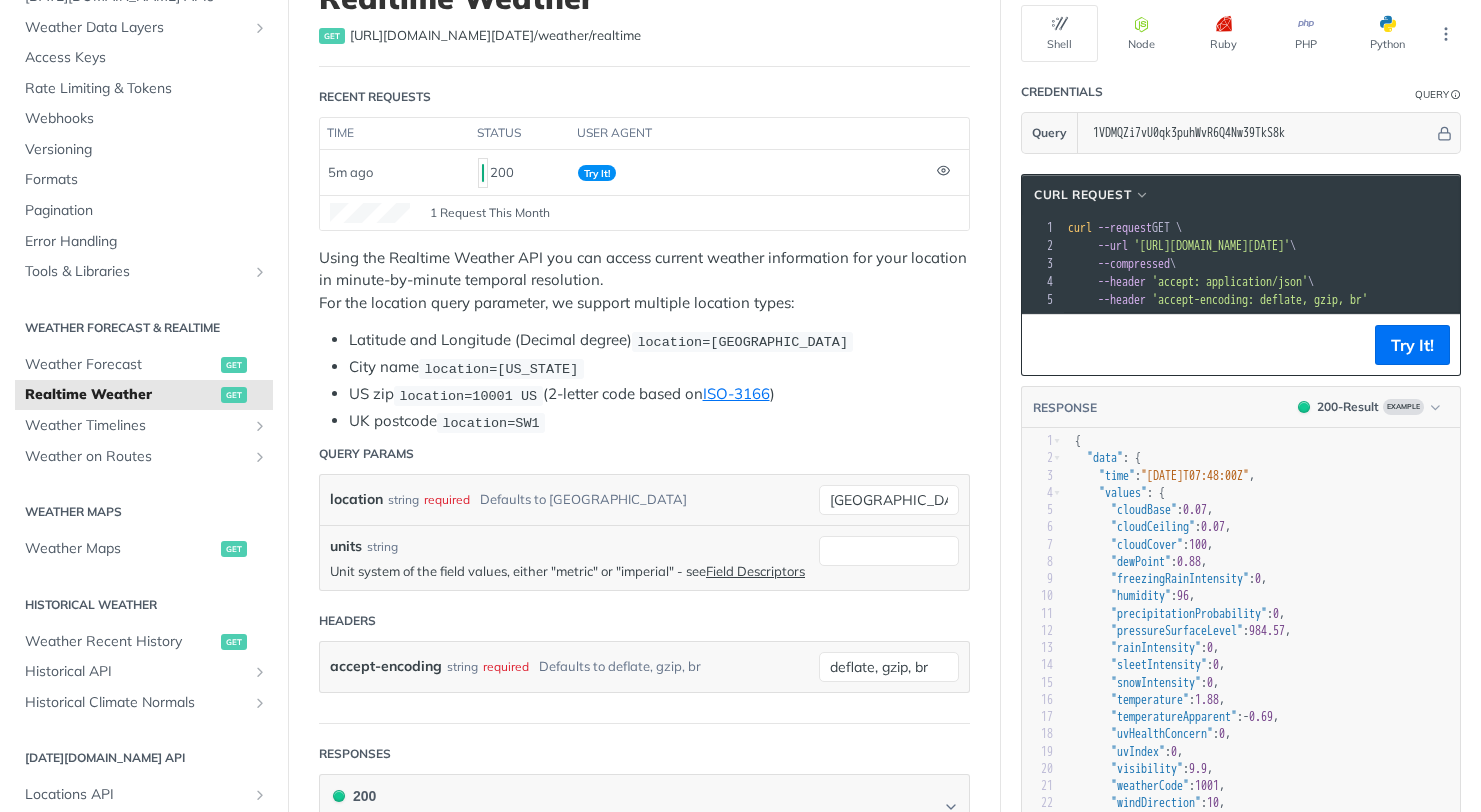 click on "UK postcode  location=SW1" at bounding box center [659, 421] 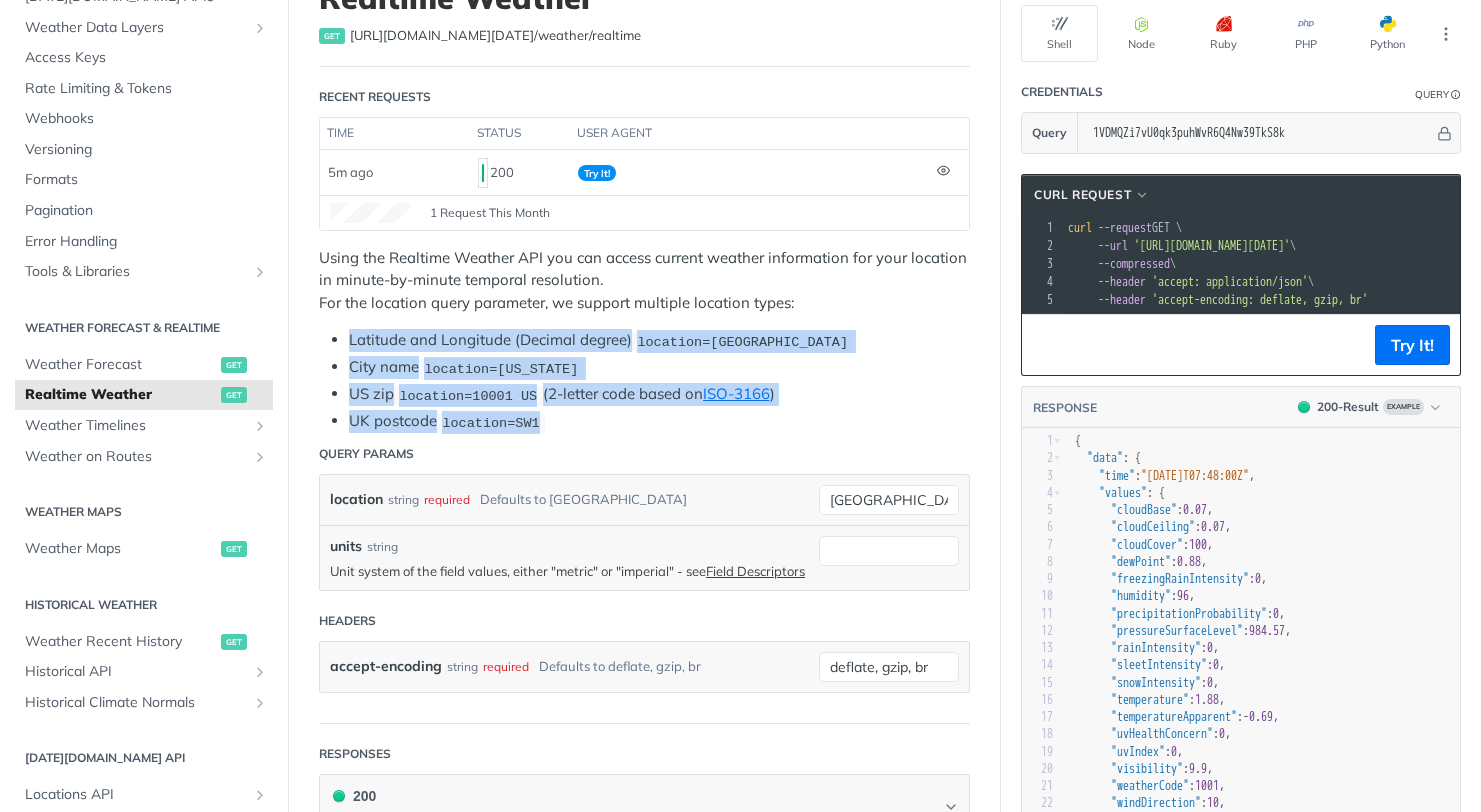 drag, startPoint x: 580, startPoint y: 415, endPoint x: 353, endPoint y: 326, distance: 243.8237 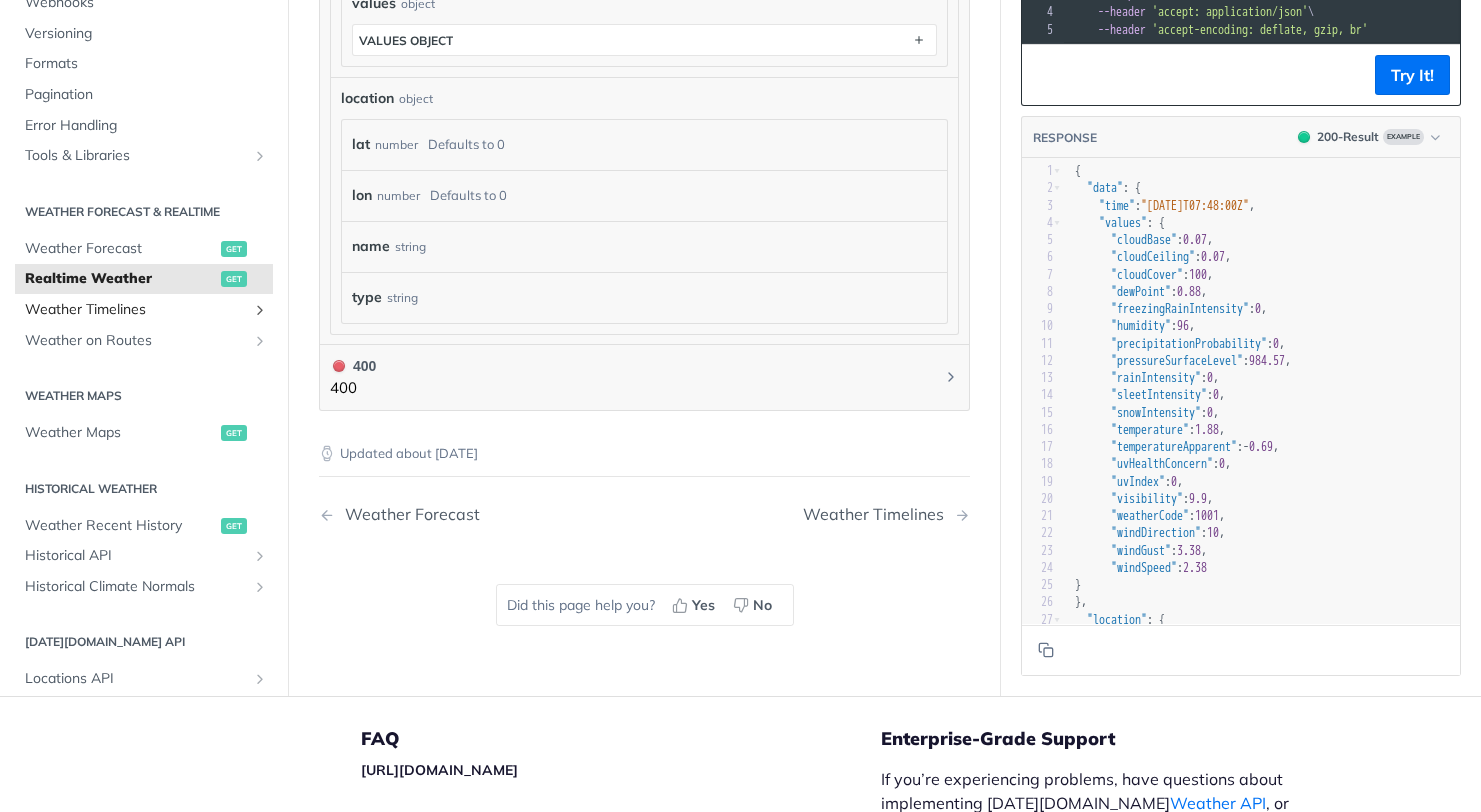 click on "Weather Timelines" at bounding box center (136, 310) 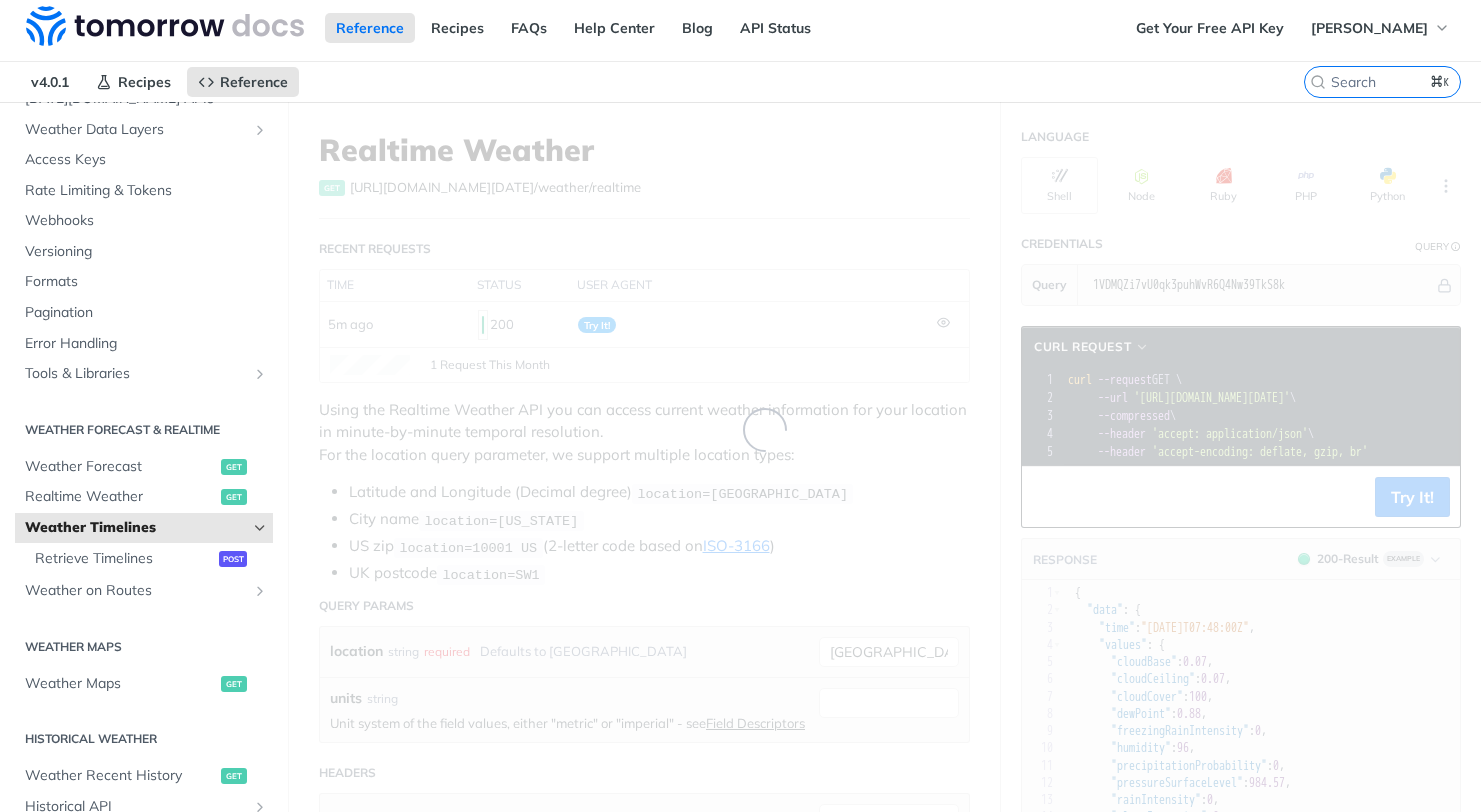 scroll, scrollTop: 0, scrollLeft: 0, axis: both 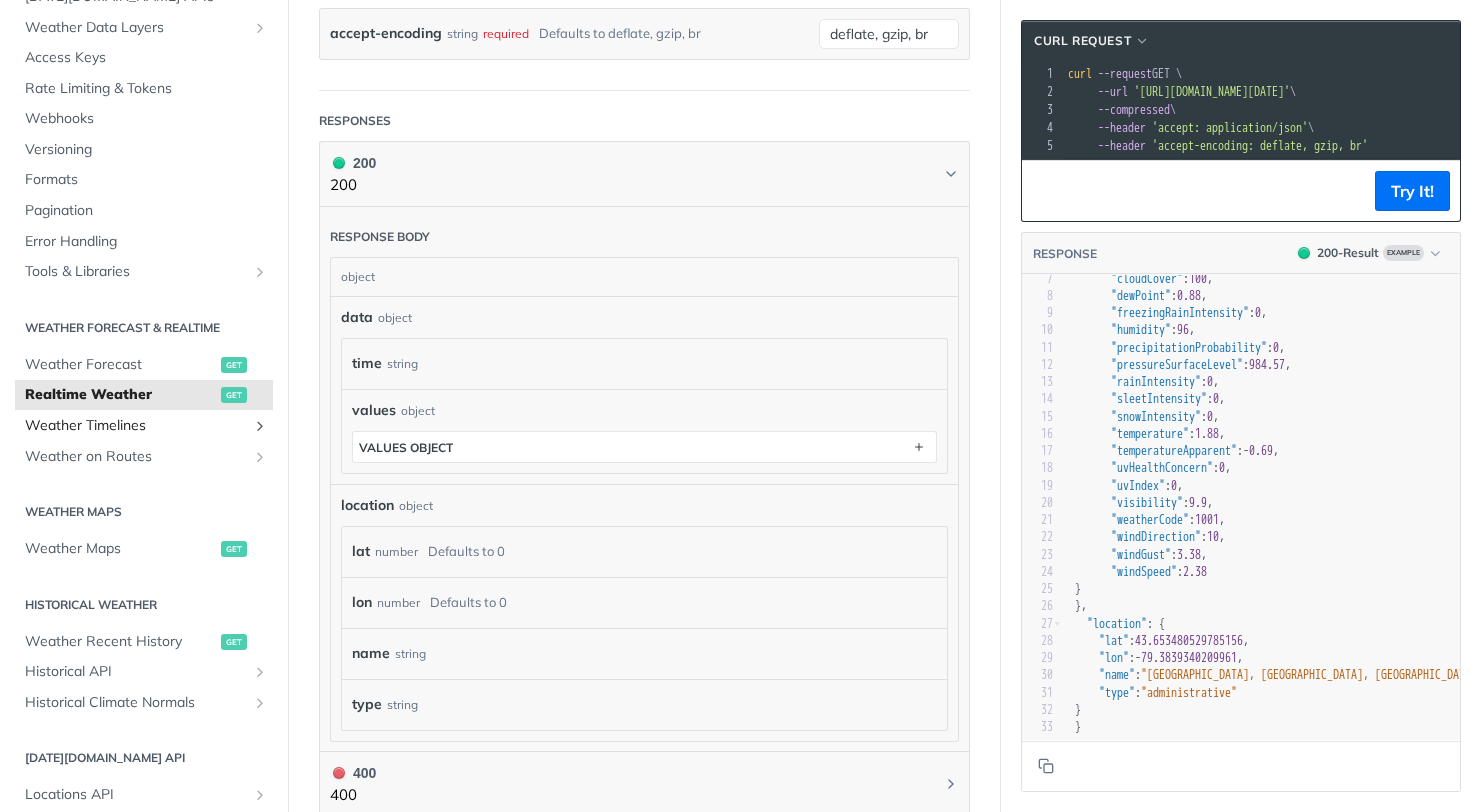 click on "Weather Timelines" at bounding box center [136, 426] 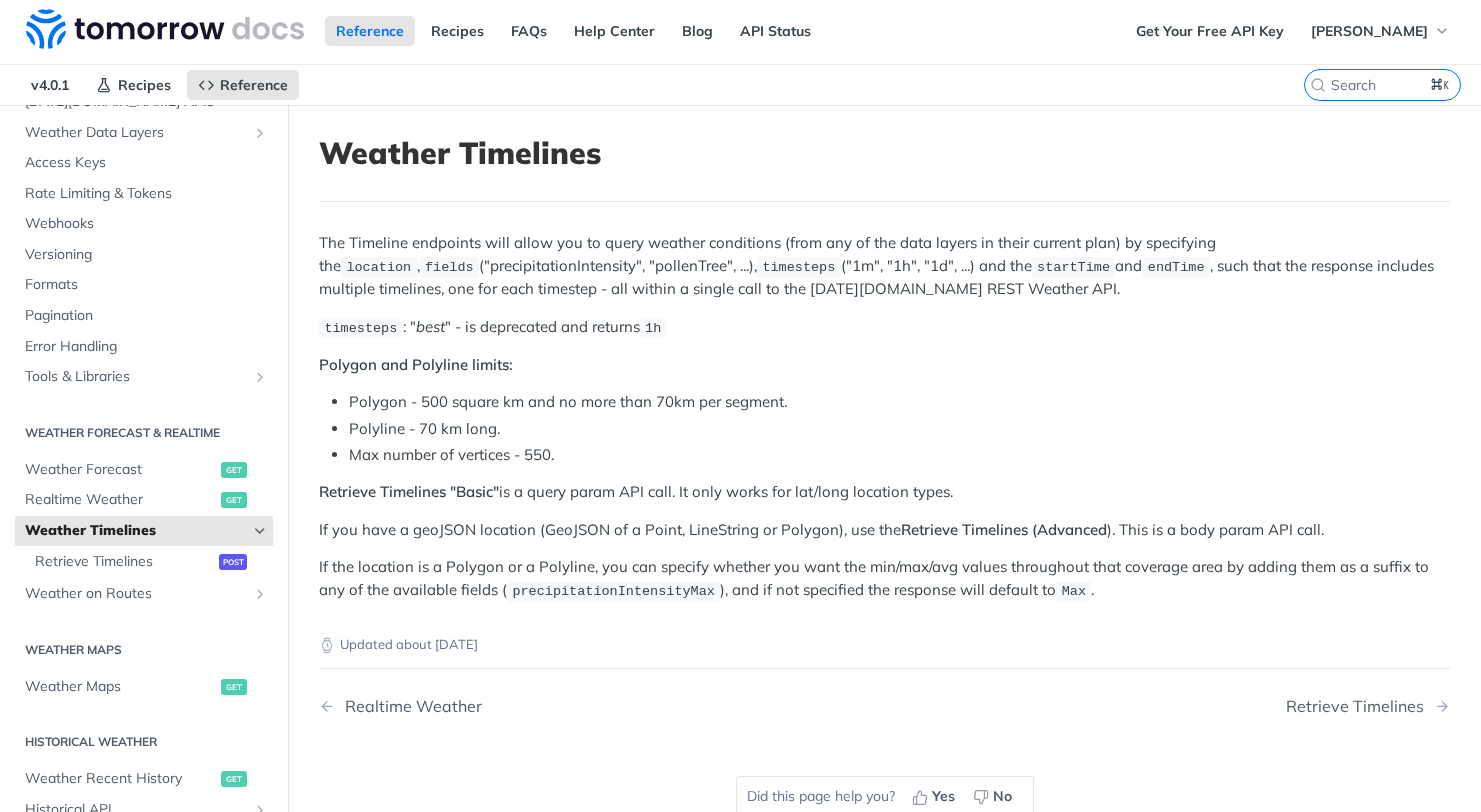 scroll, scrollTop: 0, scrollLeft: 0, axis: both 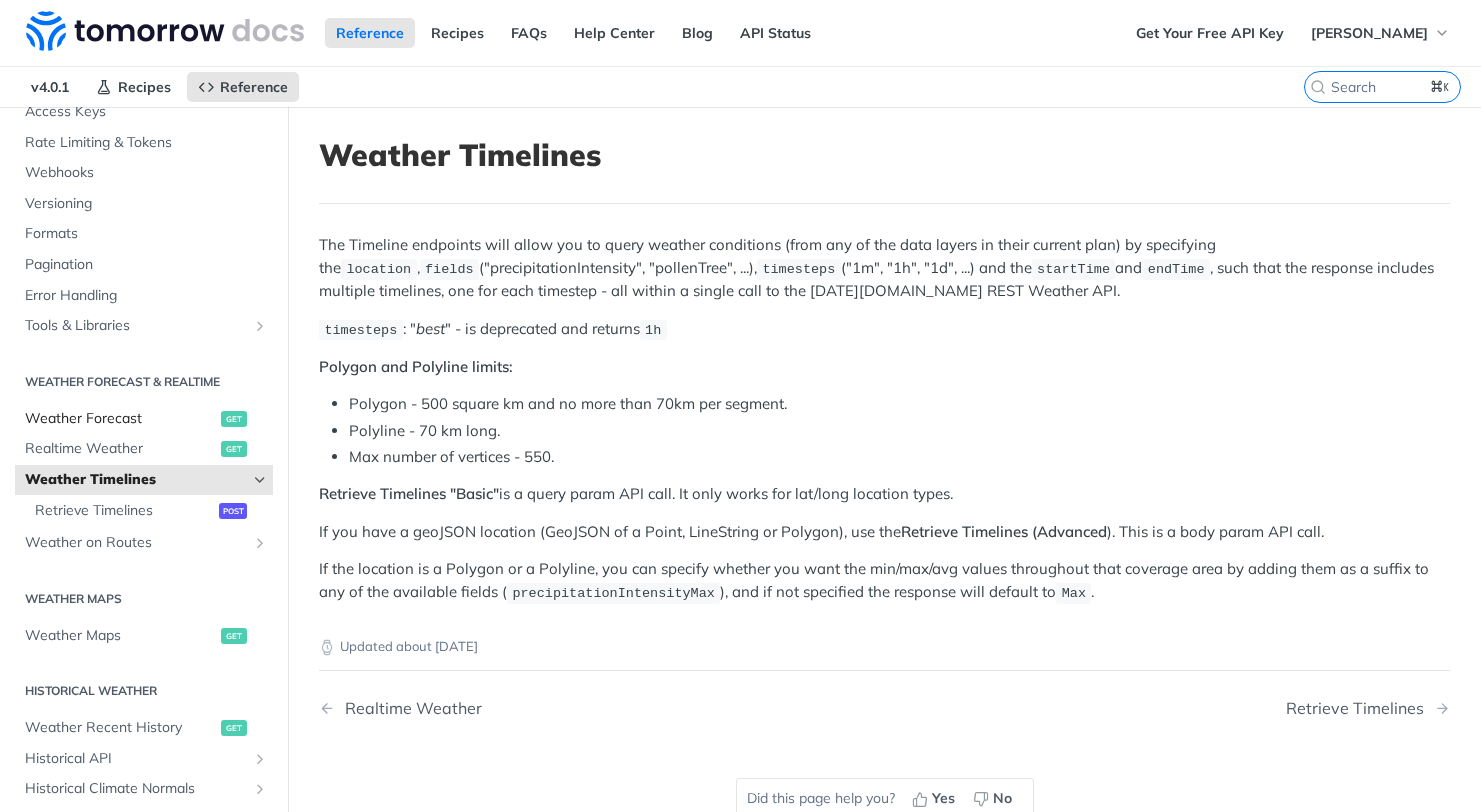 click on "Weather Forecast" at bounding box center (120, 419) 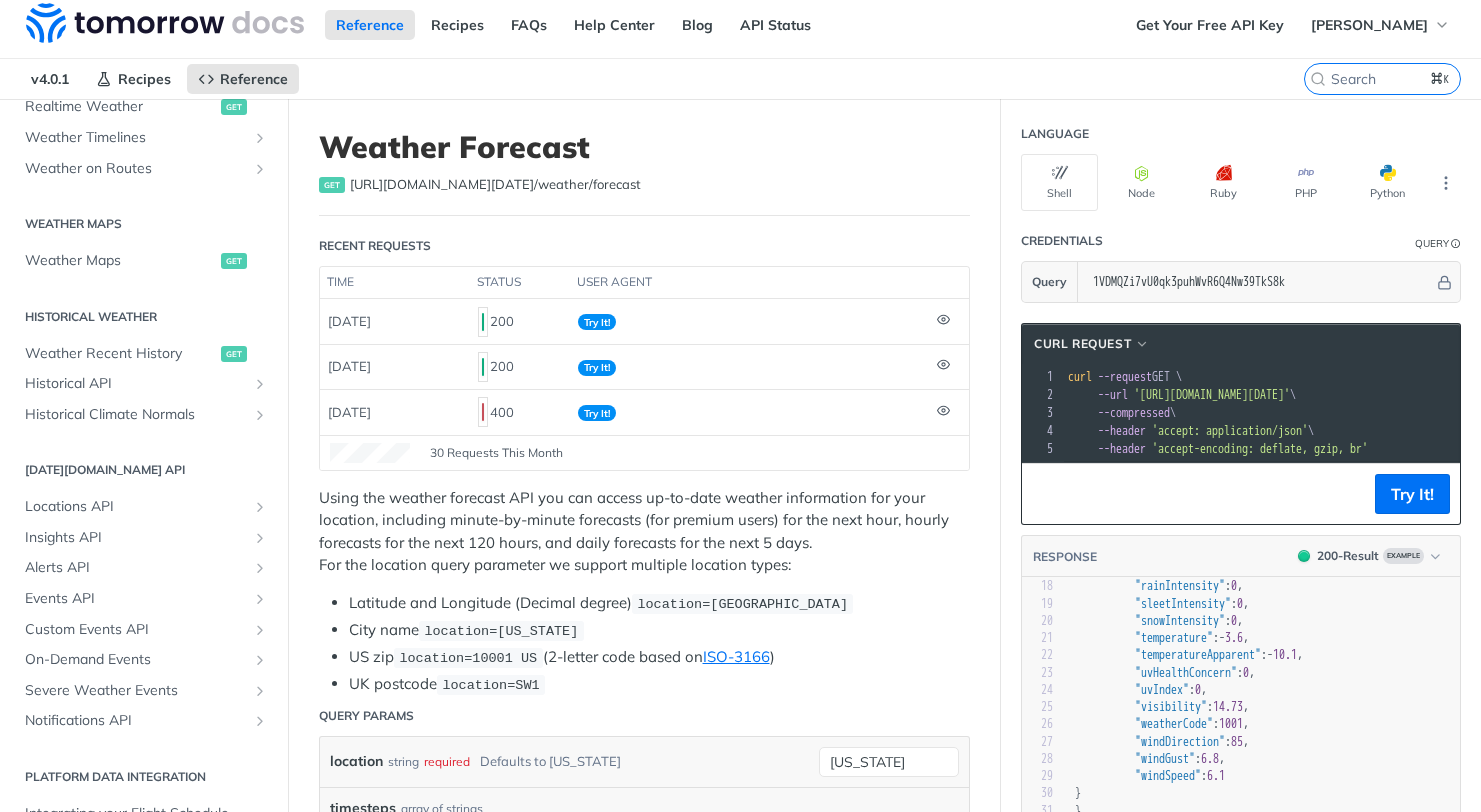 scroll, scrollTop: 0, scrollLeft: 0, axis: both 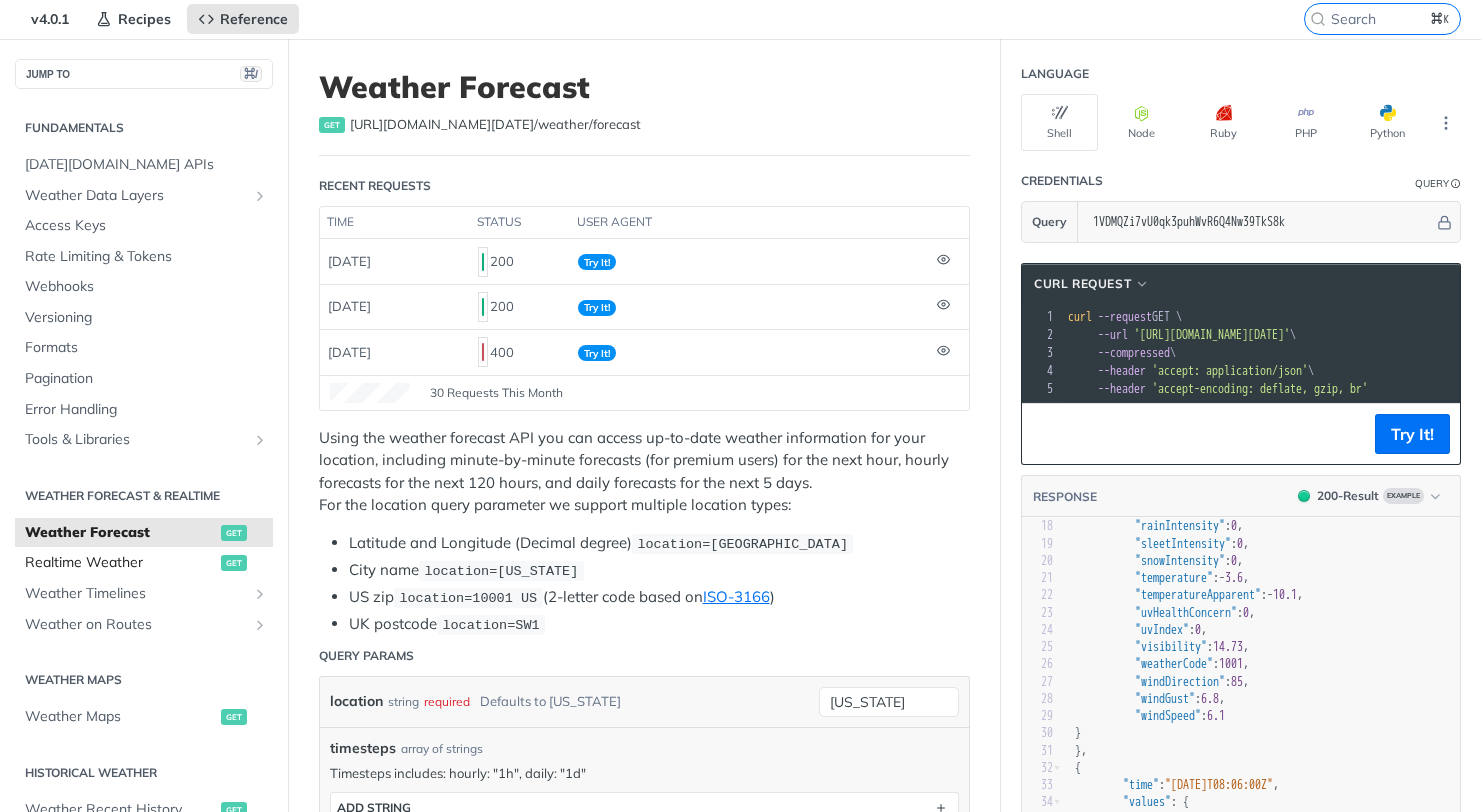 click on "Realtime Weather" at bounding box center (120, 563) 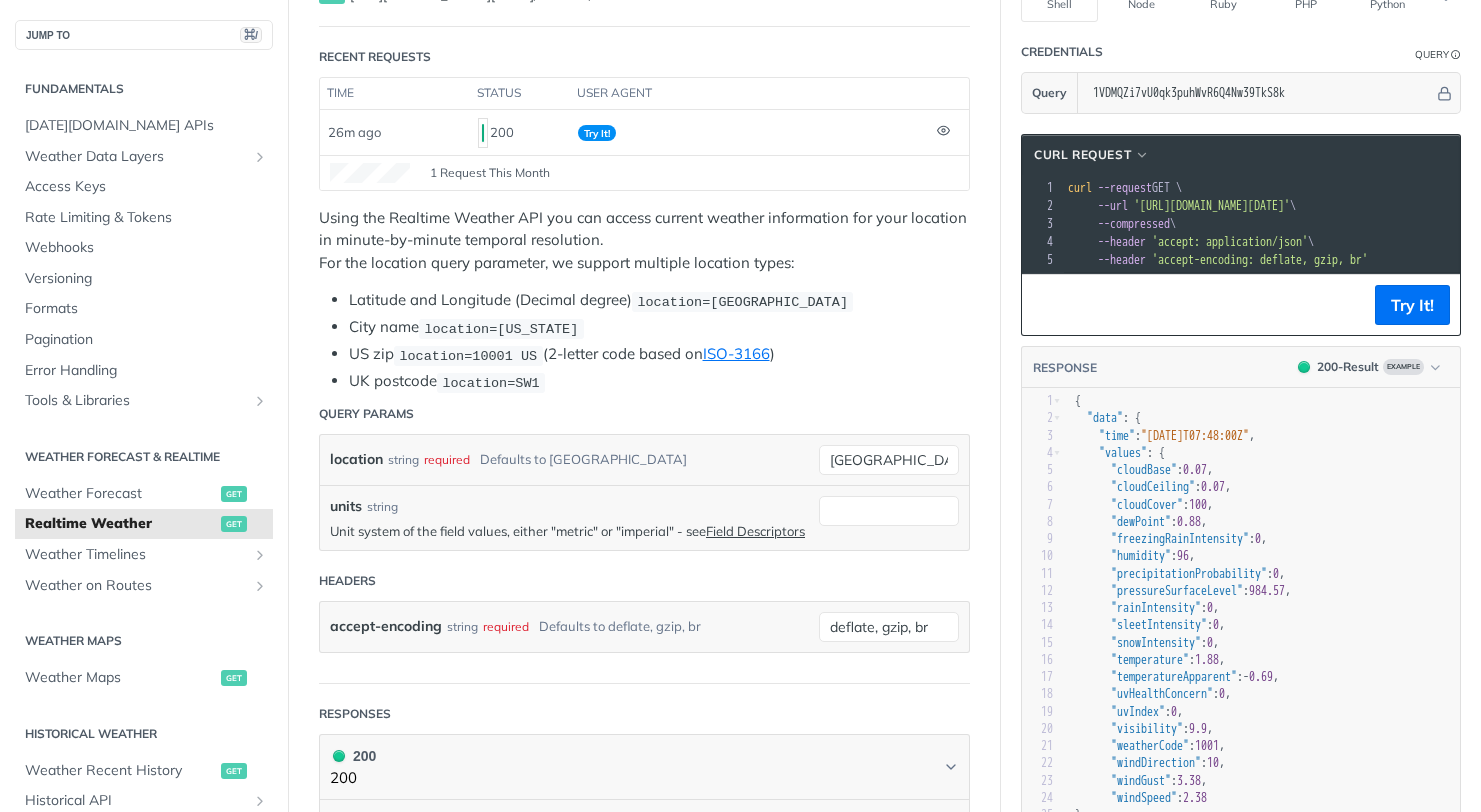 scroll, scrollTop: 0, scrollLeft: 0, axis: both 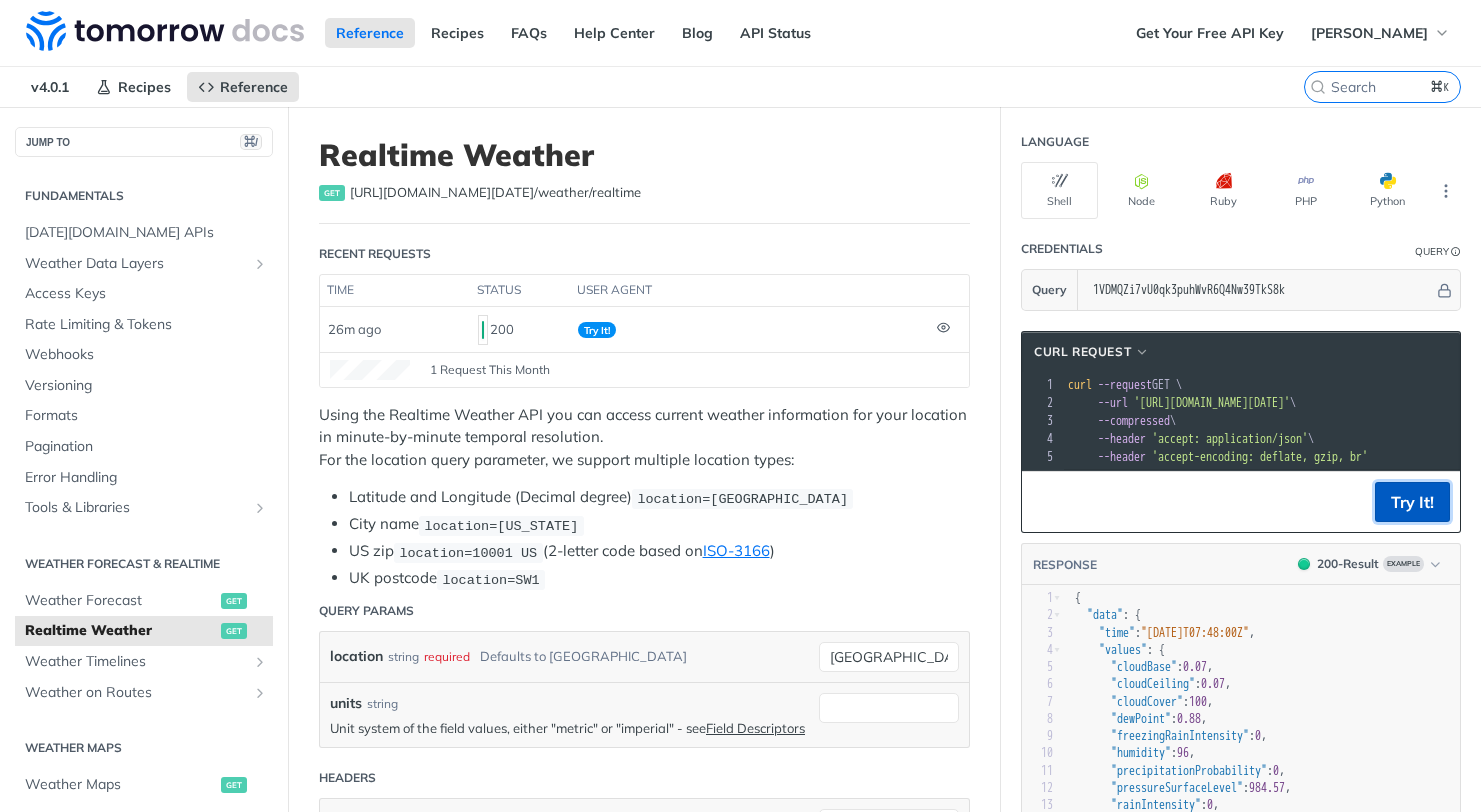 click on "Try It!" at bounding box center [1412, 502] 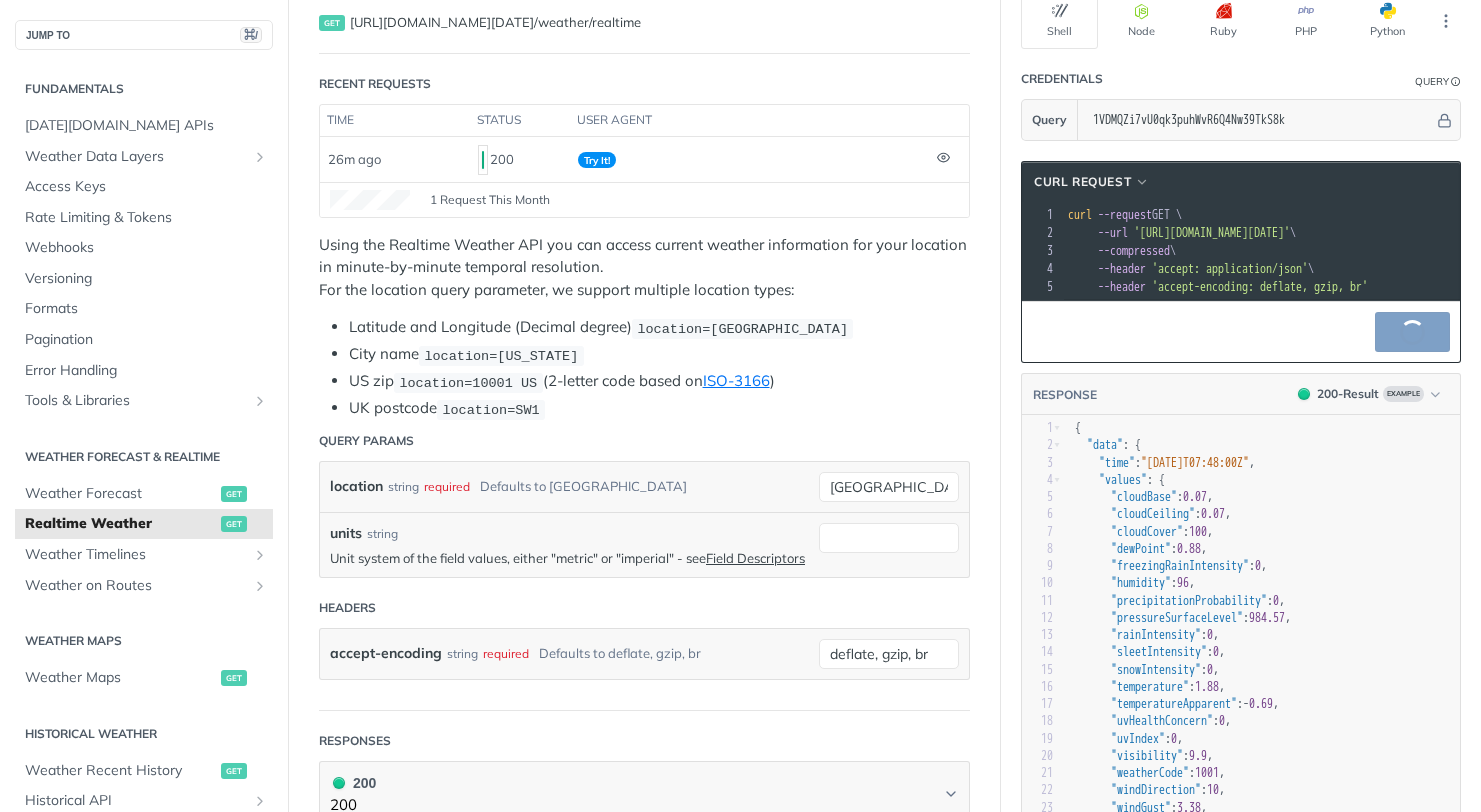 scroll, scrollTop: 223, scrollLeft: 0, axis: vertical 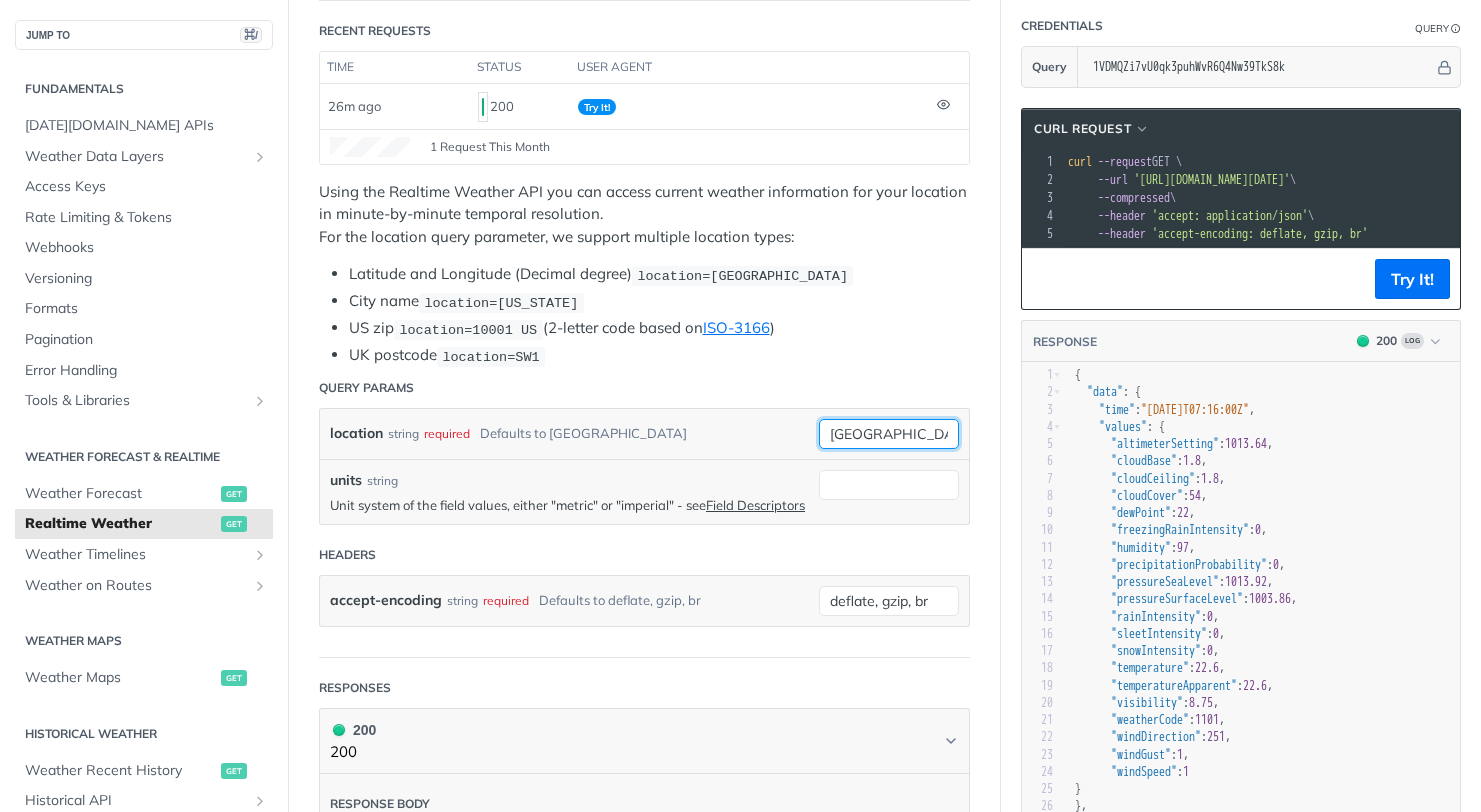 drag, startPoint x: 901, startPoint y: 431, endPoint x: 785, endPoint y: 433, distance: 116.01724 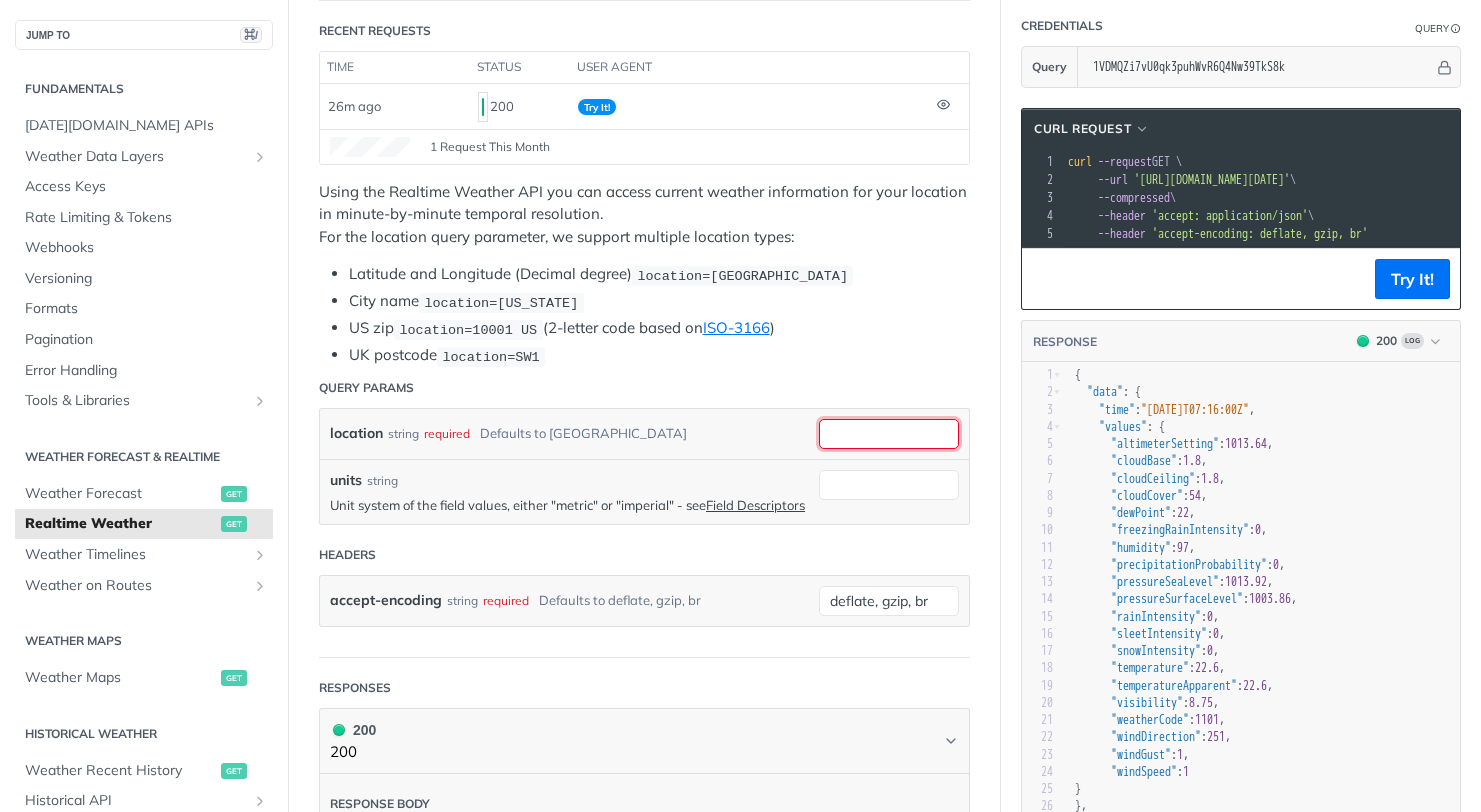 scroll, scrollTop: 89, scrollLeft: 0, axis: vertical 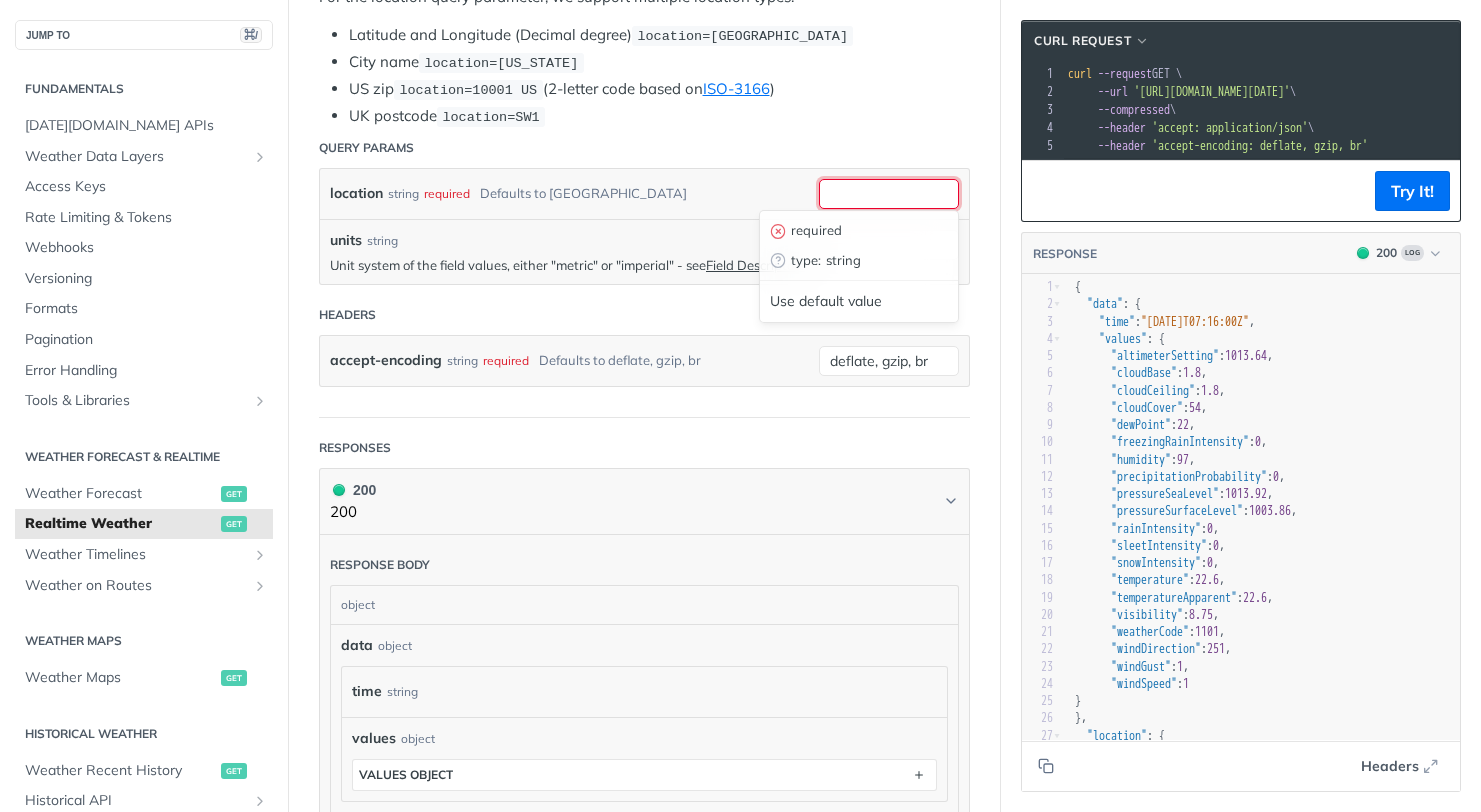 click on "location" at bounding box center [889, 194] 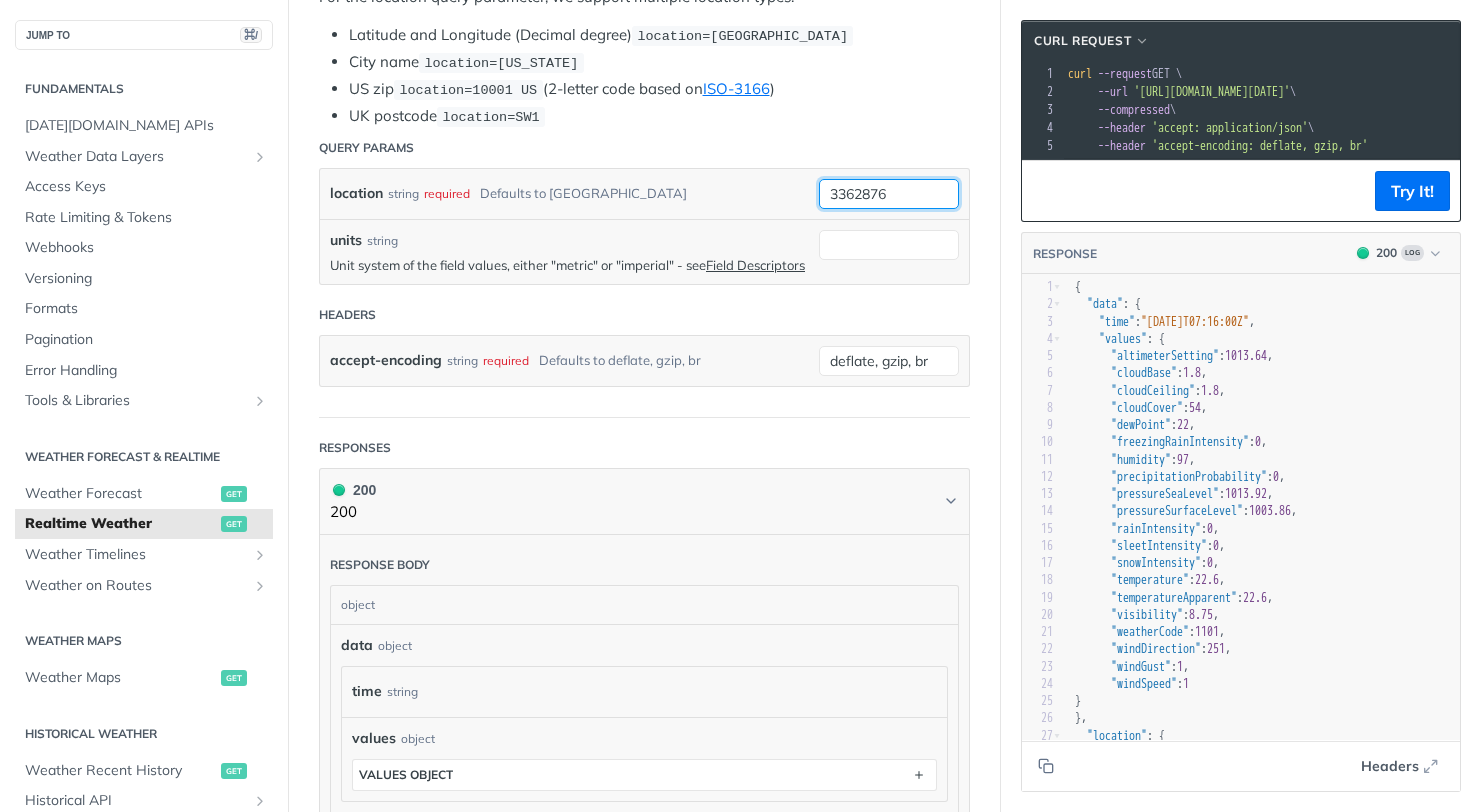 type on "3362876" 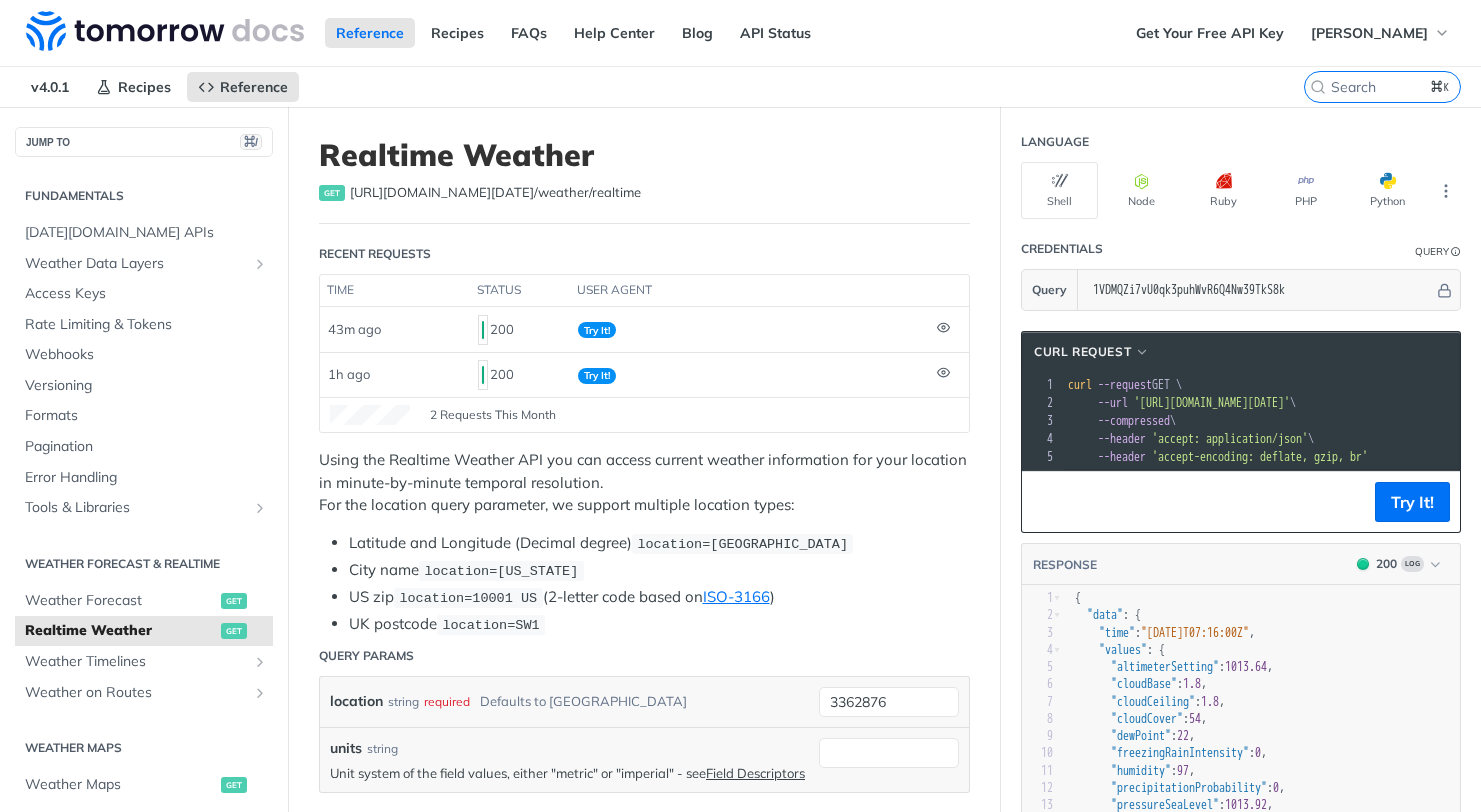 scroll, scrollTop: 347, scrollLeft: 0, axis: vertical 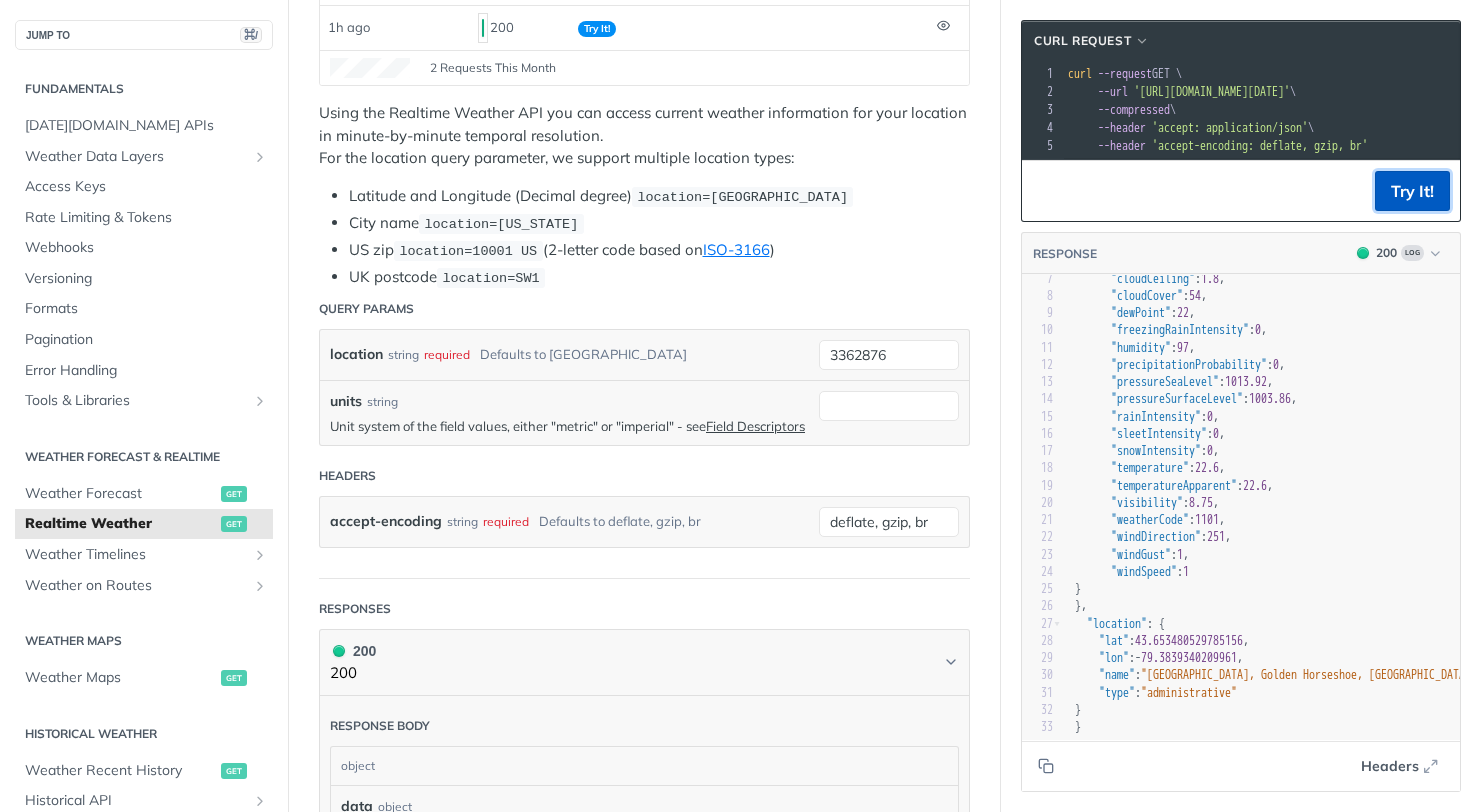 click on "Try It!" at bounding box center [1412, 191] 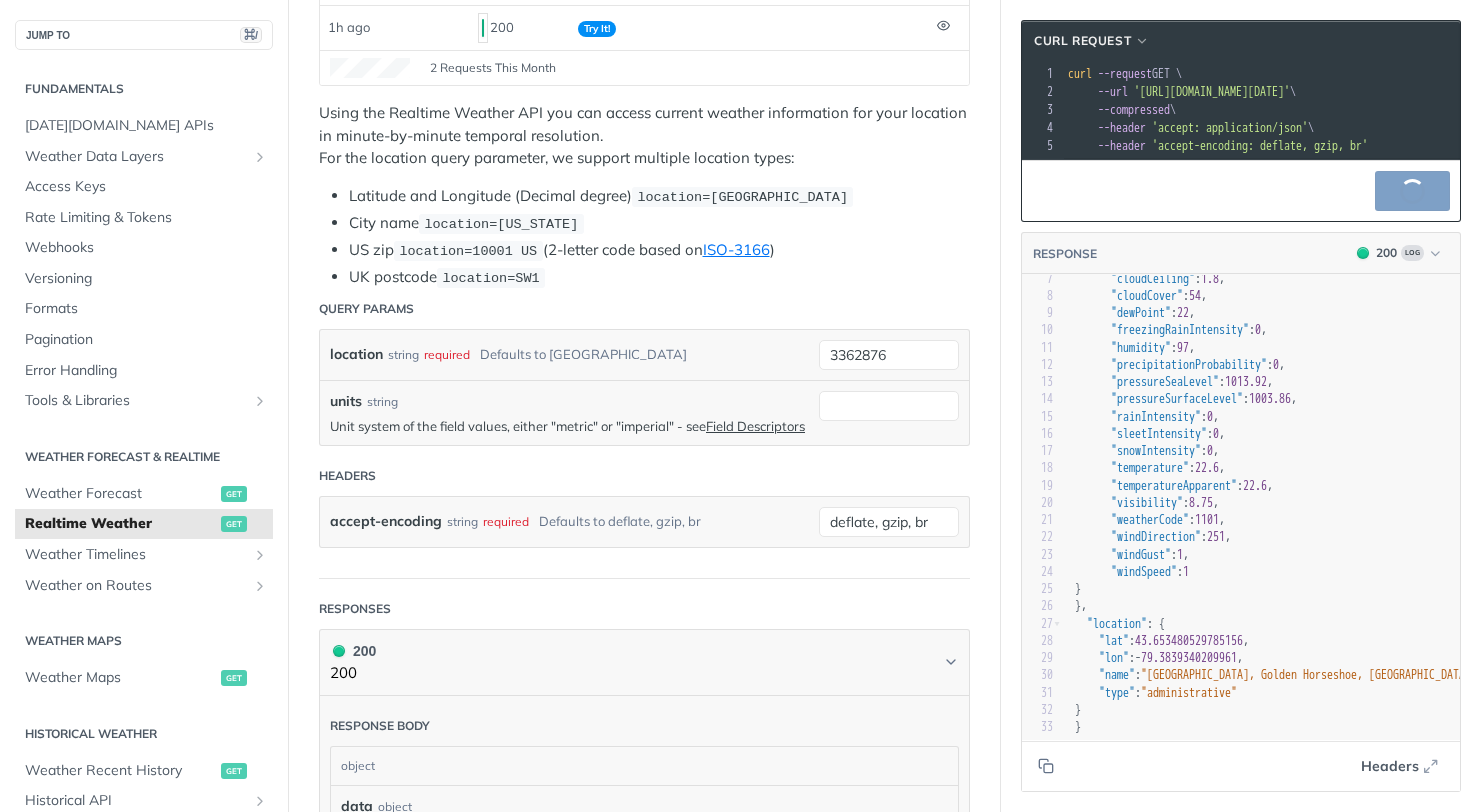 scroll, scrollTop: 0, scrollLeft: 0, axis: both 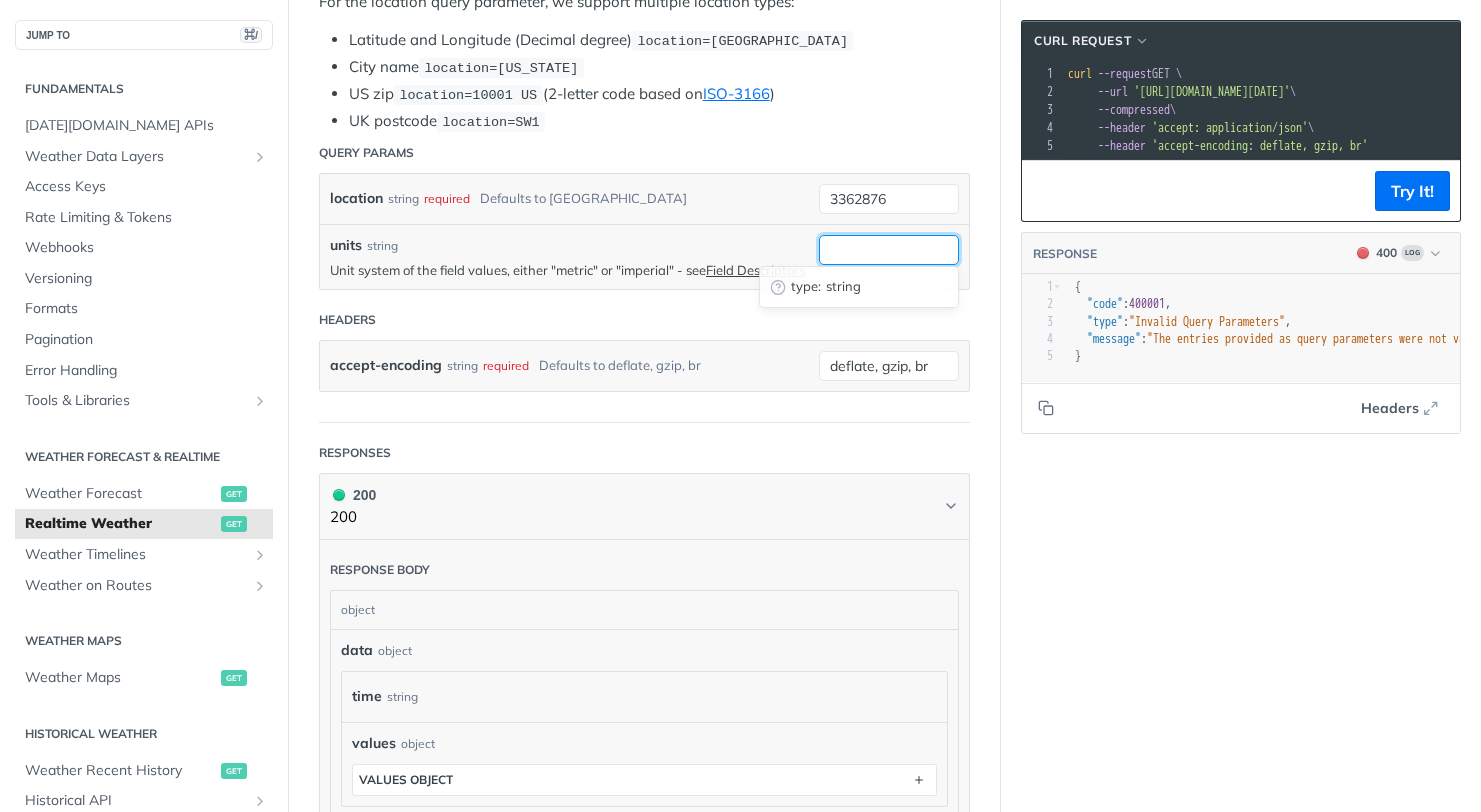 click on "units" at bounding box center [889, 250] 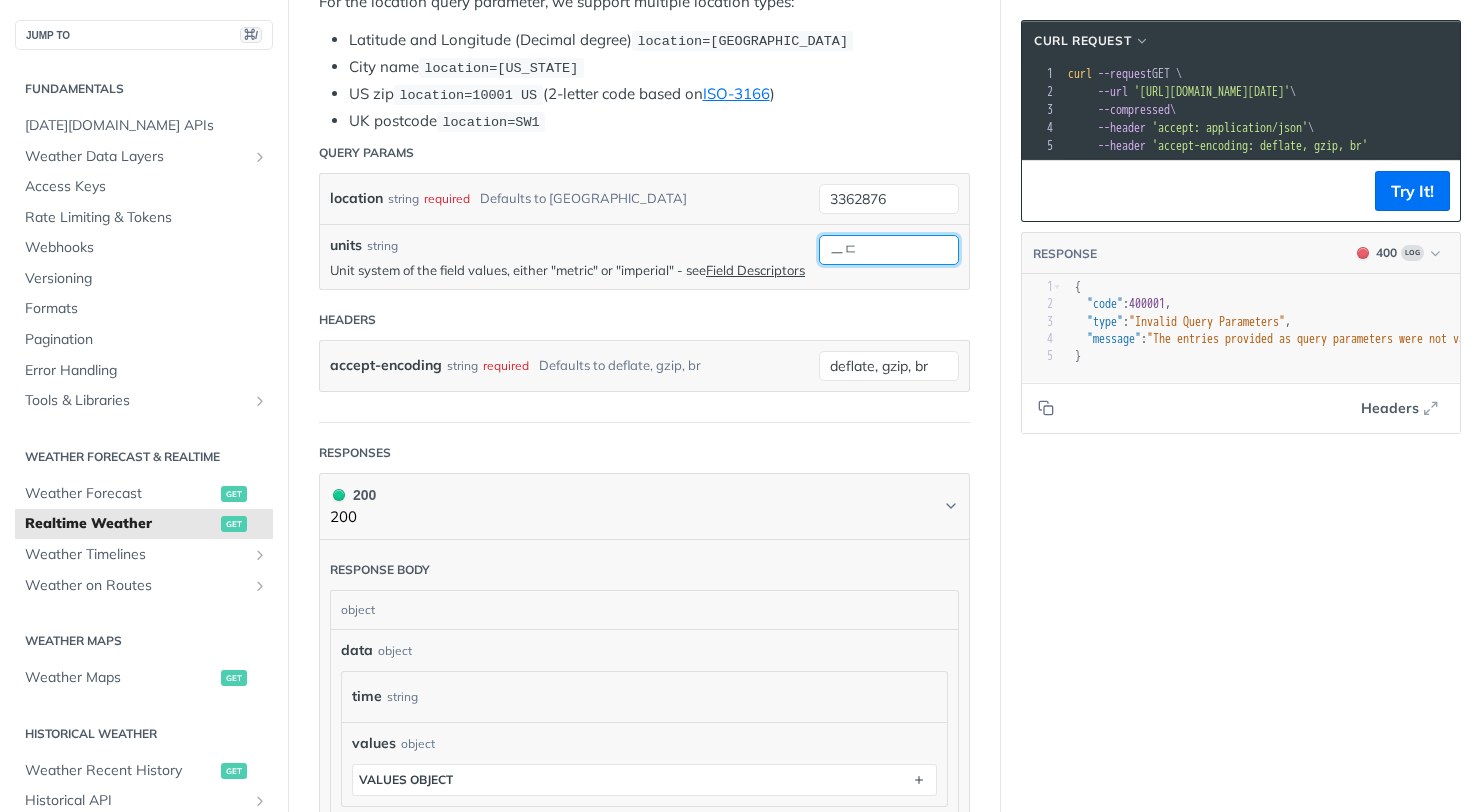 type on "ㅡ" 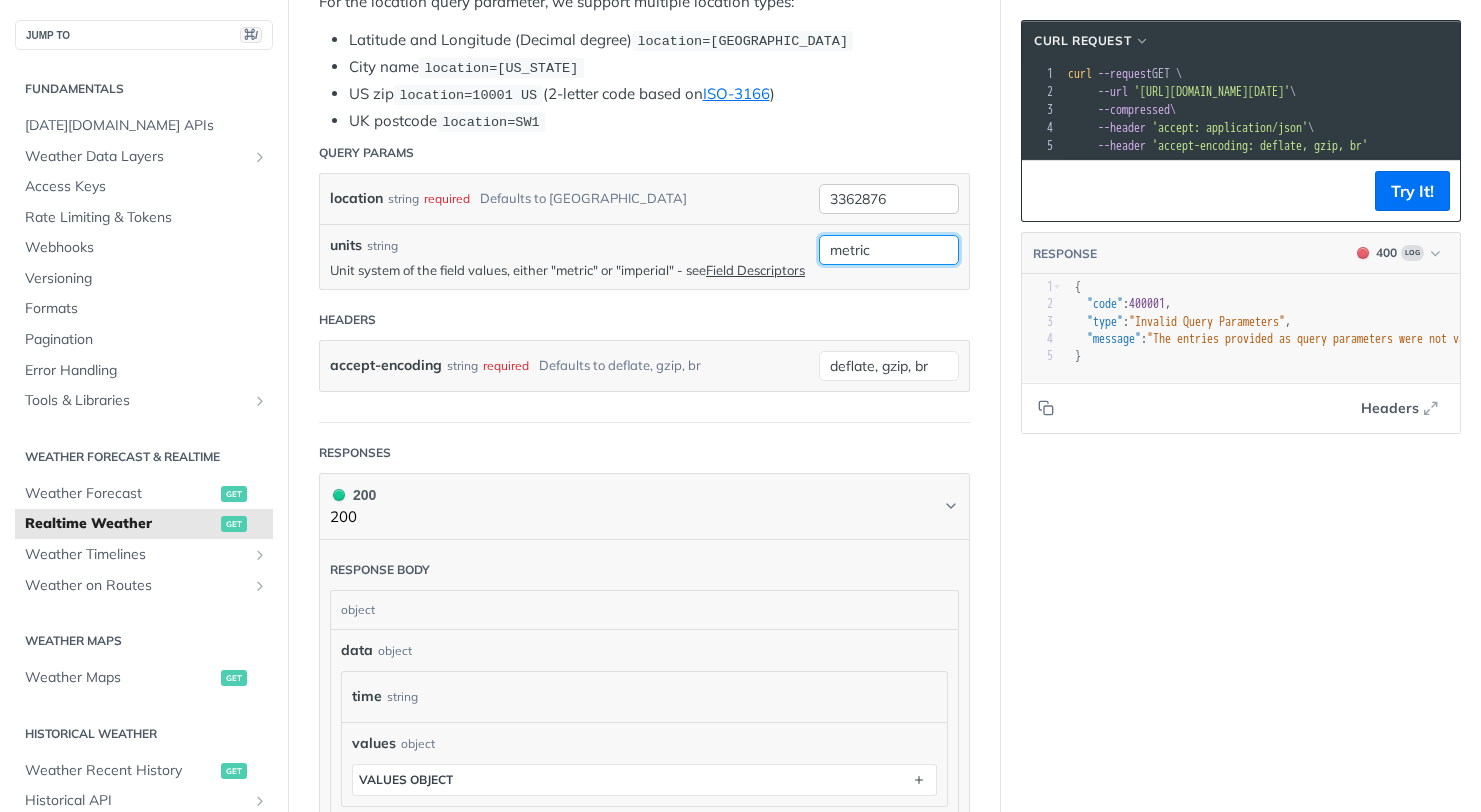type on "metric" 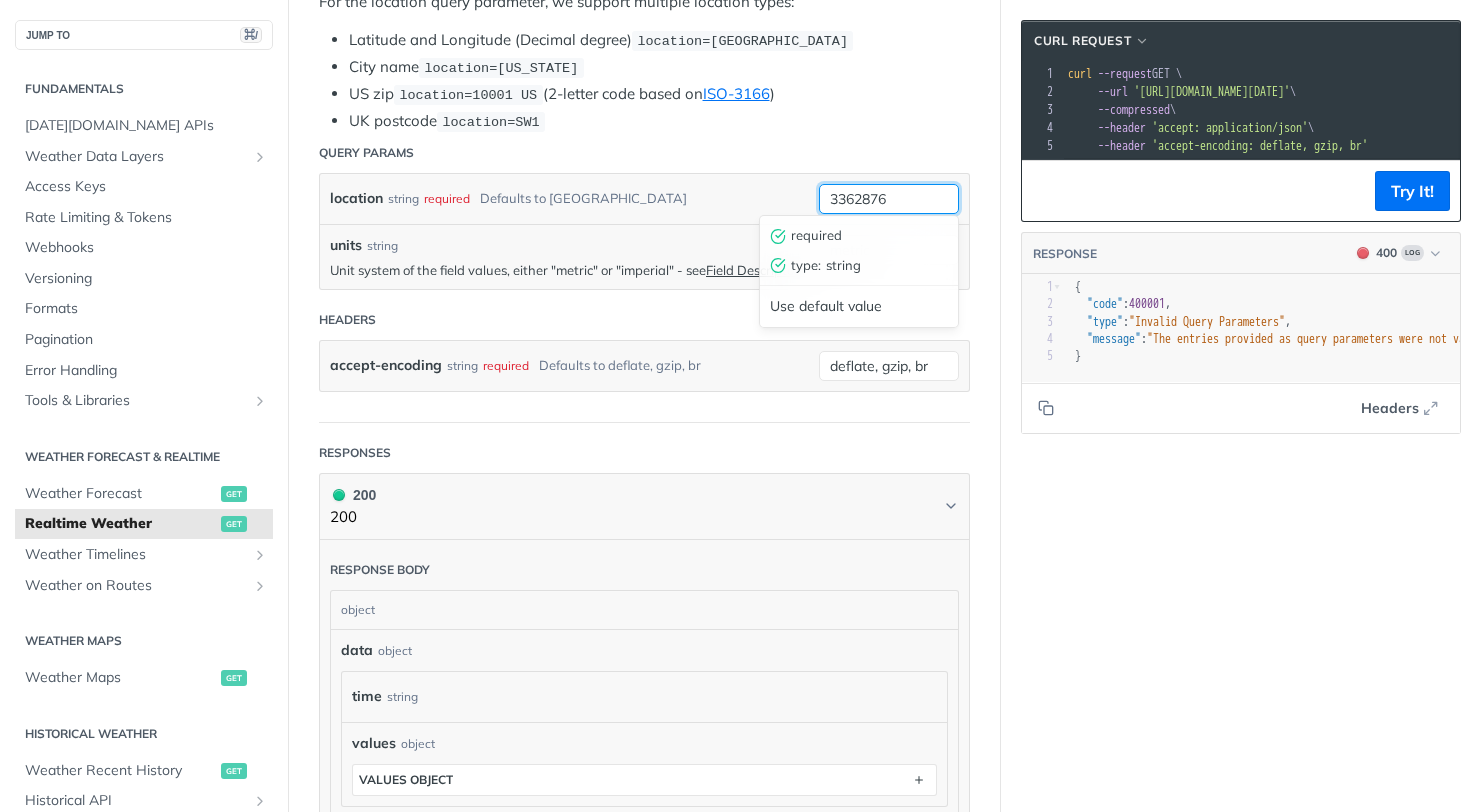 drag, startPoint x: 896, startPoint y: 192, endPoint x: 775, endPoint y: 191, distance: 121.004135 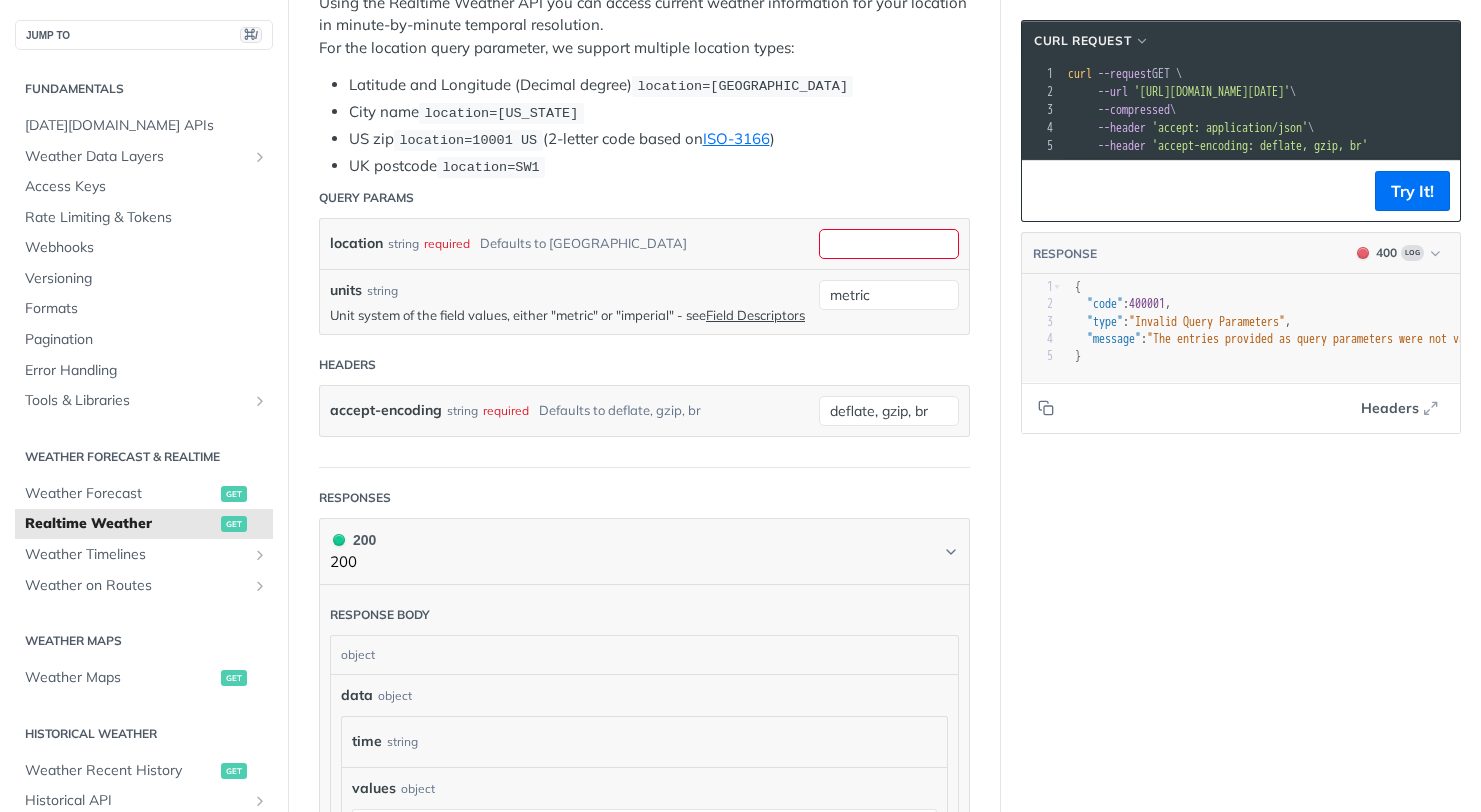 scroll, scrollTop: 548, scrollLeft: 0, axis: vertical 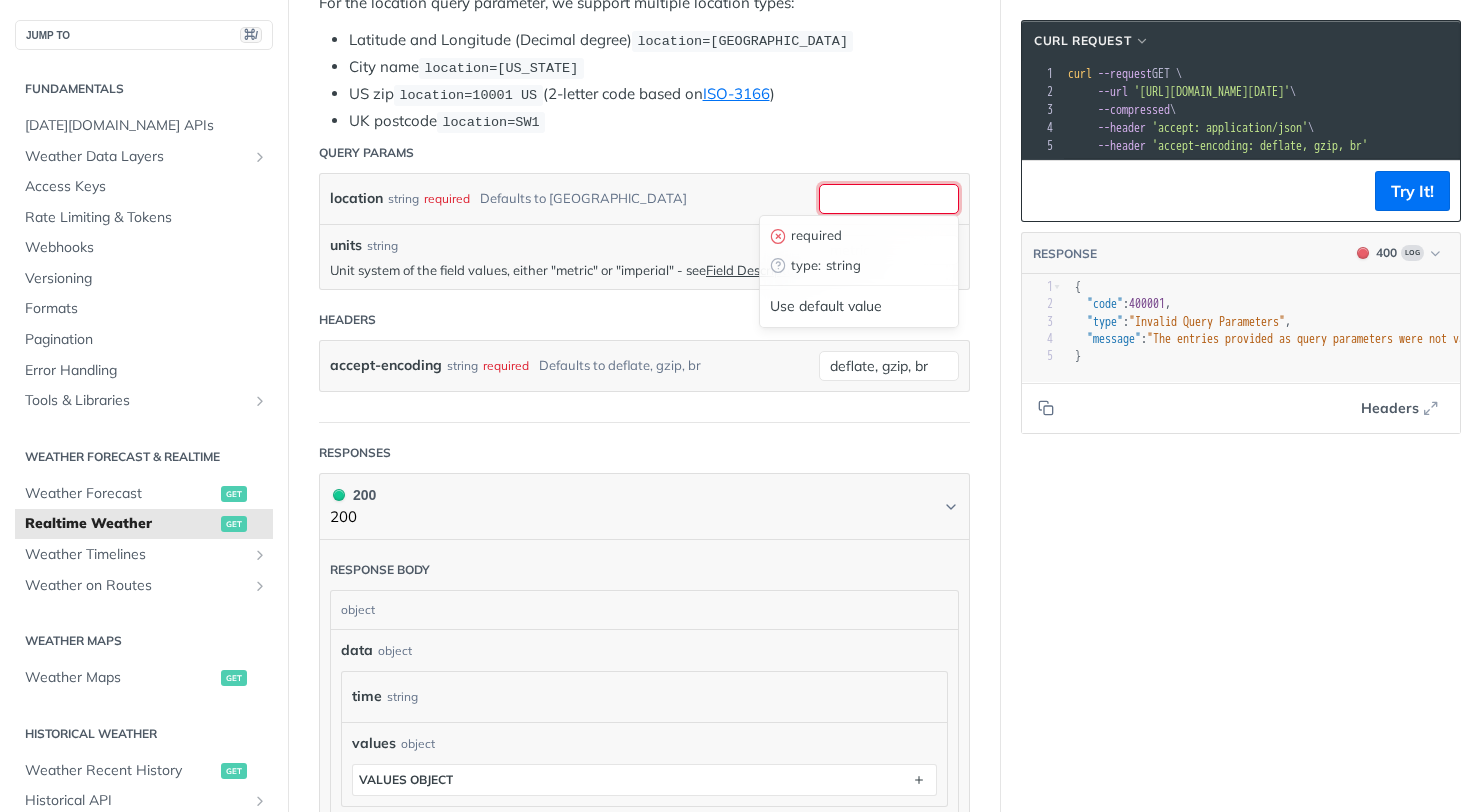click on "location" at bounding box center [889, 199] 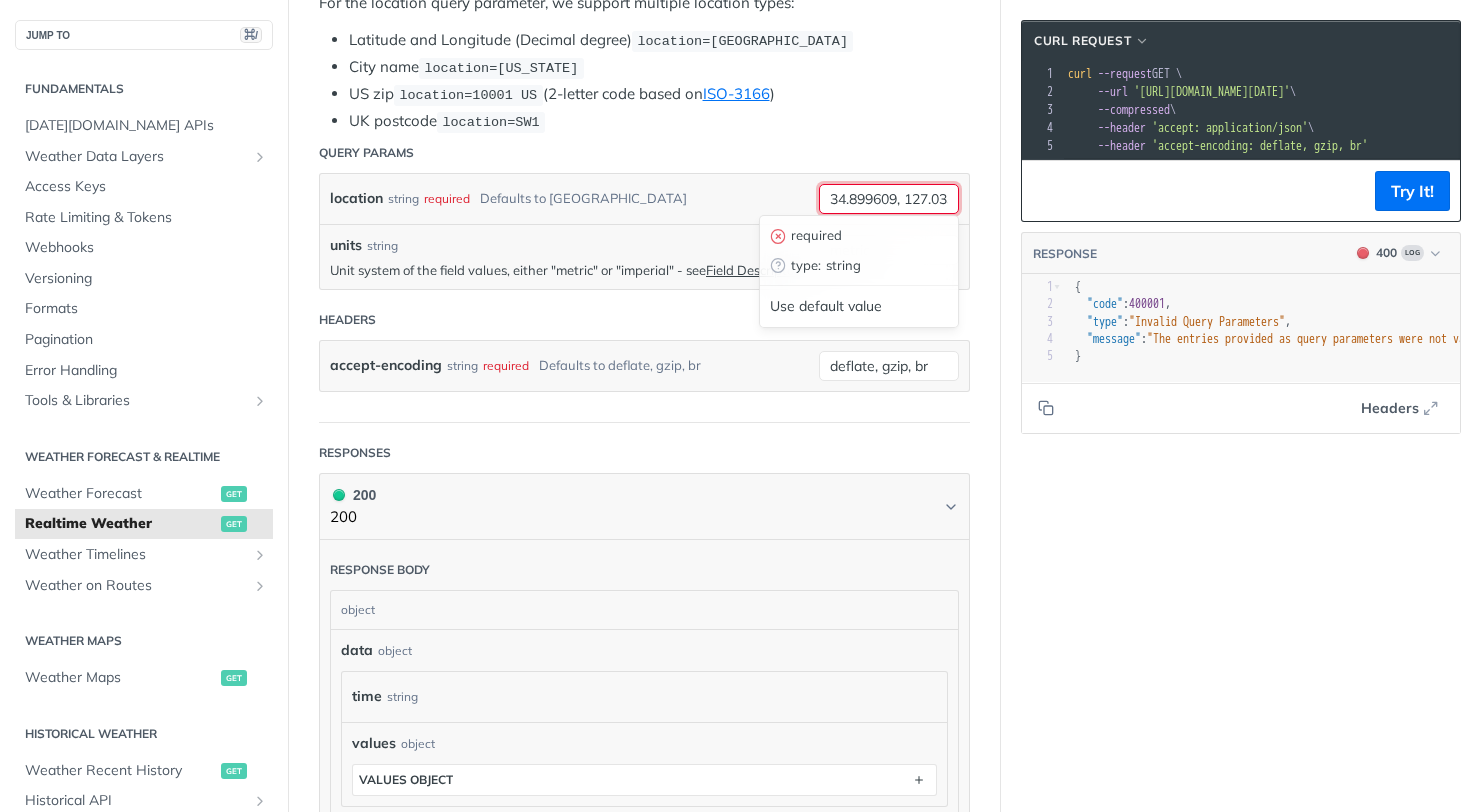 scroll, scrollTop: 0, scrollLeft: 38, axis: horizontal 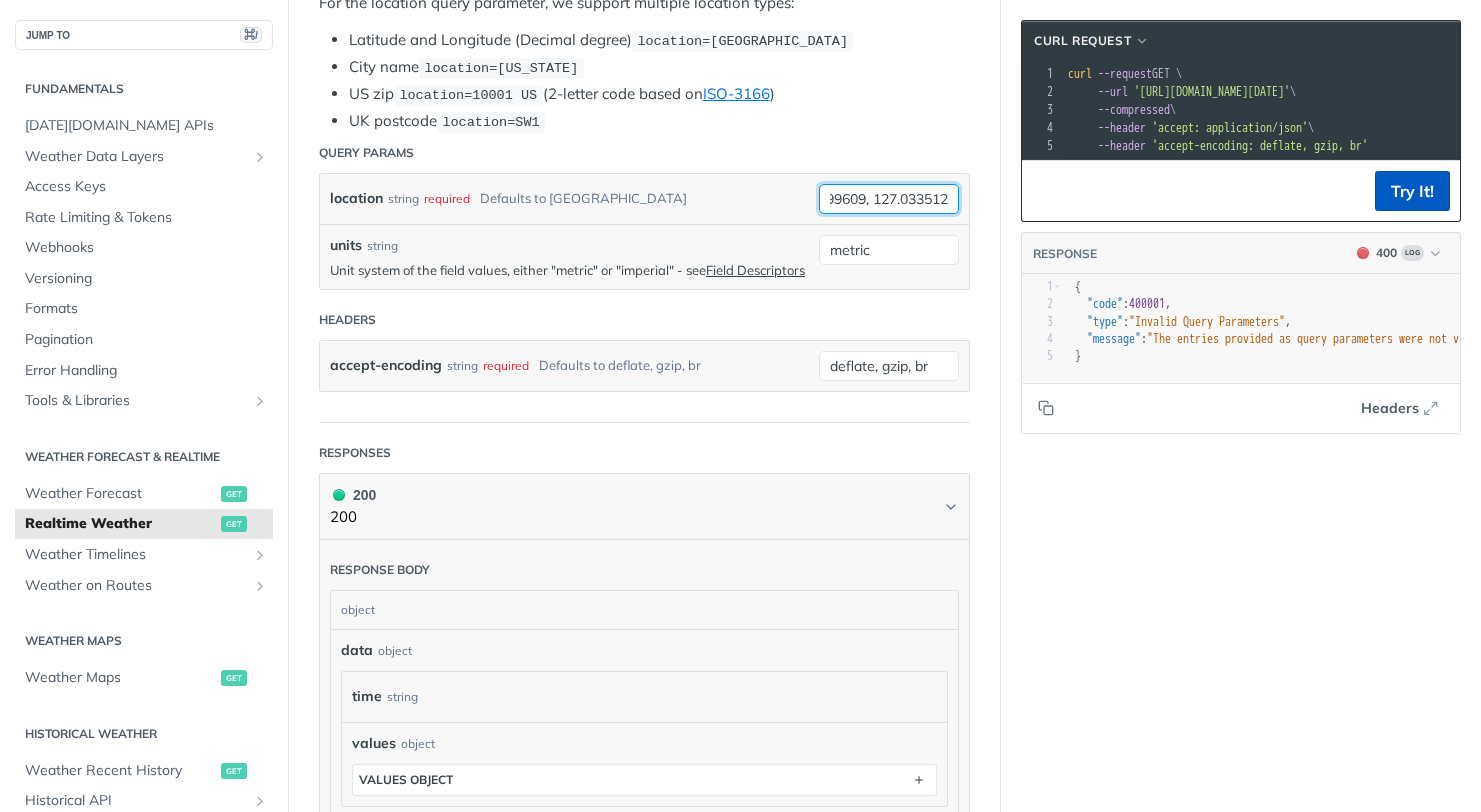 type on "34.899609, 127.033512" 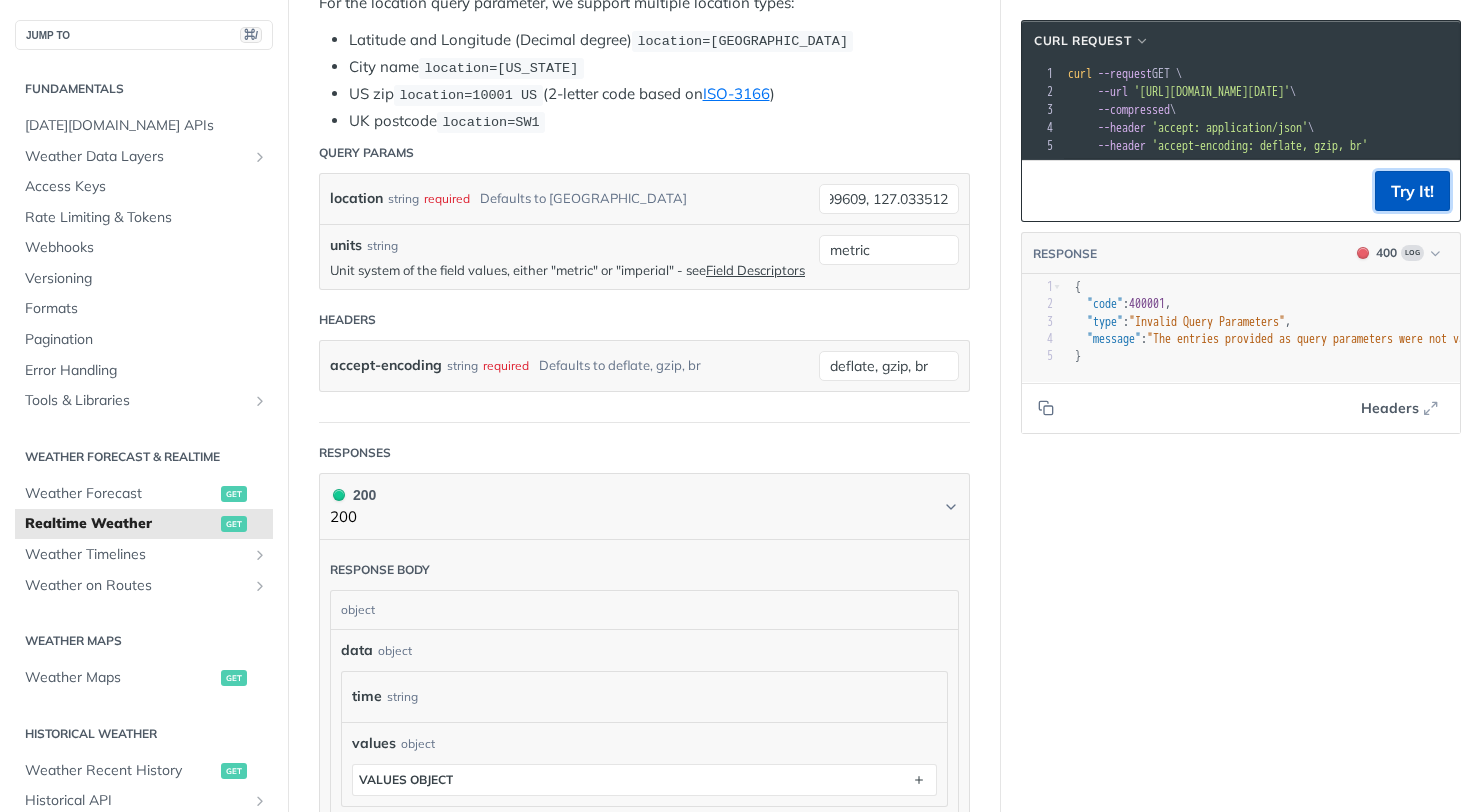 scroll, scrollTop: 0, scrollLeft: 0, axis: both 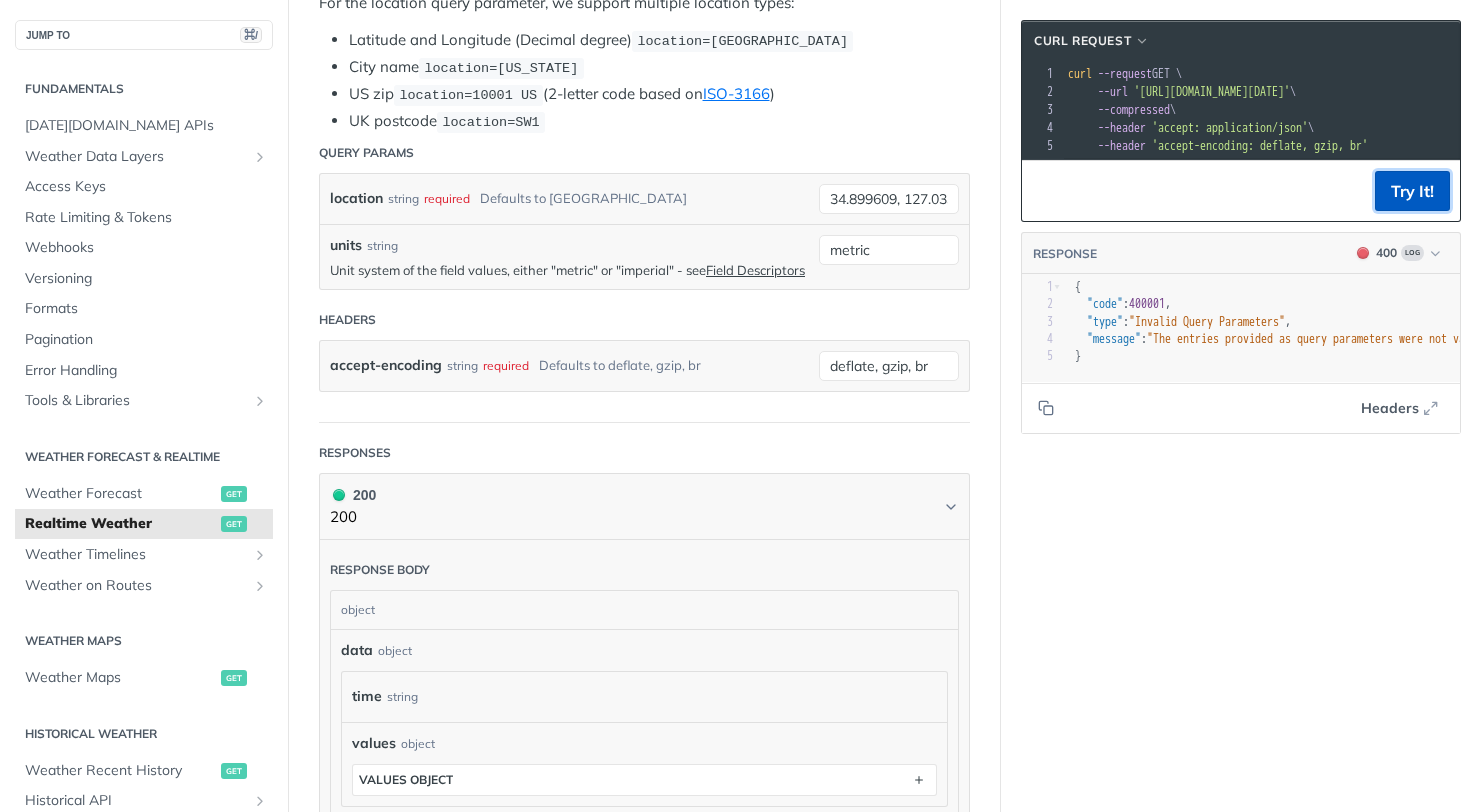 click on "Try It!" at bounding box center [1412, 191] 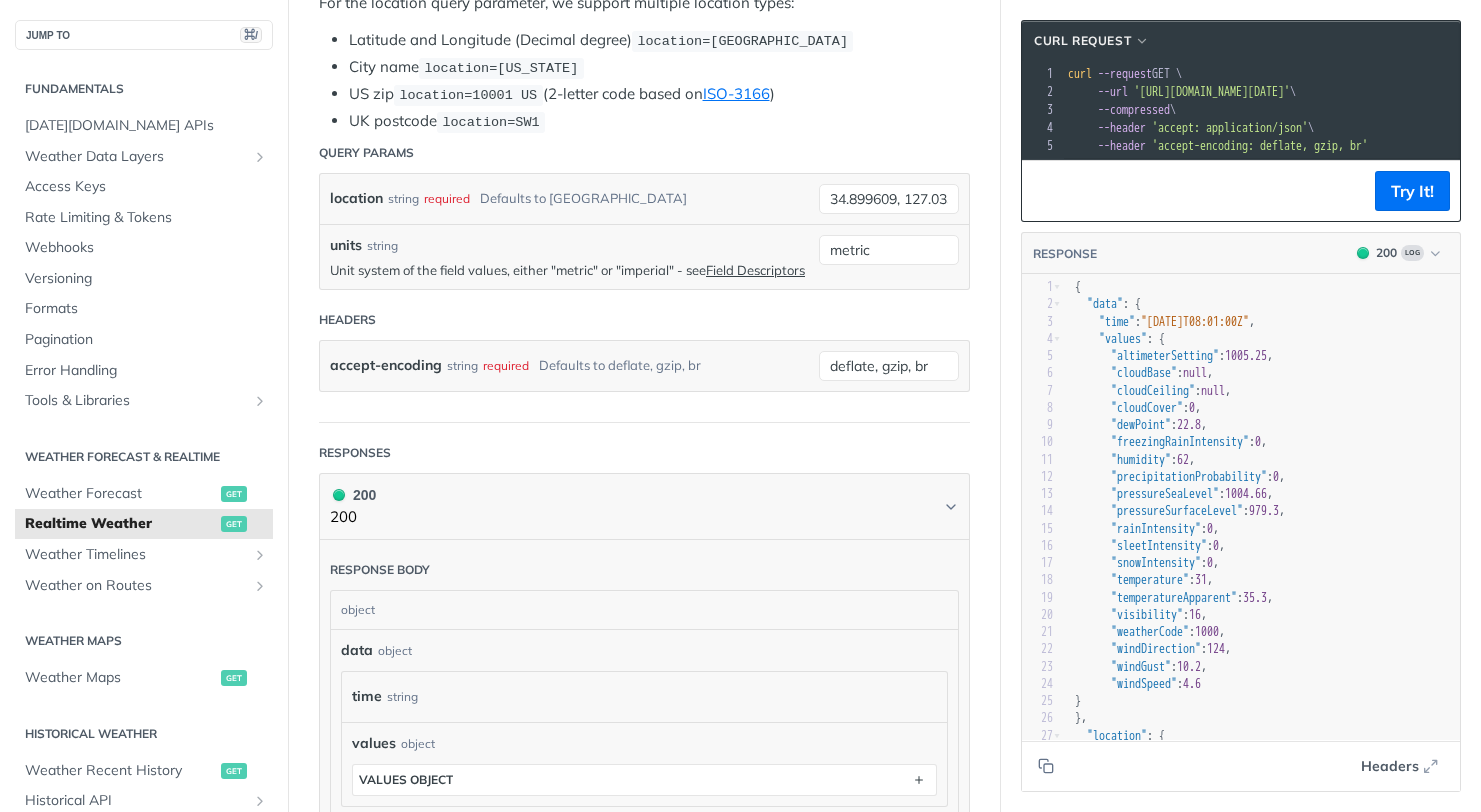 scroll, scrollTop: 85, scrollLeft: 0, axis: vertical 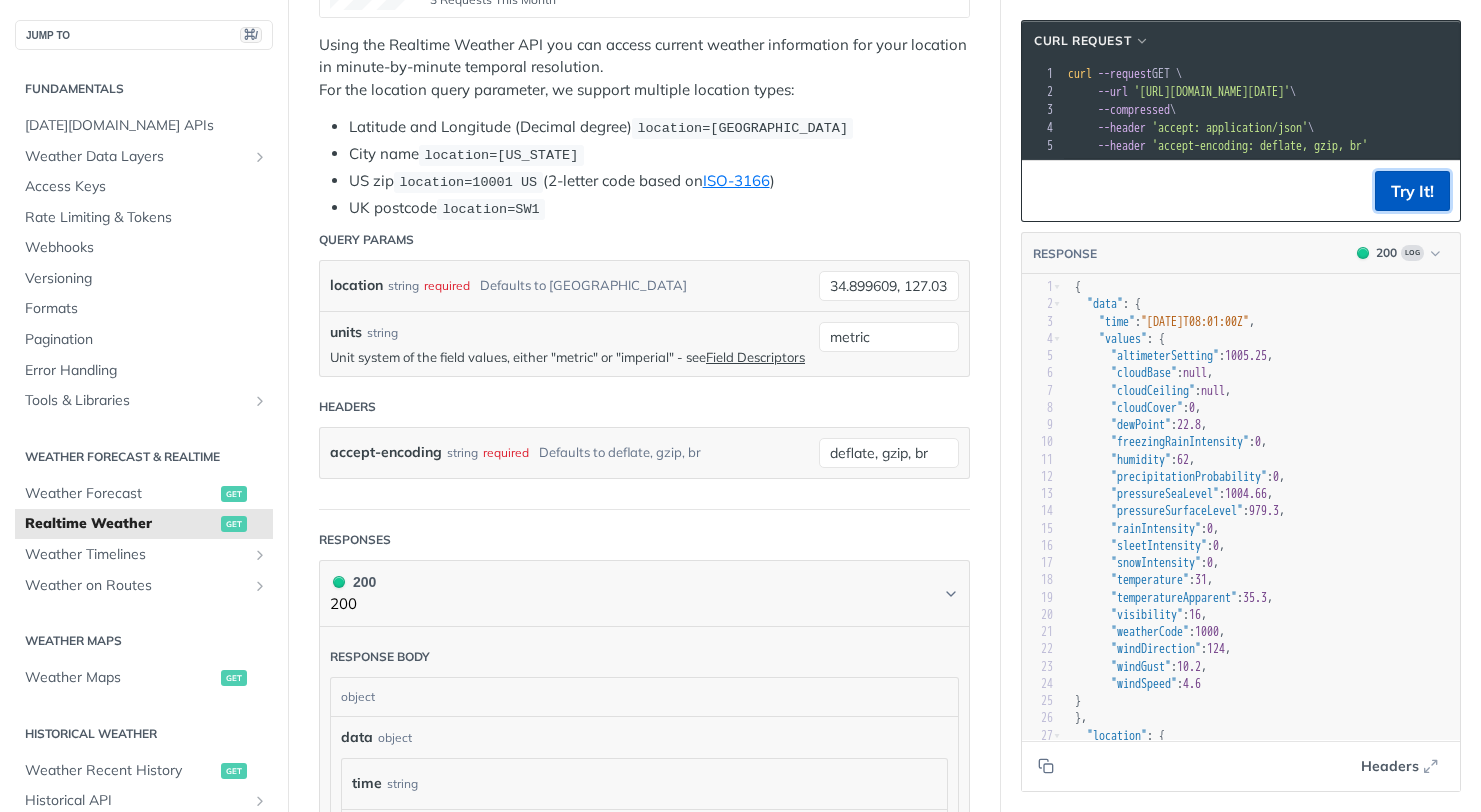click on "Try It!" at bounding box center [1412, 191] 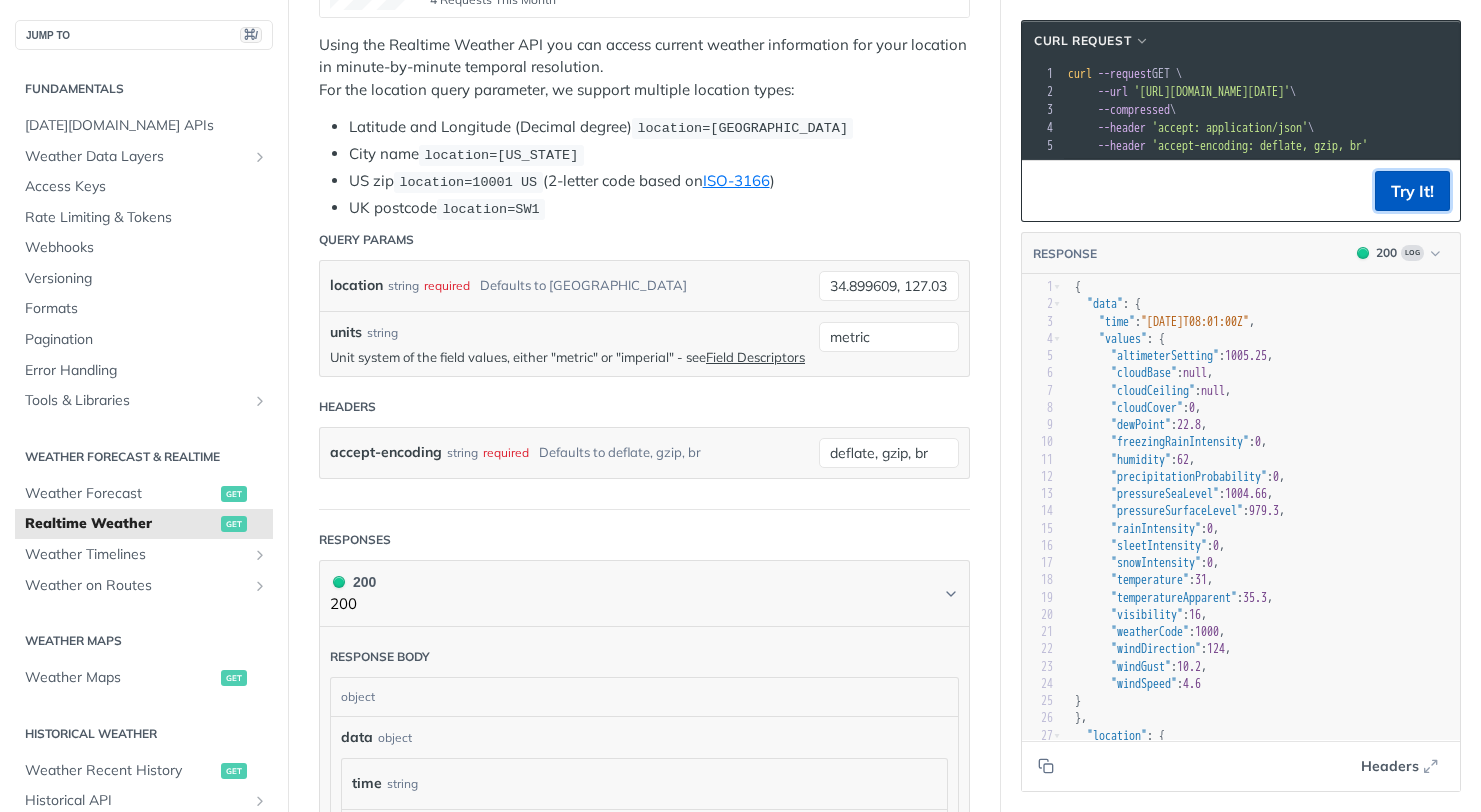 click on "Try It!" at bounding box center (1412, 191) 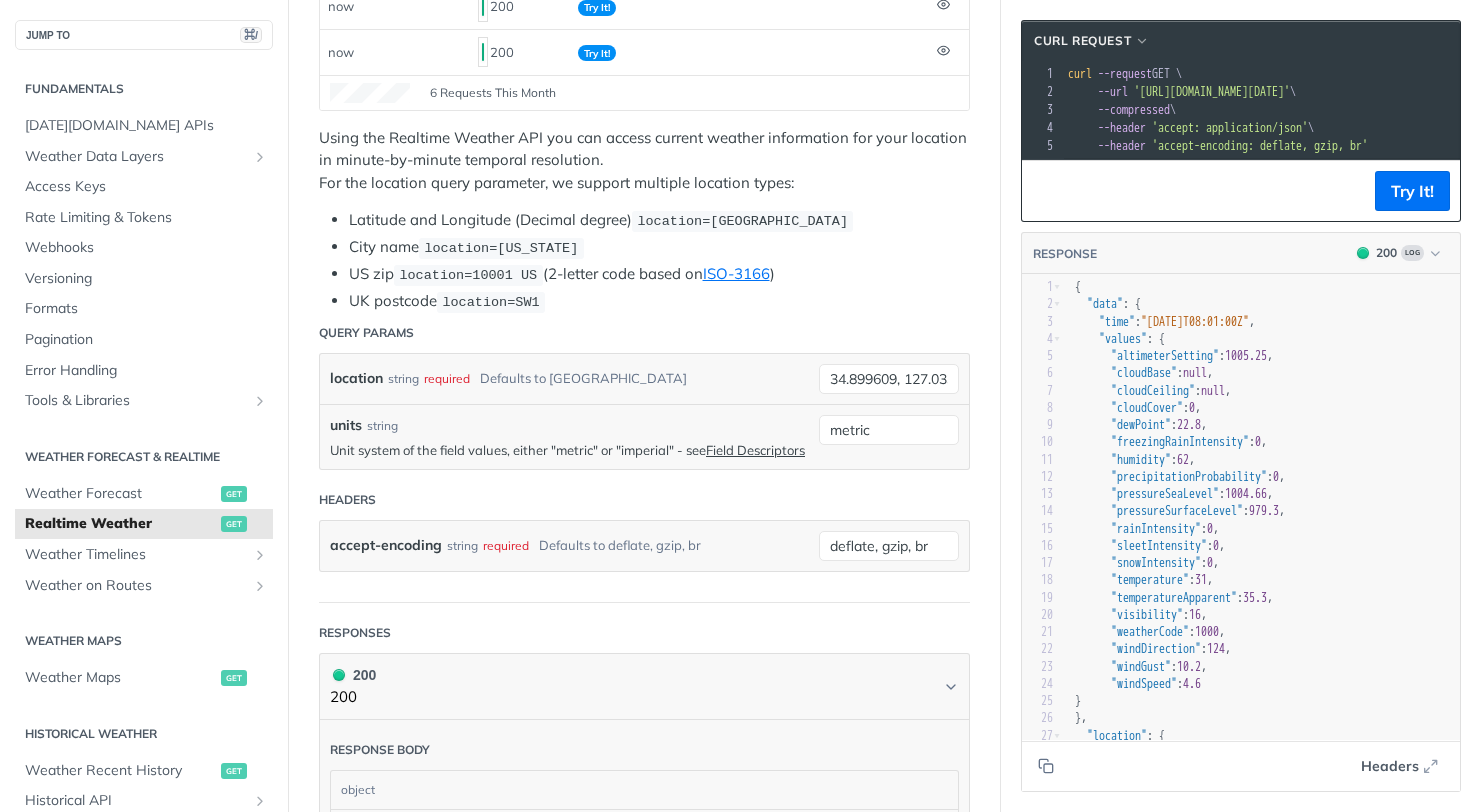 scroll, scrollTop: 364, scrollLeft: 0, axis: vertical 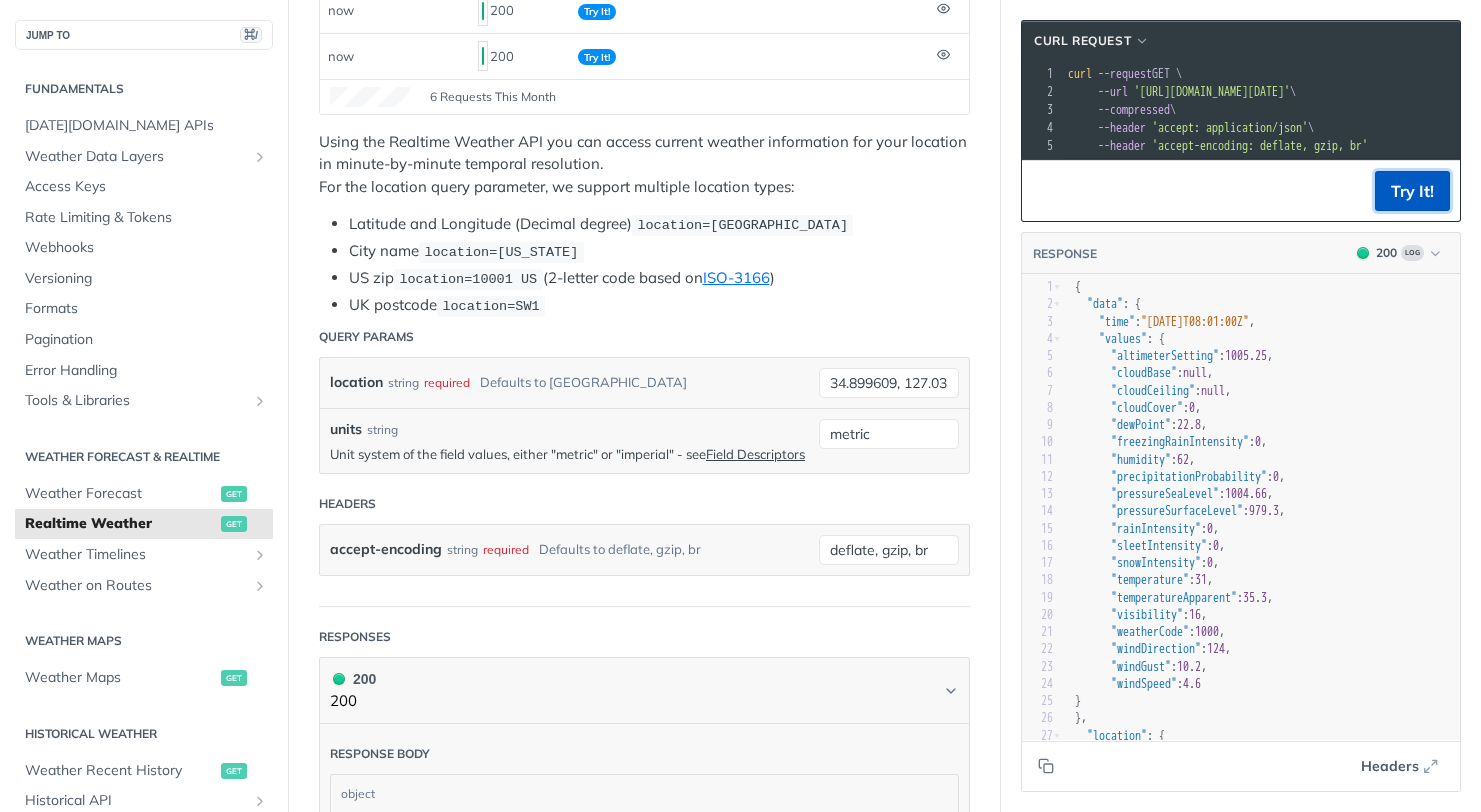 click on "Try It!" at bounding box center (1412, 191) 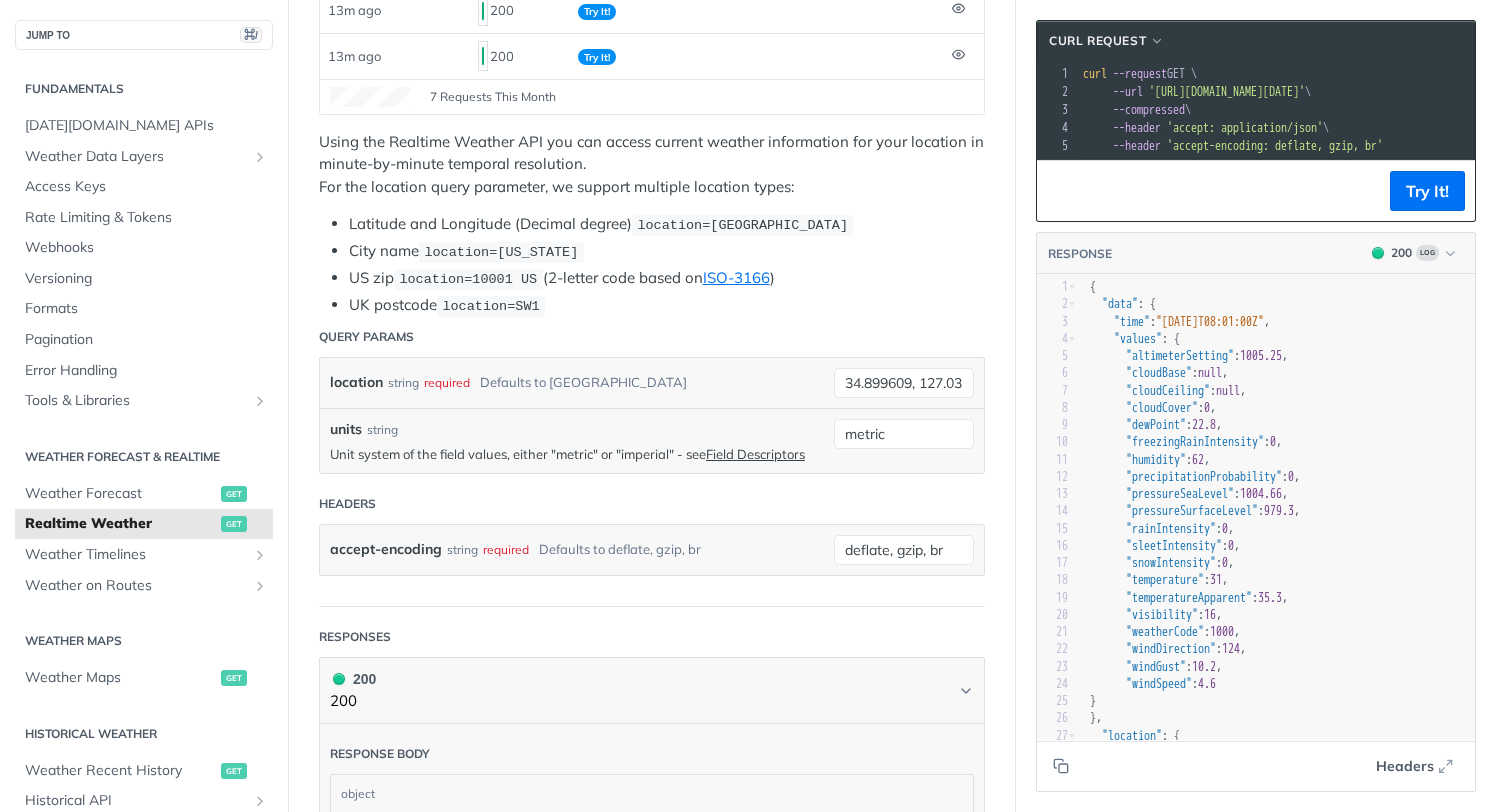scroll, scrollTop: 0, scrollLeft: 0, axis: both 